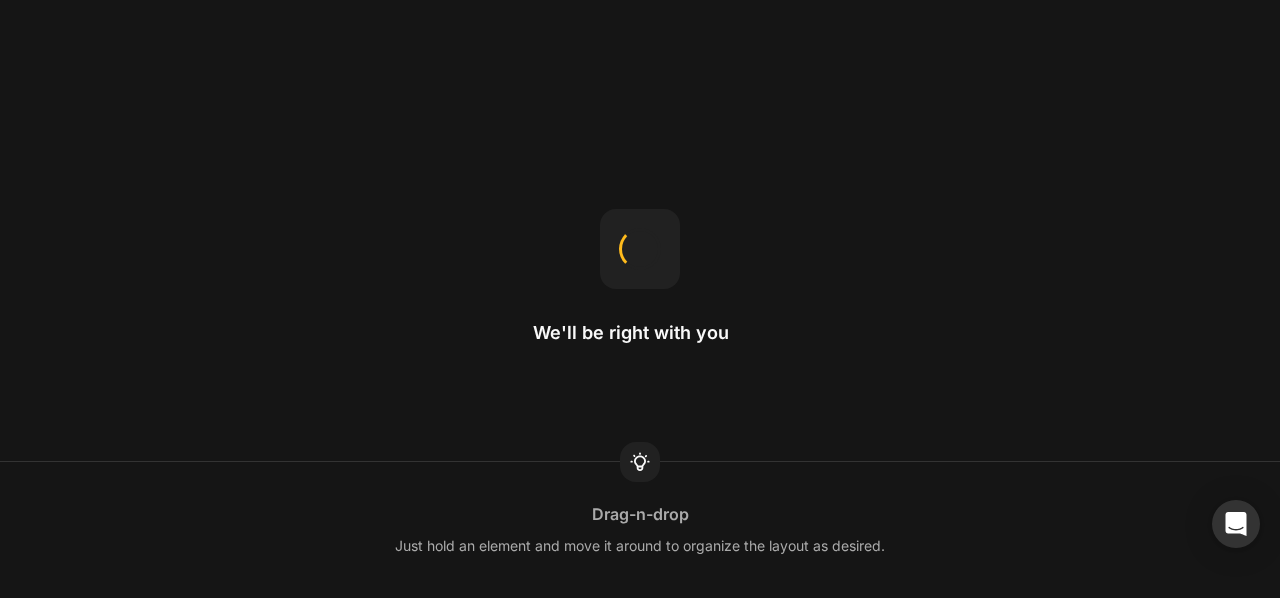 scroll, scrollTop: 0, scrollLeft: 0, axis: both 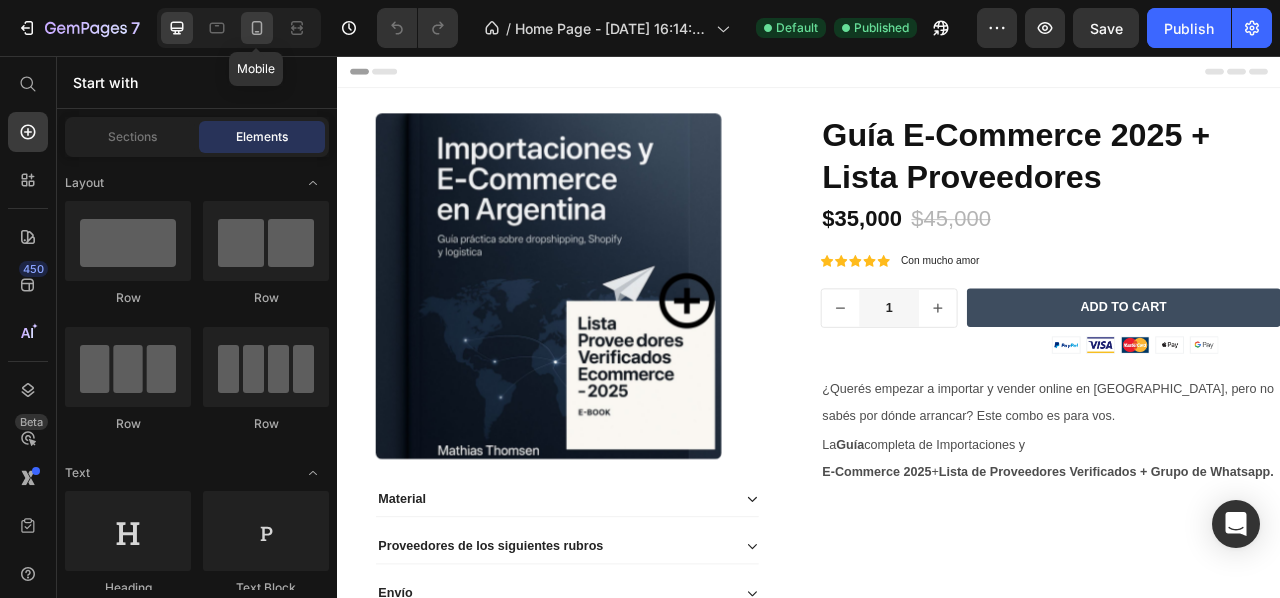 click 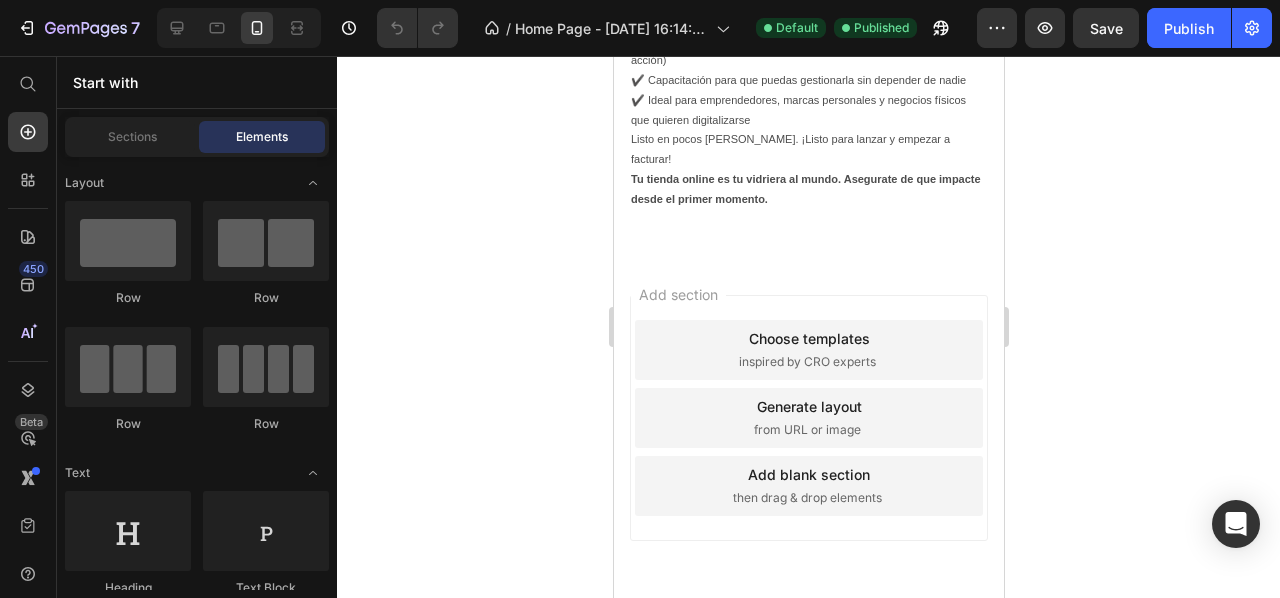 scroll, scrollTop: 4370, scrollLeft: 0, axis: vertical 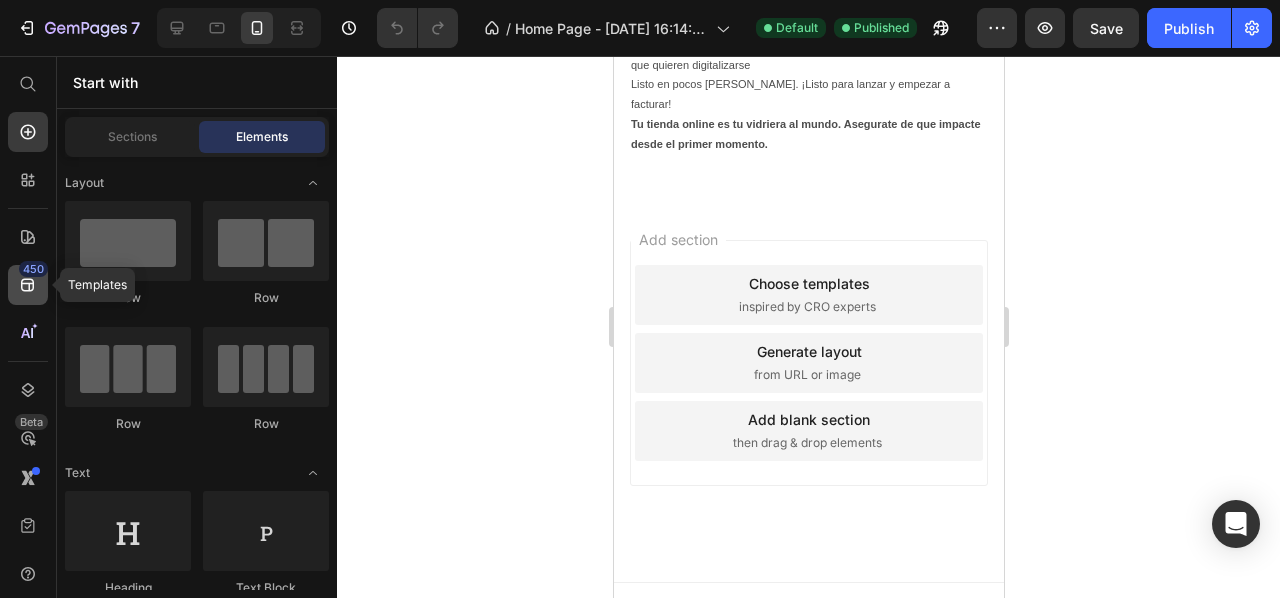 click on "450" 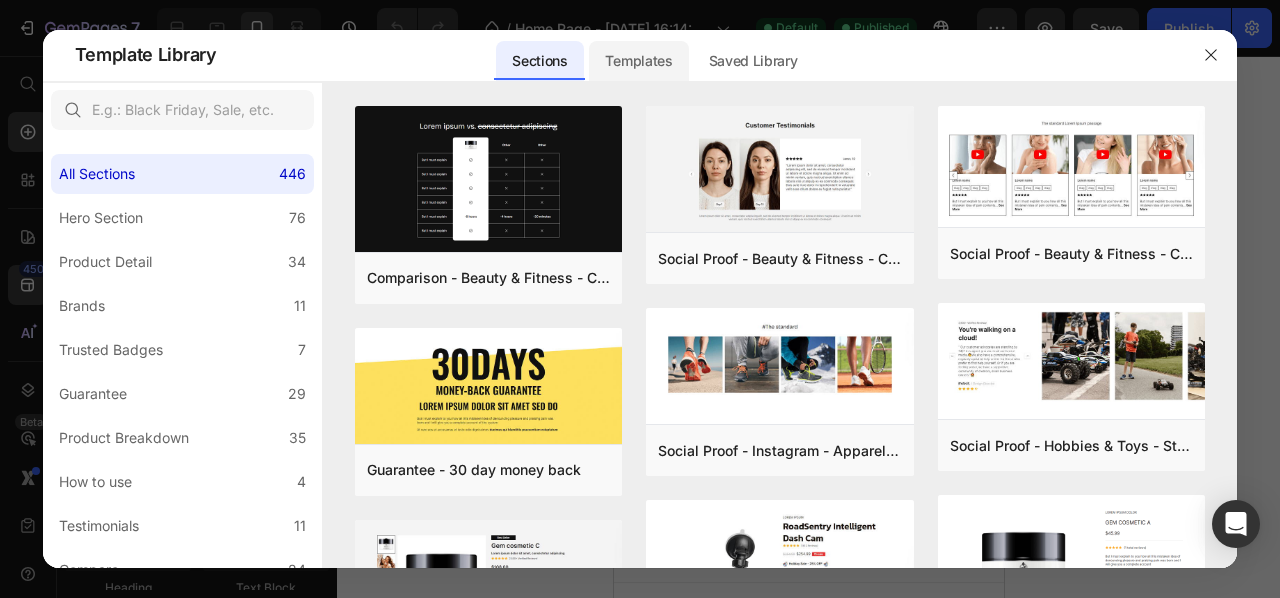 click on "Templates" 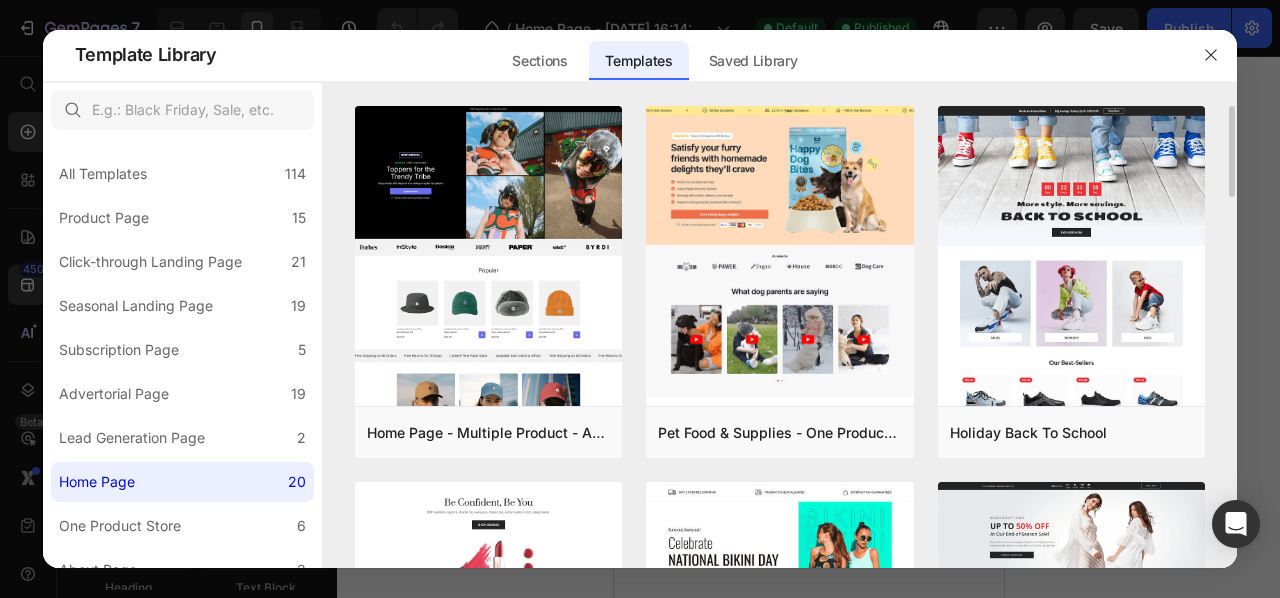 drag, startPoint x: 1232, startPoint y: 125, endPoint x: 1224, endPoint y: 173, distance: 48.6621 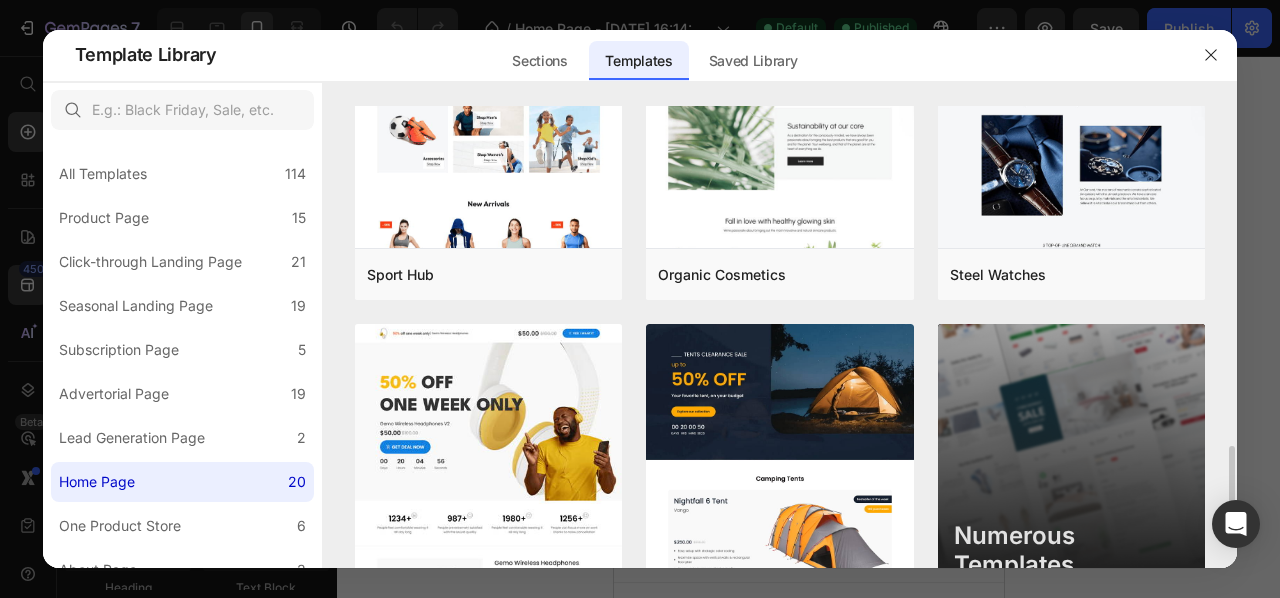 scroll, scrollTop: 2026, scrollLeft: 0, axis: vertical 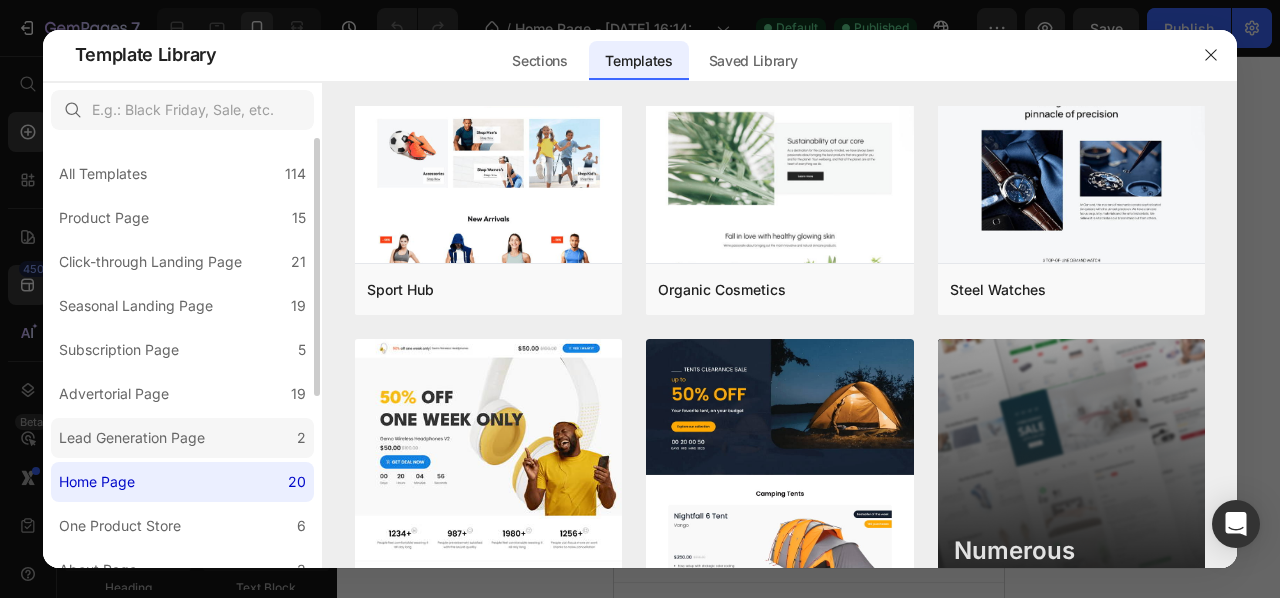 click on "Lead Generation Page" at bounding box center (132, 438) 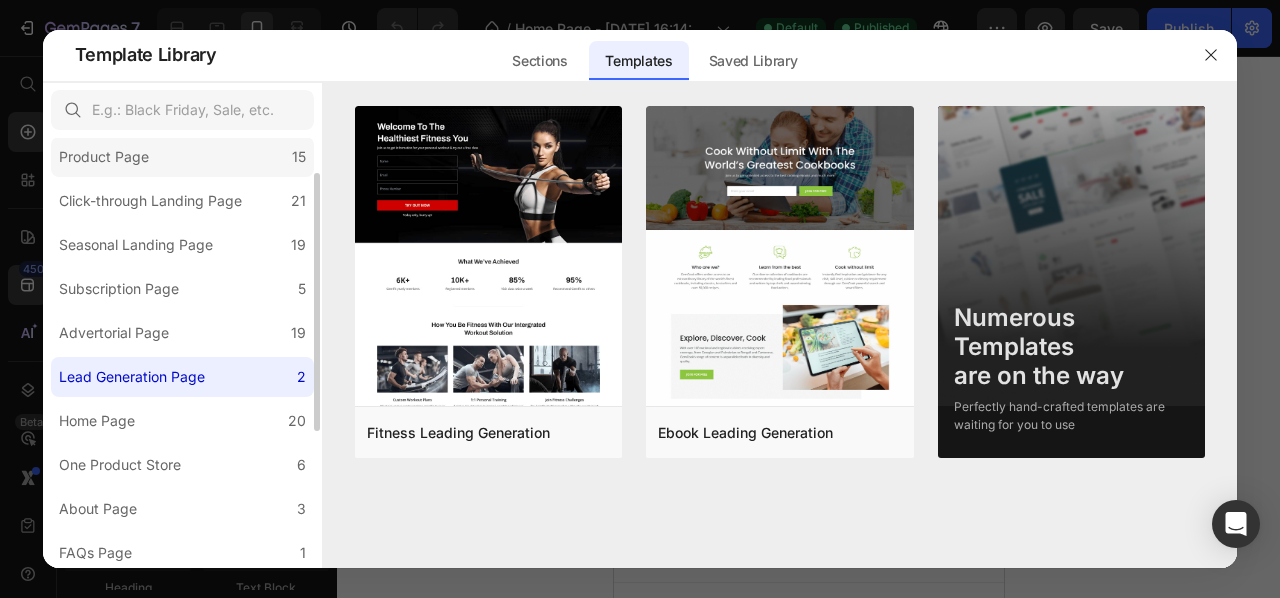 scroll, scrollTop: 0, scrollLeft: 0, axis: both 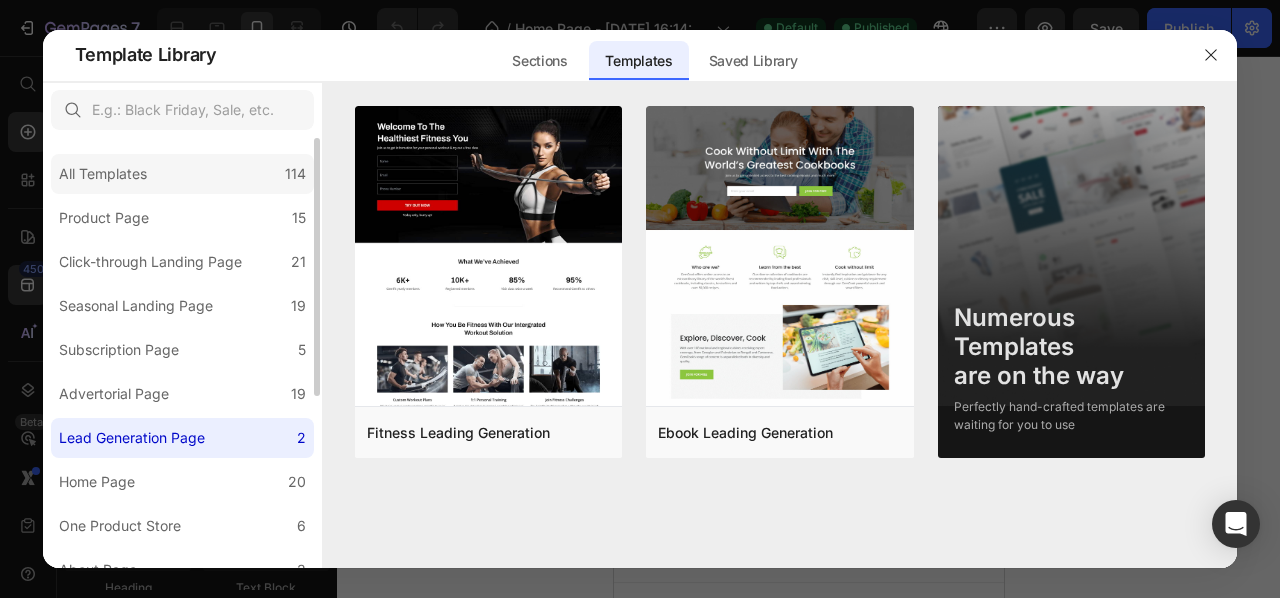 click on "All Templates 114" 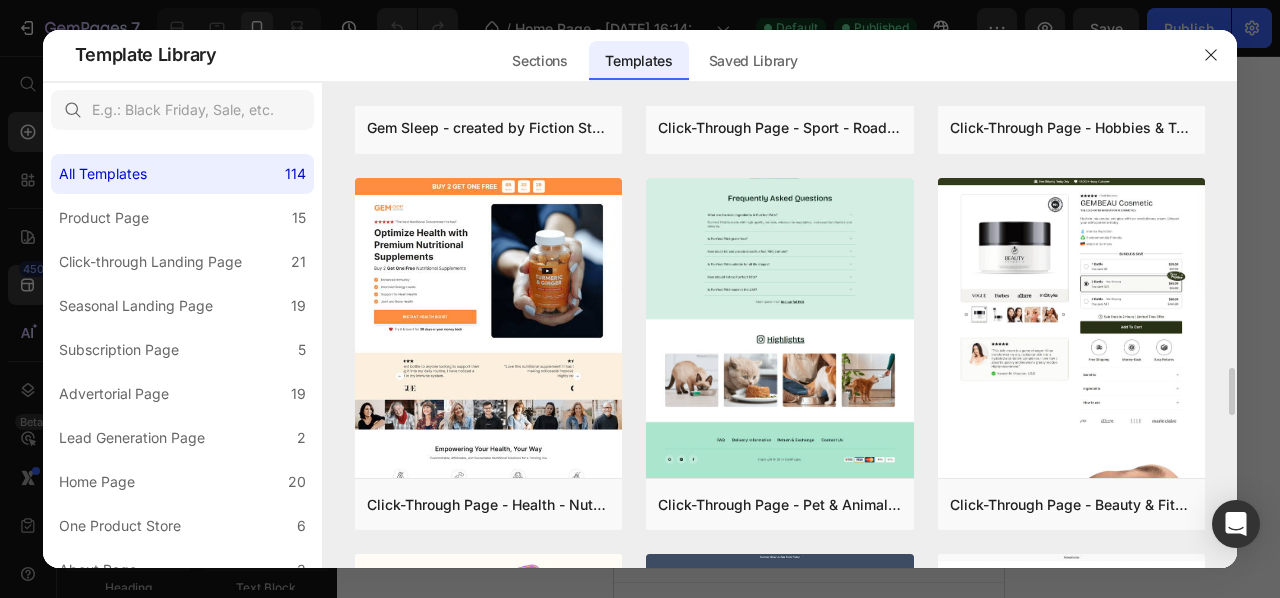 scroll, scrollTop: 2564, scrollLeft: 0, axis: vertical 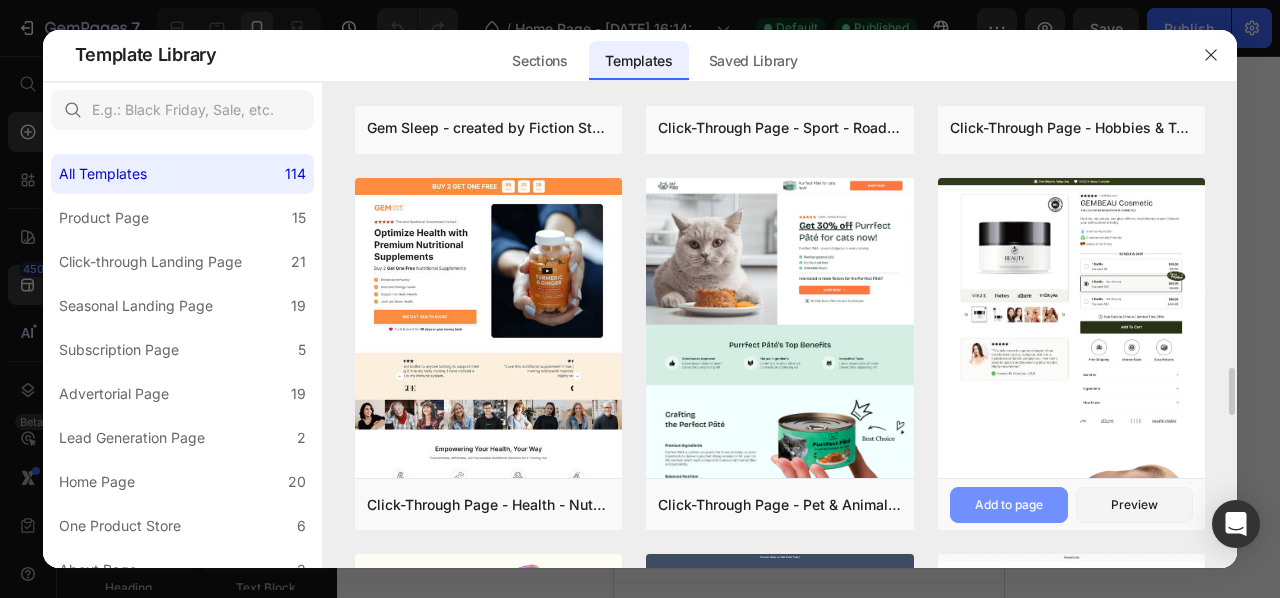 click on "Add to page" at bounding box center [1009, 505] 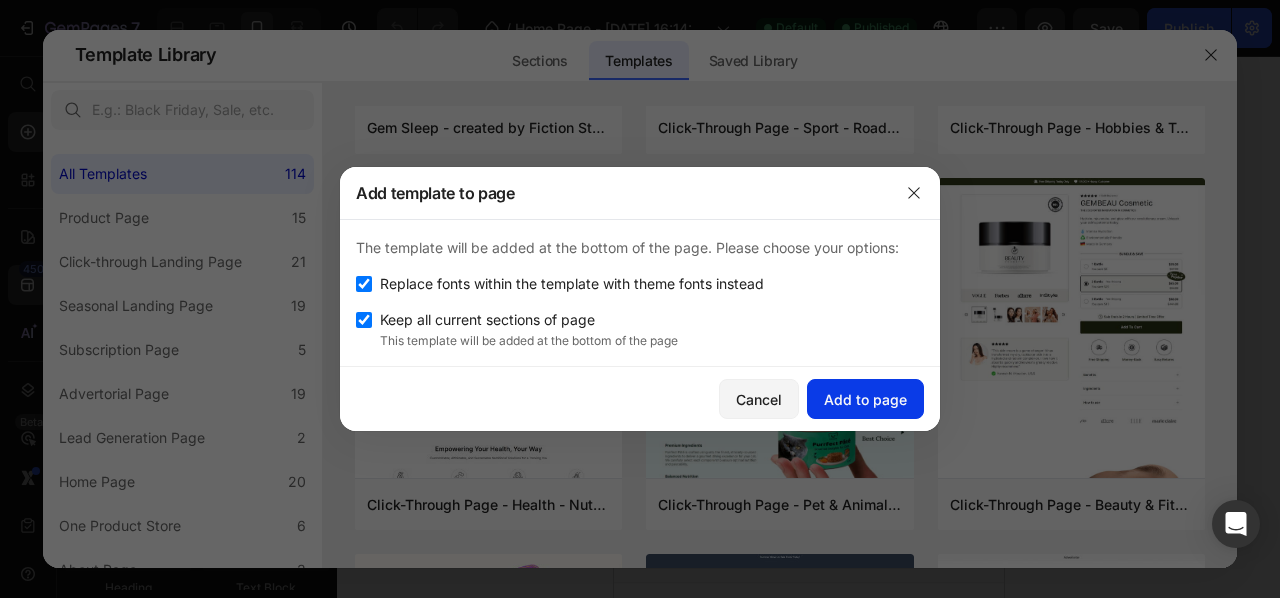 click on "Add to page" 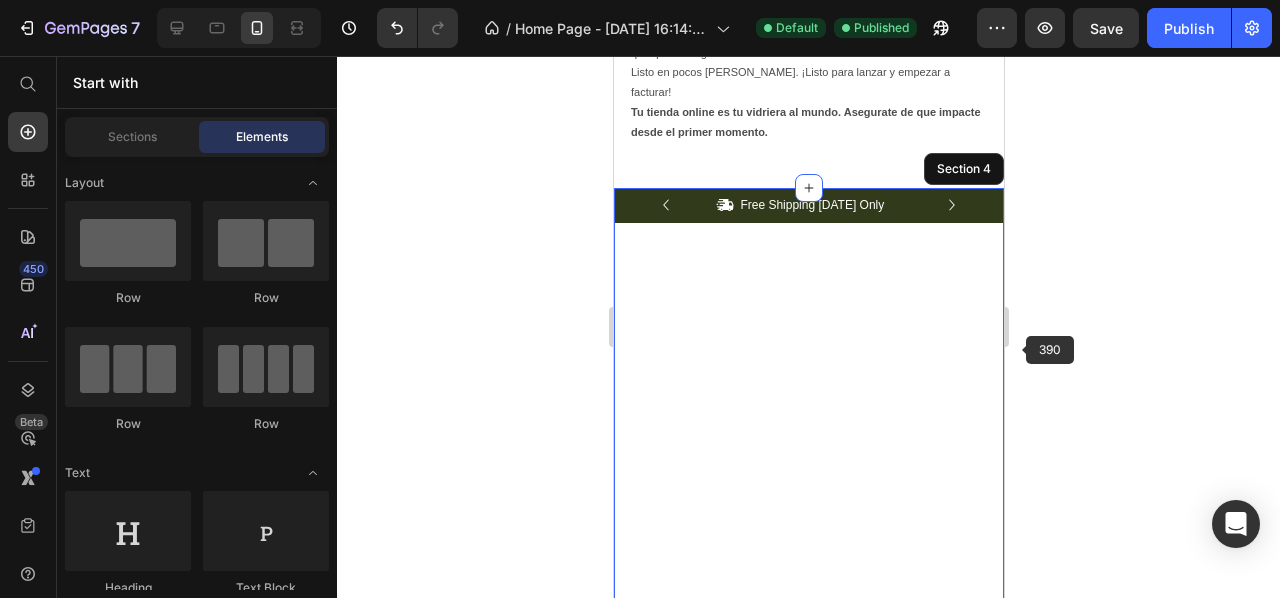 scroll, scrollTop: 4490, scrollLeft: 0, axis: vertical 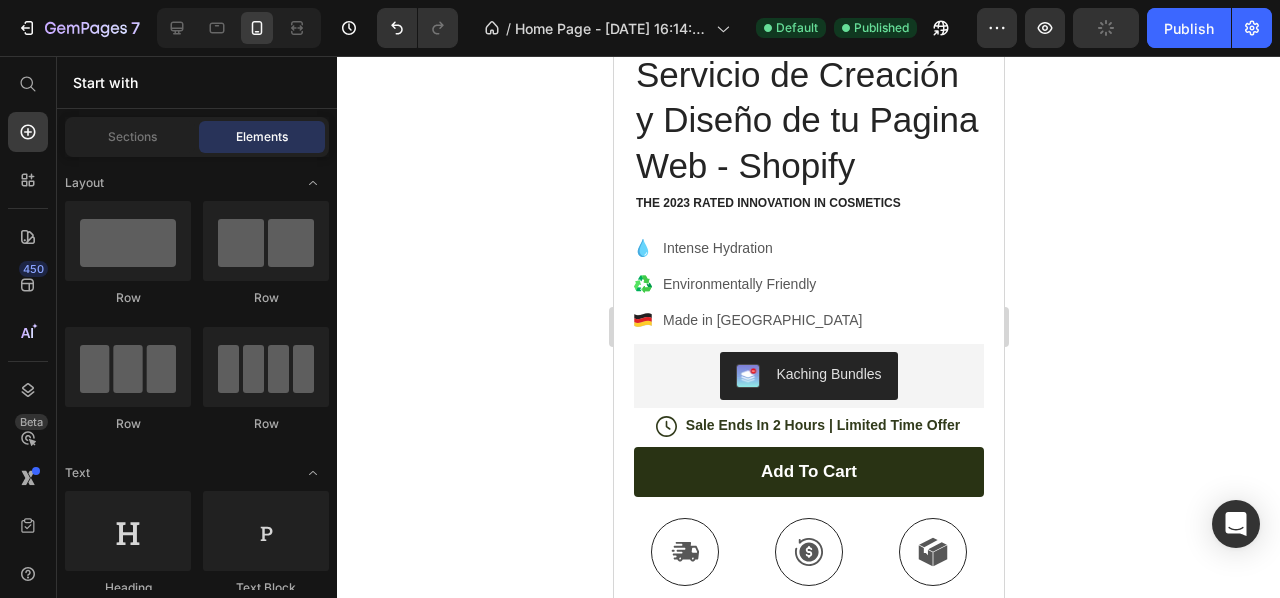 drag, startPoint x: 996, startPoint y: 270, endPoint x: 1617, endPoint y: 346, distance: 625.6333 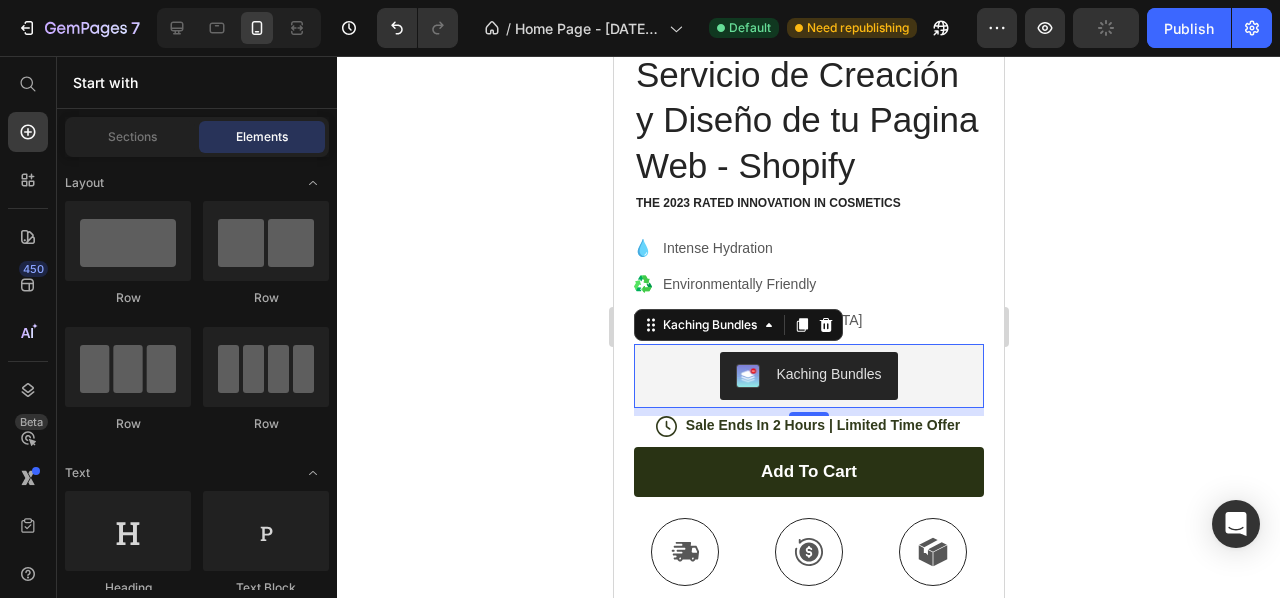 click on "Kaching Bundles" at bounding box center (808, 376) 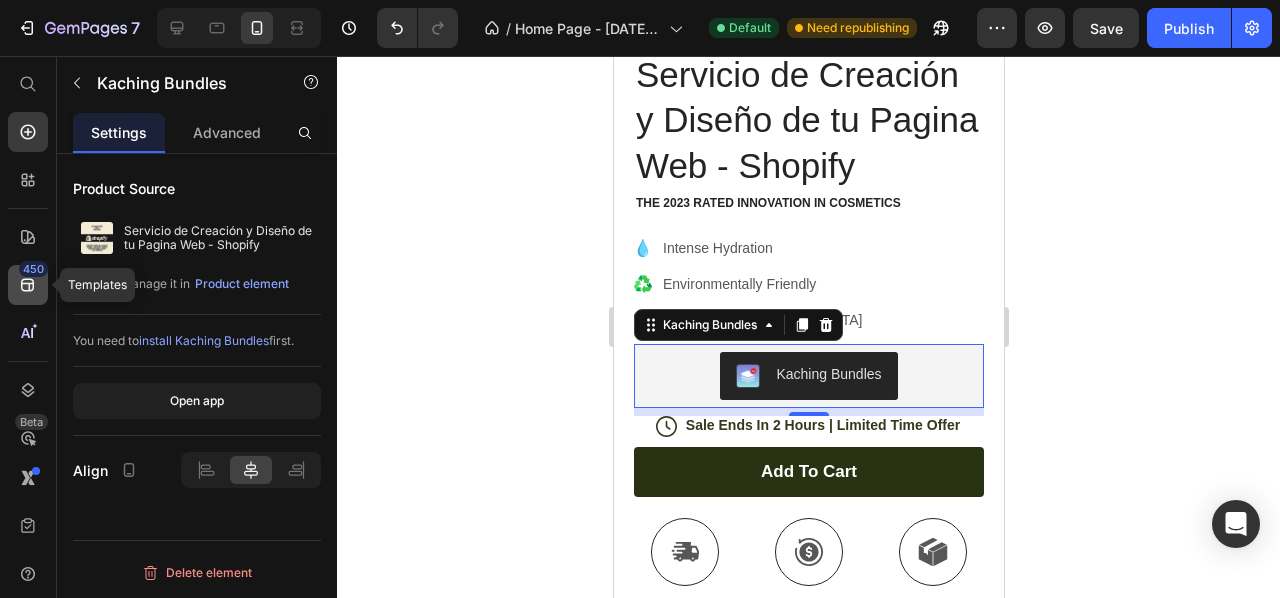 click 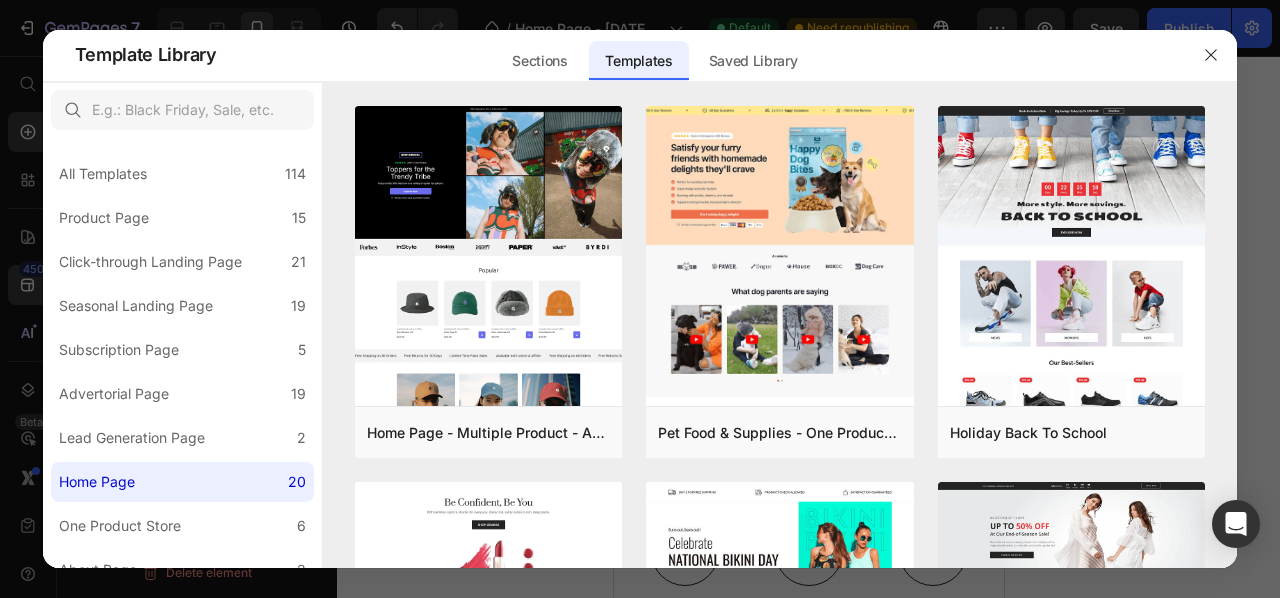 click on "Template Library" at bounding box center [146, 55] 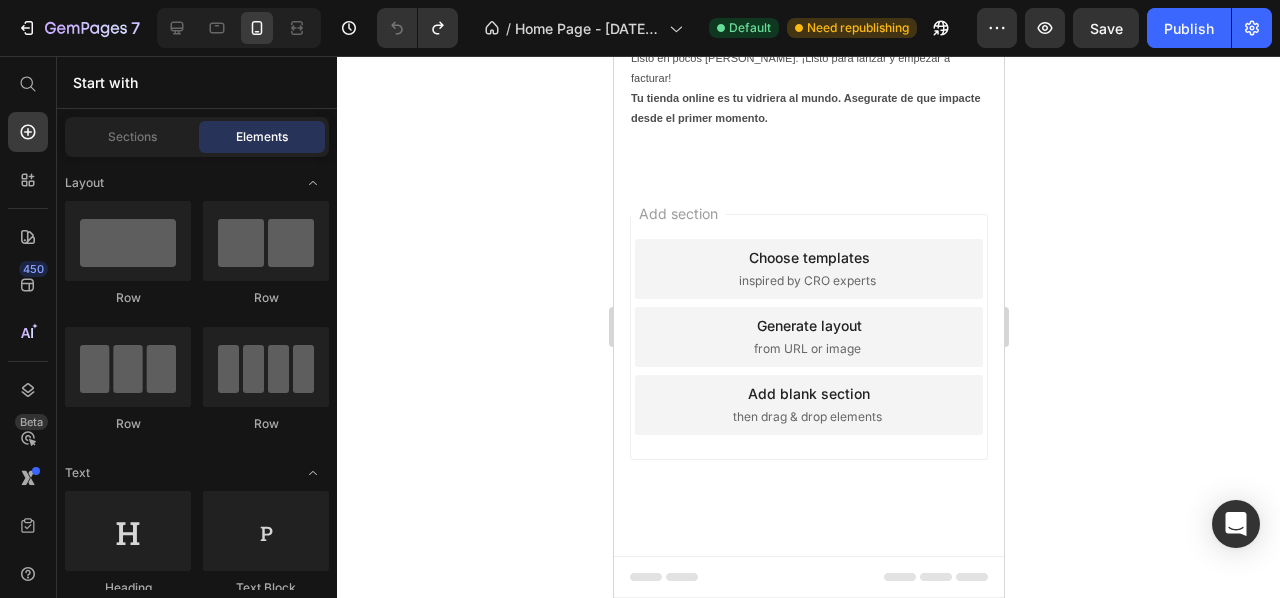 scroll, scrollTop: 4370, scrollLeft: 0, axis: vertical 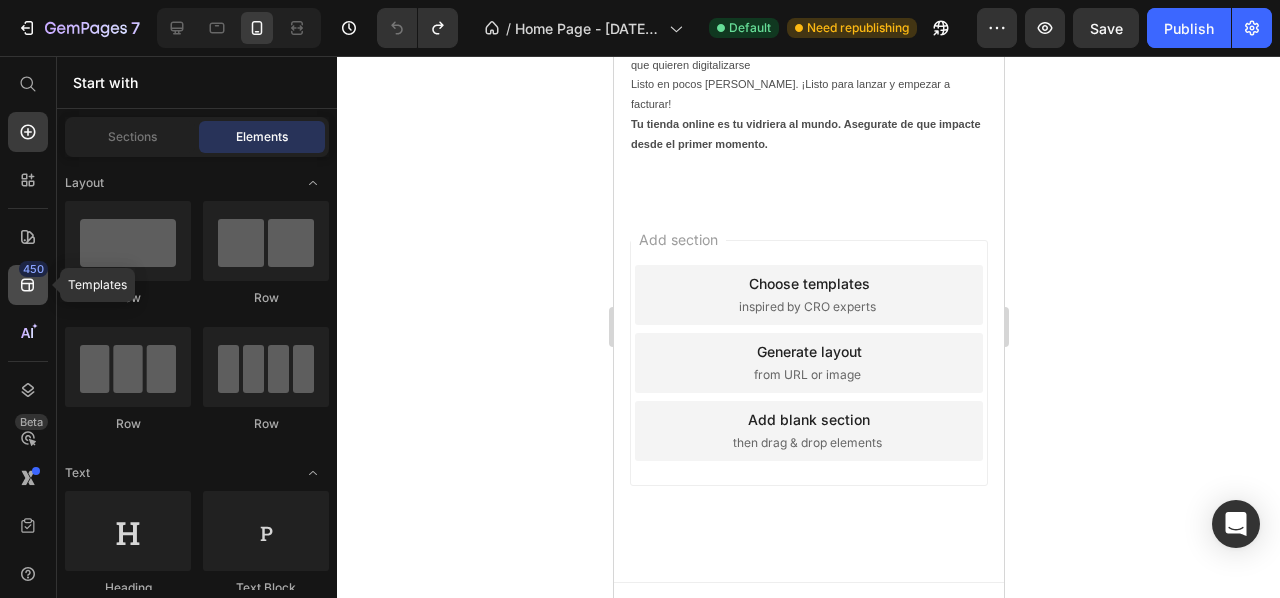 click 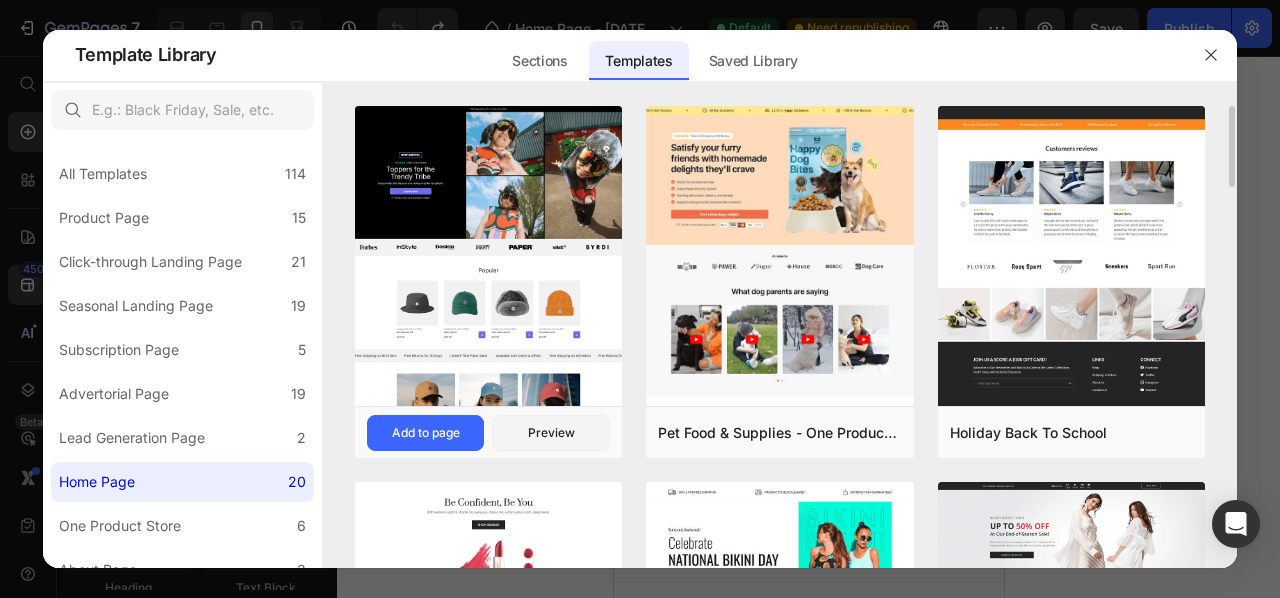 scroll, scrollTop: 100, scrollLeft: 0, axis: vertical 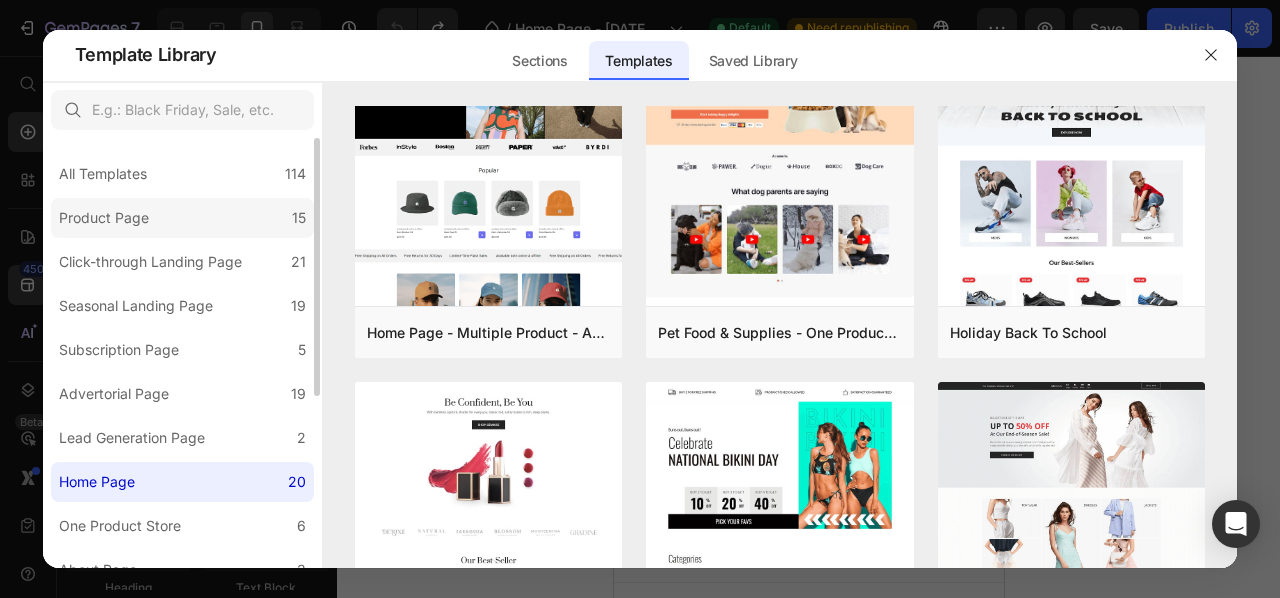 click on "Product Page 15" 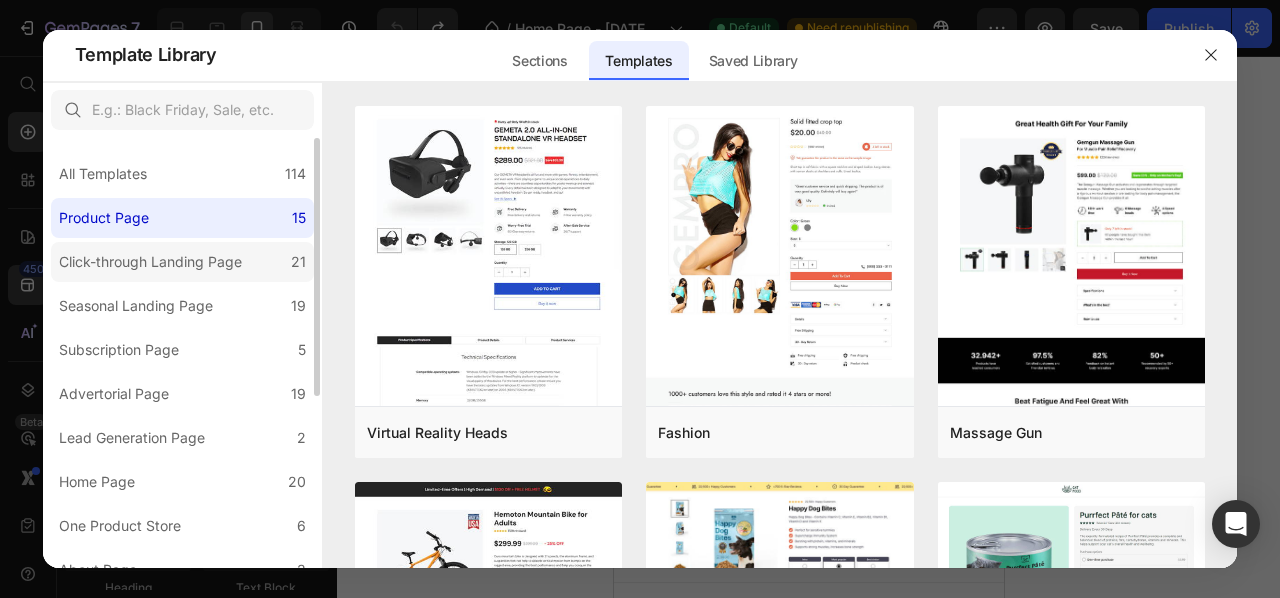 click on "Click-through Landing Page" at bounding box center (150, 262) 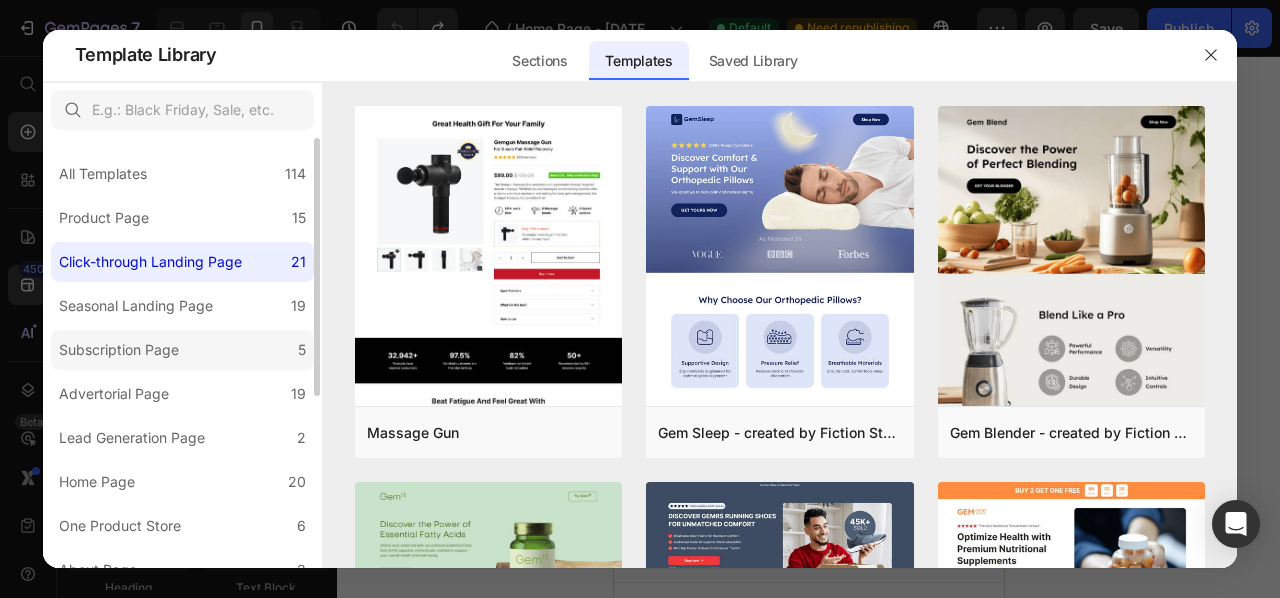 click on "Subscription Page 5" 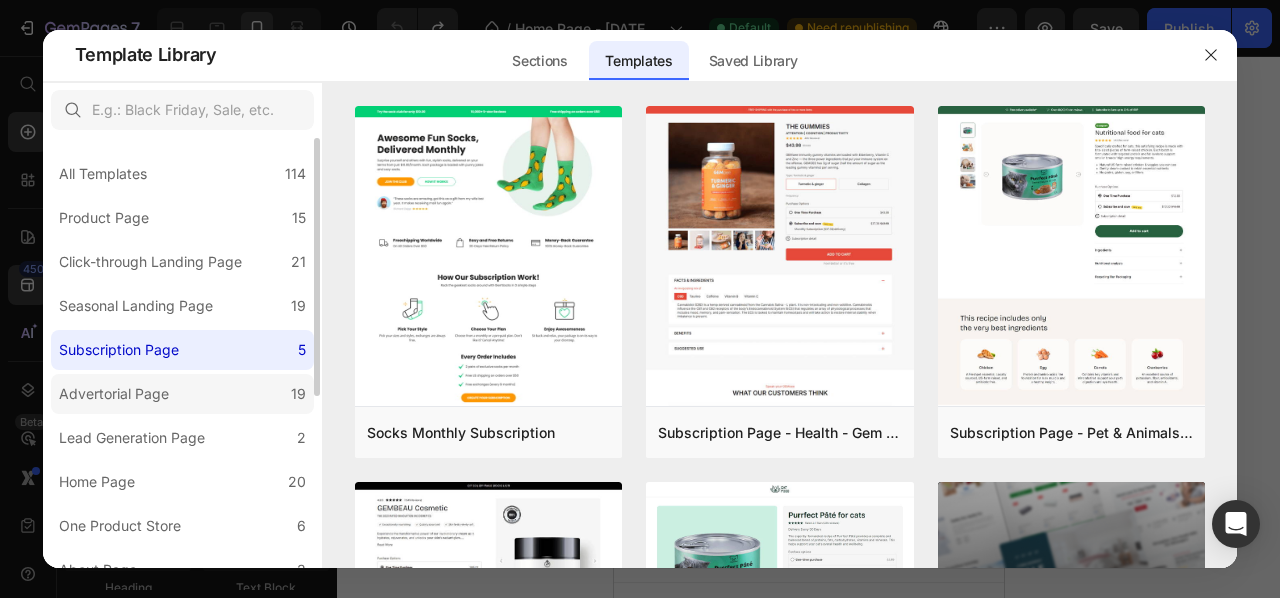 click on "Advertorial Page 19" 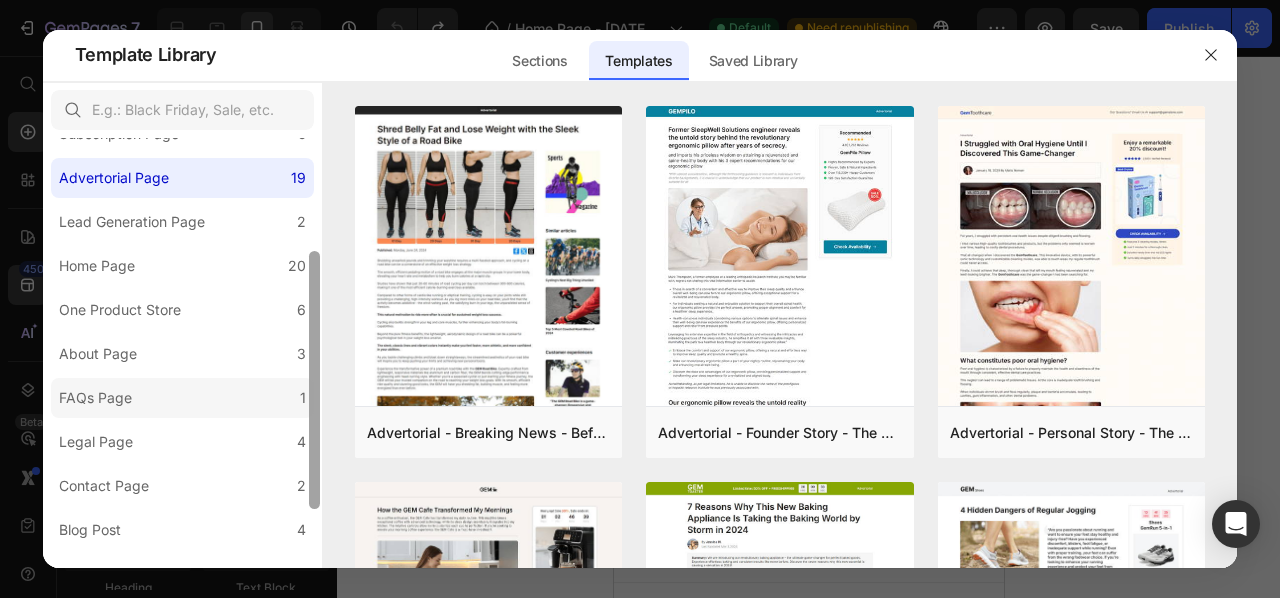 scroll, scrollTop: 226, scrollLeft: 0, axis: vertical 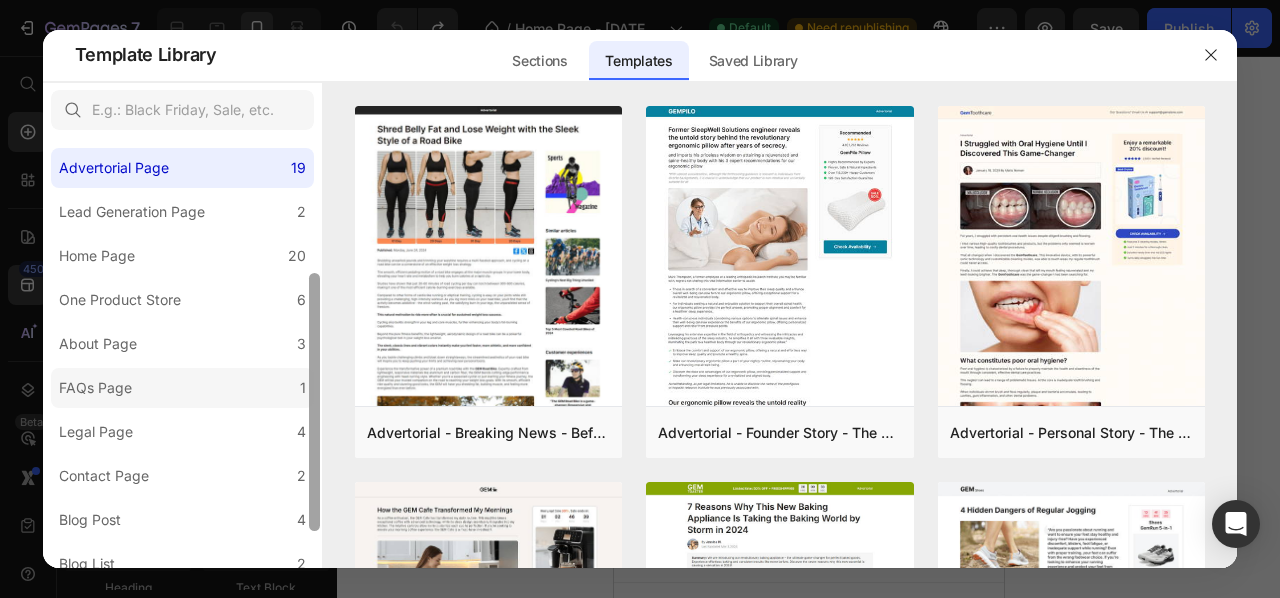 drag, startPoint x: 313, startPoint y: 271, endPoint x: 302, endPoint y: 407, distance: 136.44412 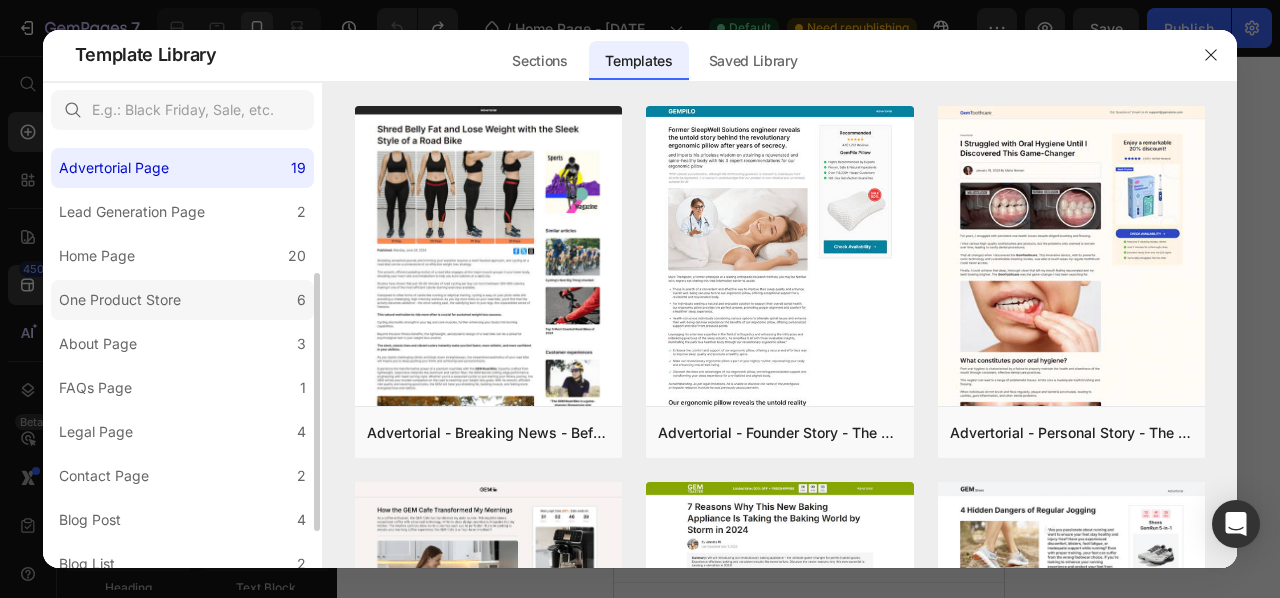 click on "One Product Store 6" 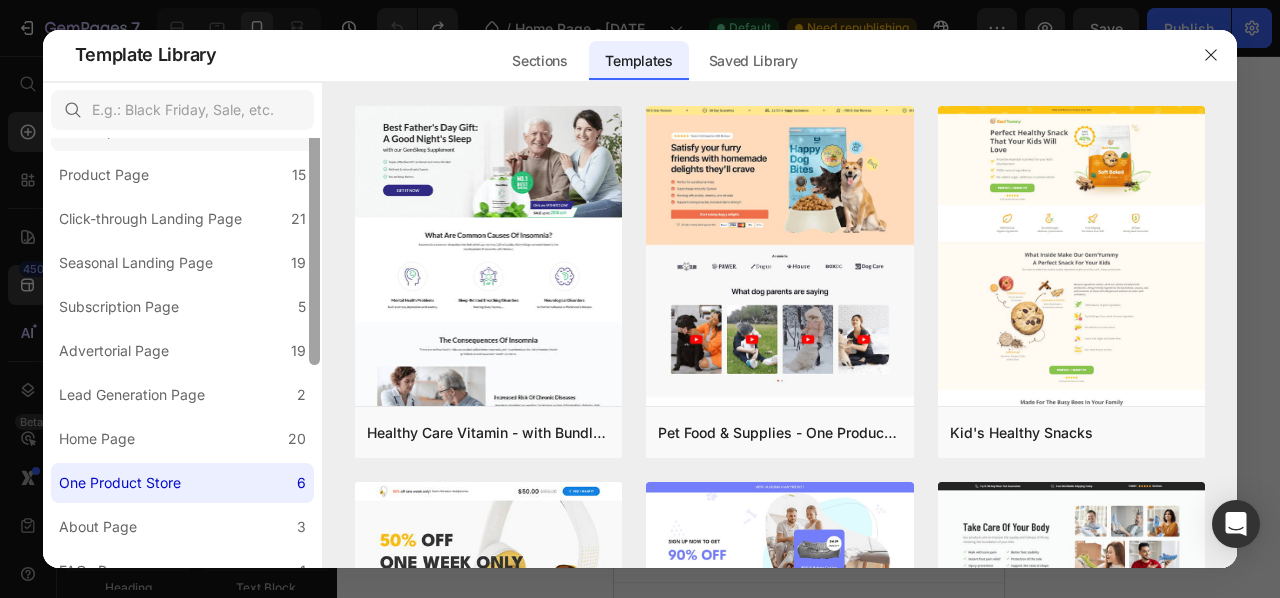 scroll, scrollTop: 0, scrollLeft: 0, axis: both 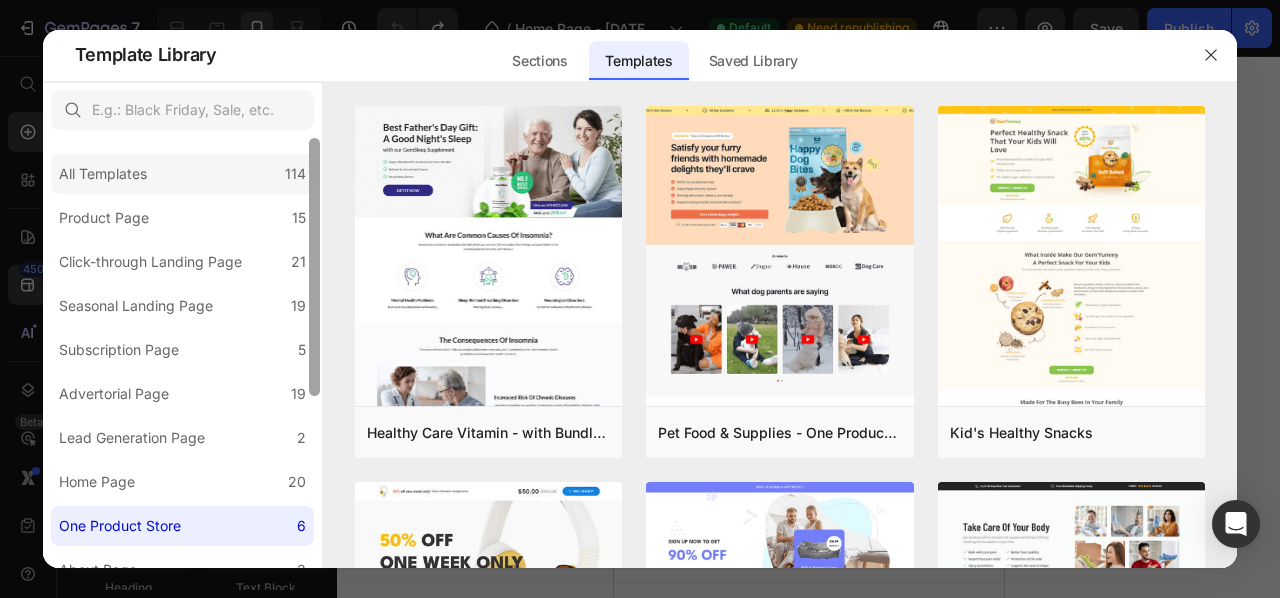 drag, startPoint x: 318, startPoint y: 322, endPoint x: 238, endPoint y: 170, distance: 171.76729 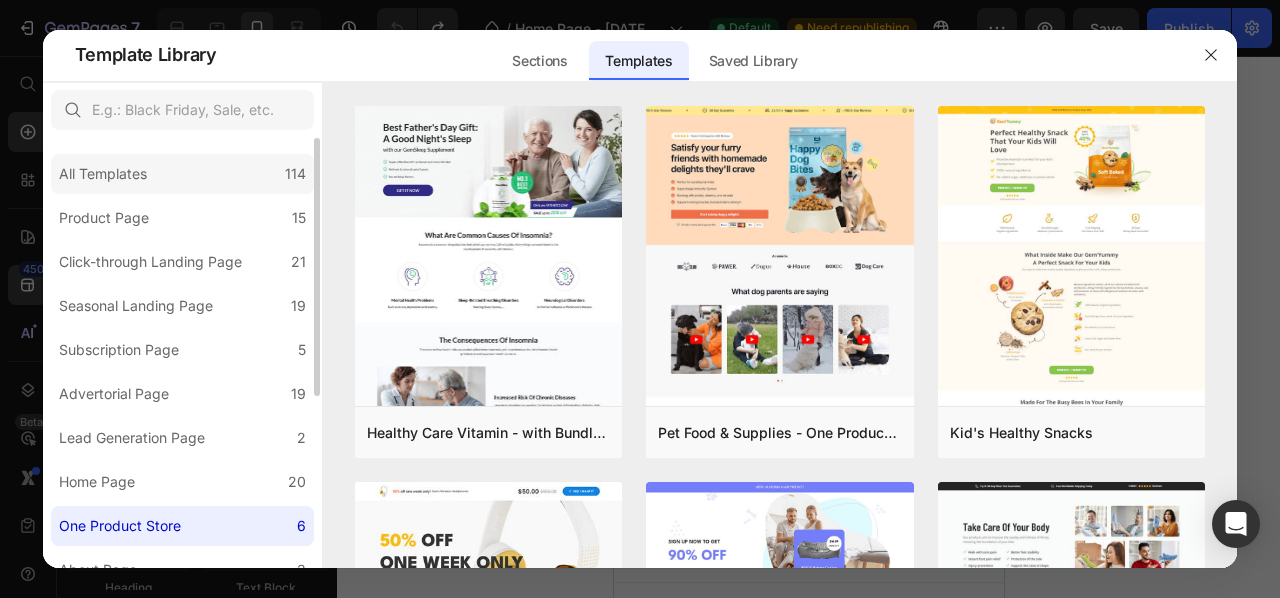 click on "All Templates 114" 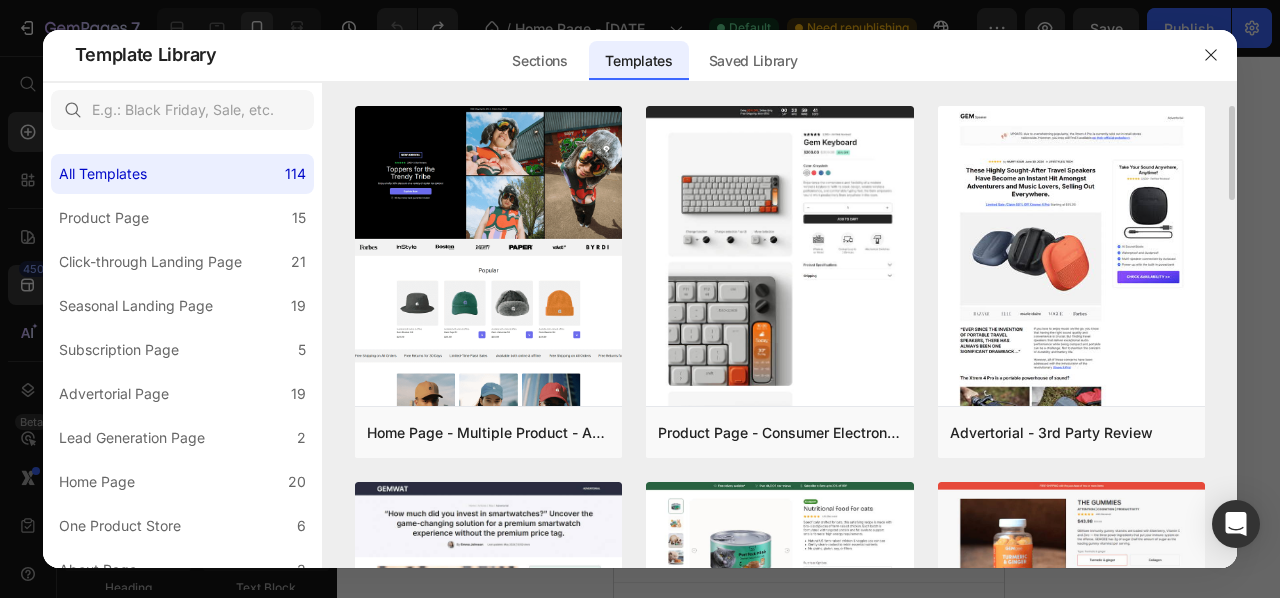 drag, startPoint x: 1228, startPoint y: 165, endPoint x: 1226, endPoint y: 189, distance: 24.083189 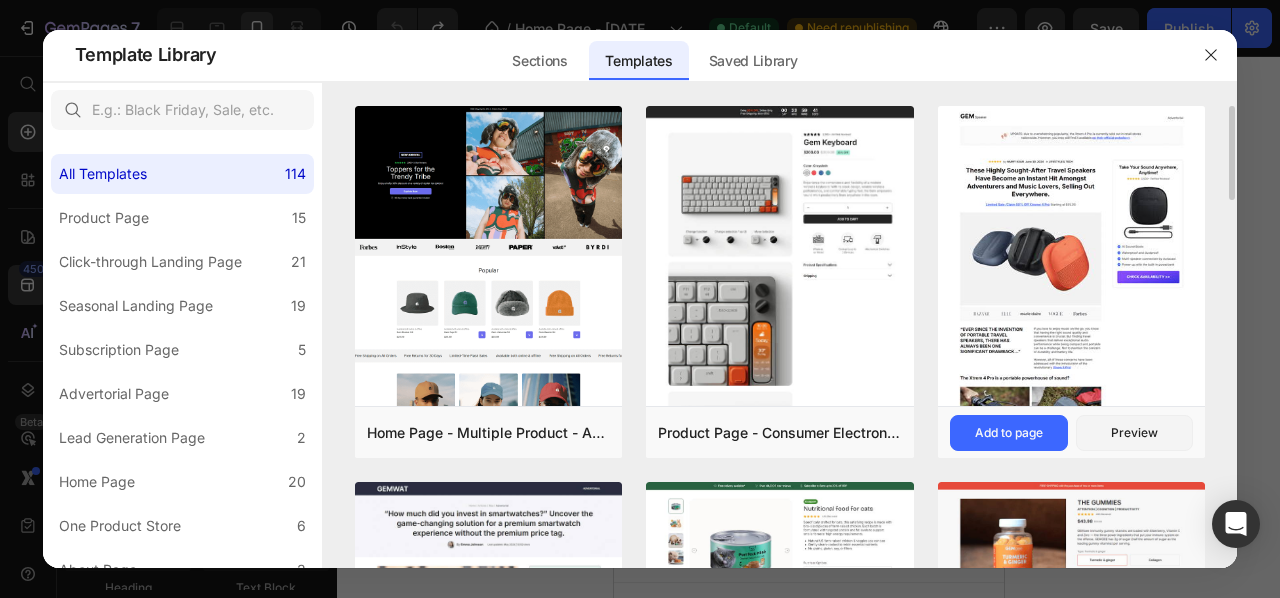drag, startPoint x: 1234, startPoint y: 184, endPoint x: 1196, endPoint y: 210, distance: 46.043457 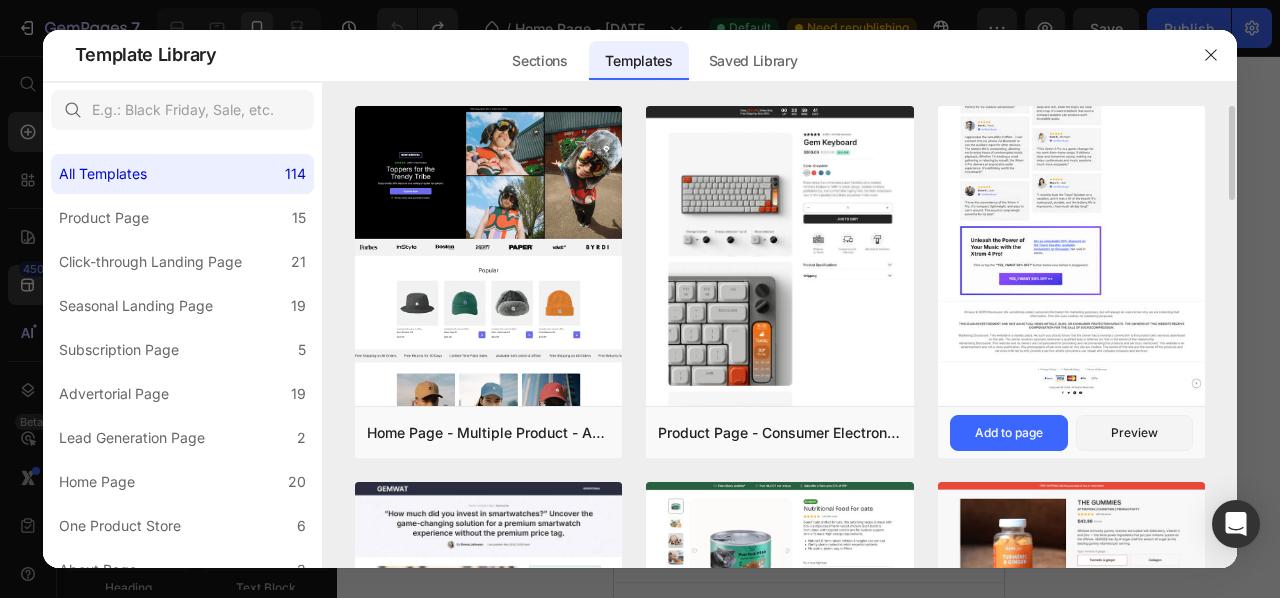 drag, startPoint x: 1193, startPoint y: 227, endPoint x: 1189, endPoint y: 251, distance: 24.33105 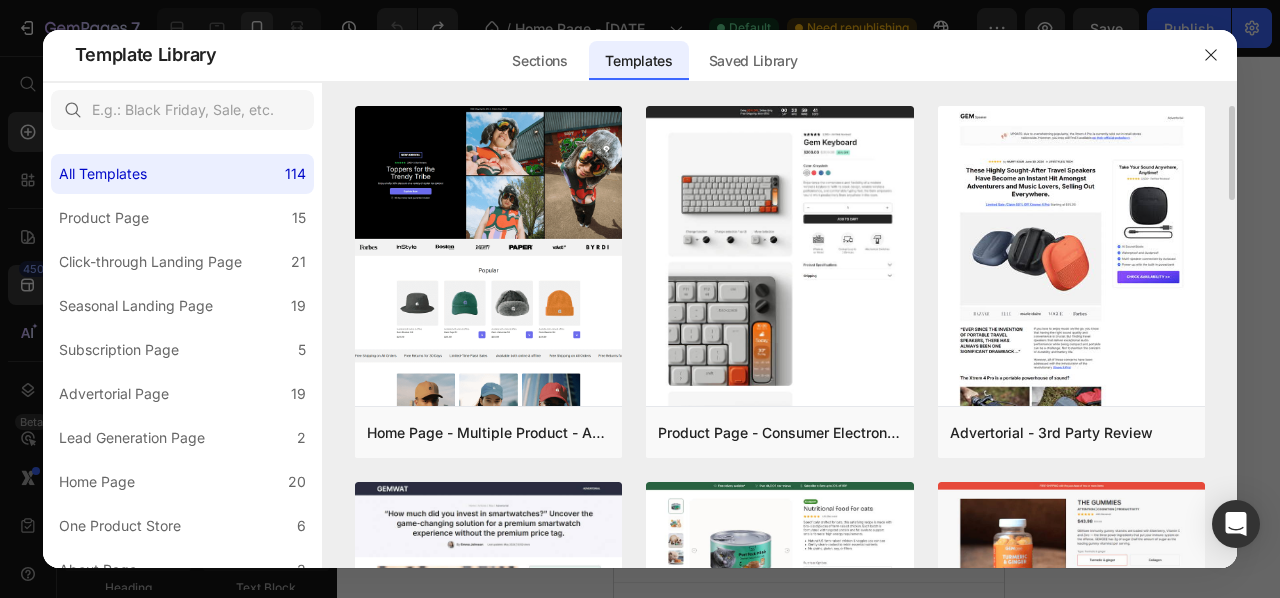 drag, startPoint x: 1216, startPoint y: 265, endPoint x: 1211, endPoint y: 292, distance: 27.45906 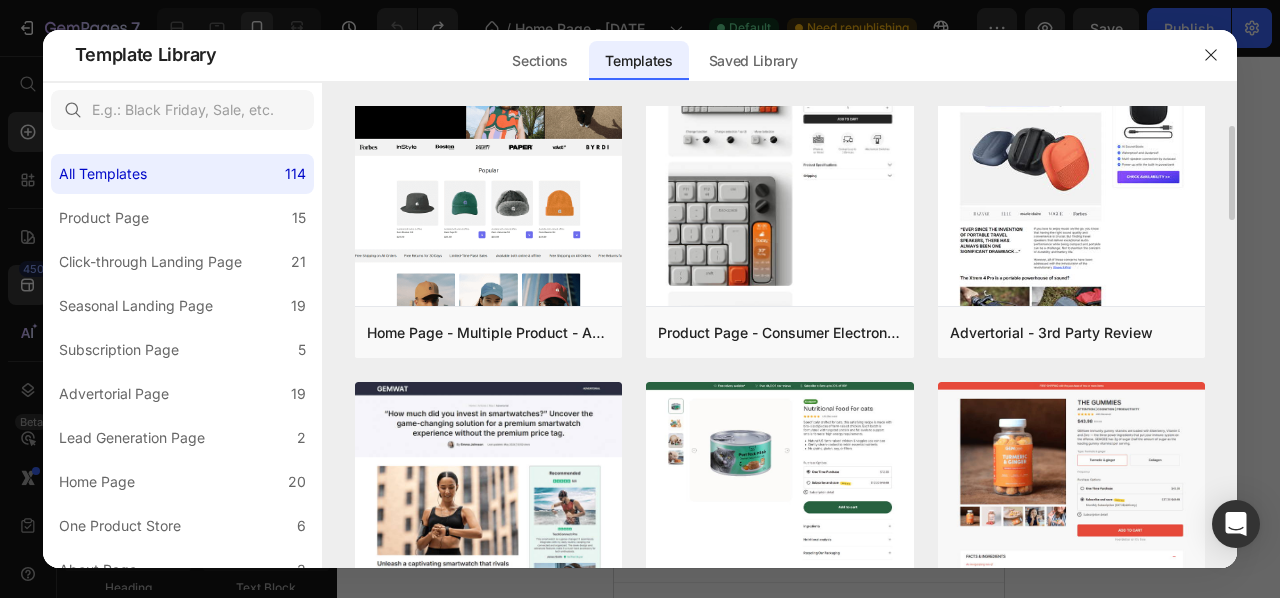 drag, startPoint x: 1211, startPoint y: 297, endPoint x: 1205, endPoint y: 326, distance: 29.614185 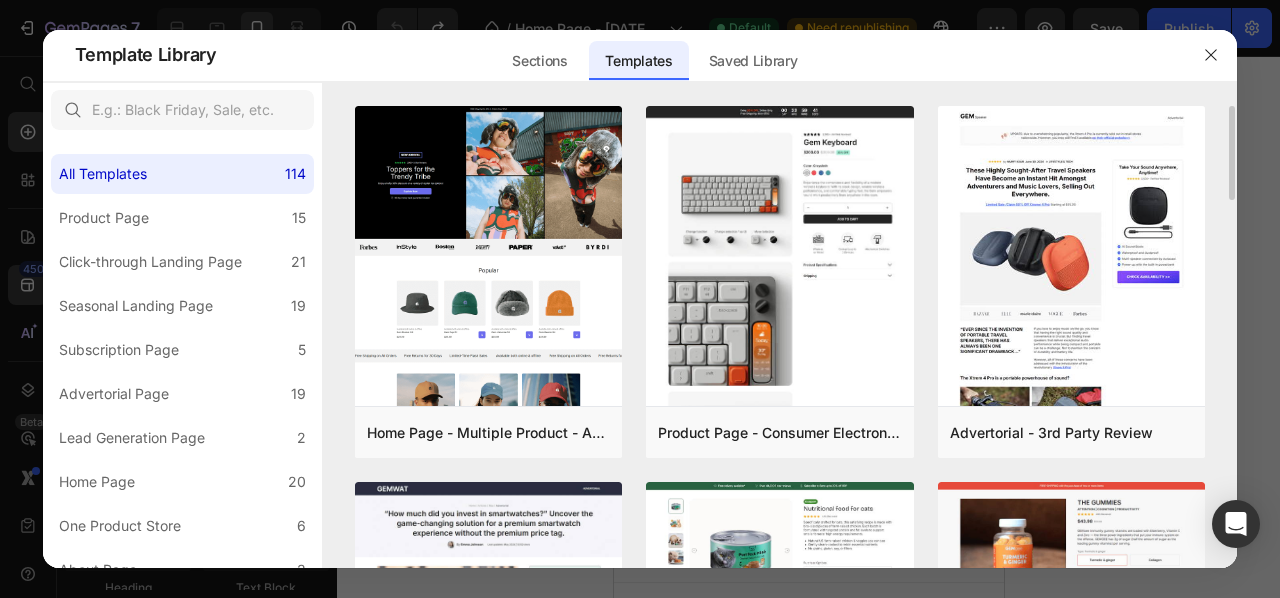 scroll, scrollTop: 100, scrollLeft: 0, axis: vertical 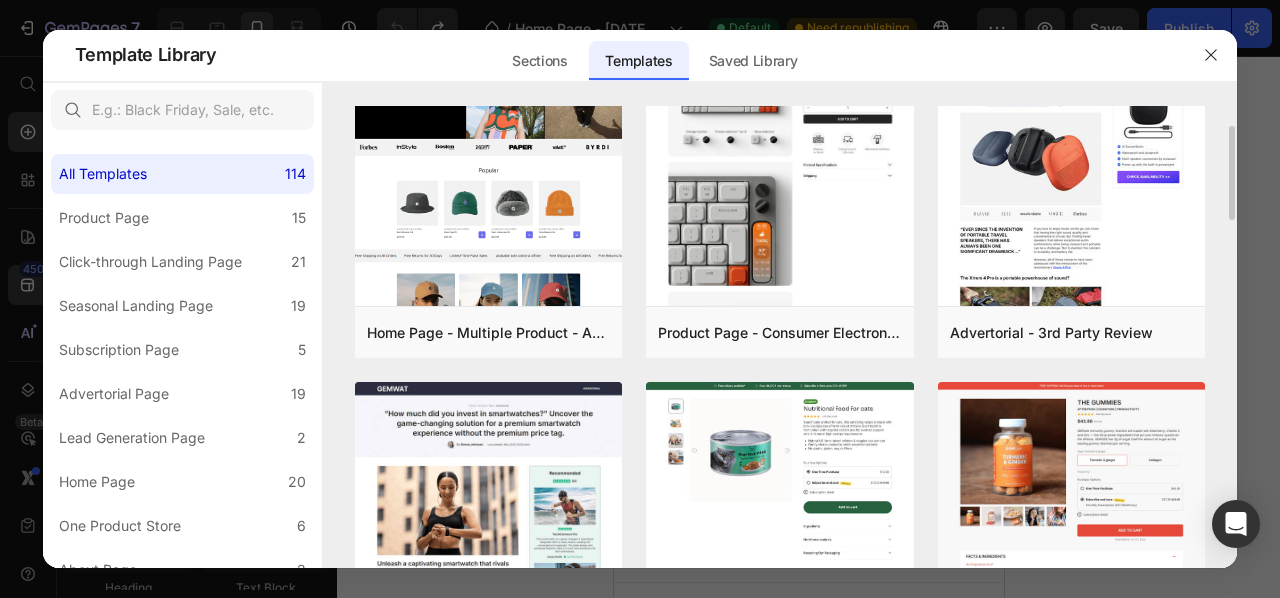 drag, startPoint x: 1212, startPoint y: 321, endPoint x: 1211, endPoint y: 341, distance: 20.024984 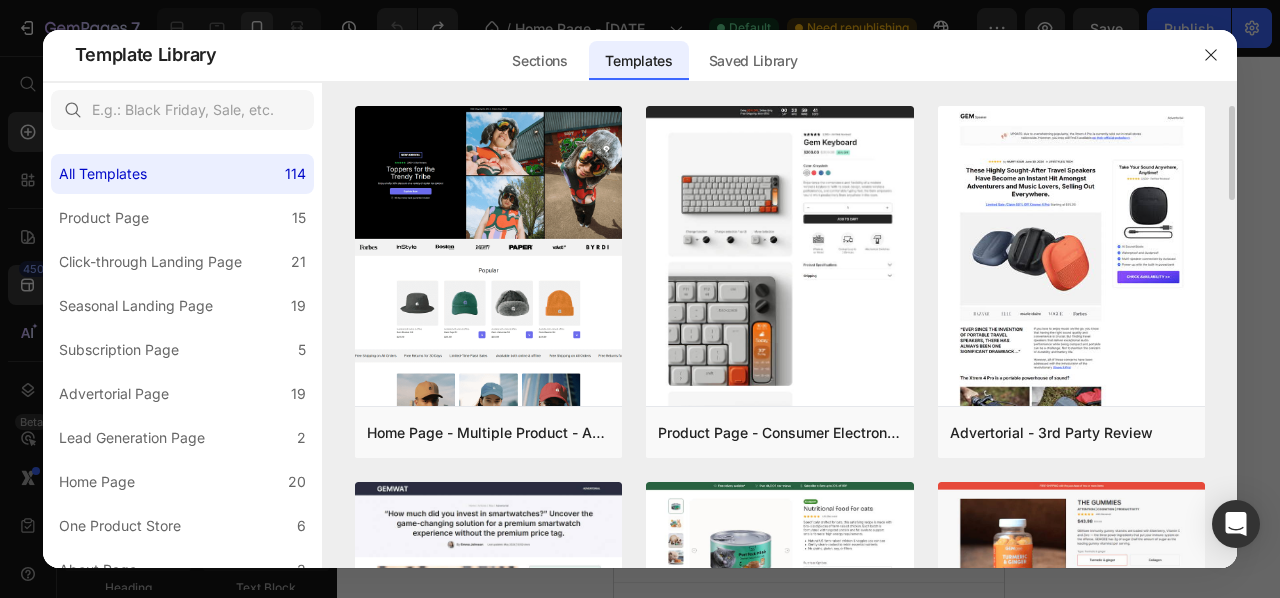 drag, startPoint x: 1213, startPoint y: 326, endPoint x: 1213, endPoint y: 342, distance: 16 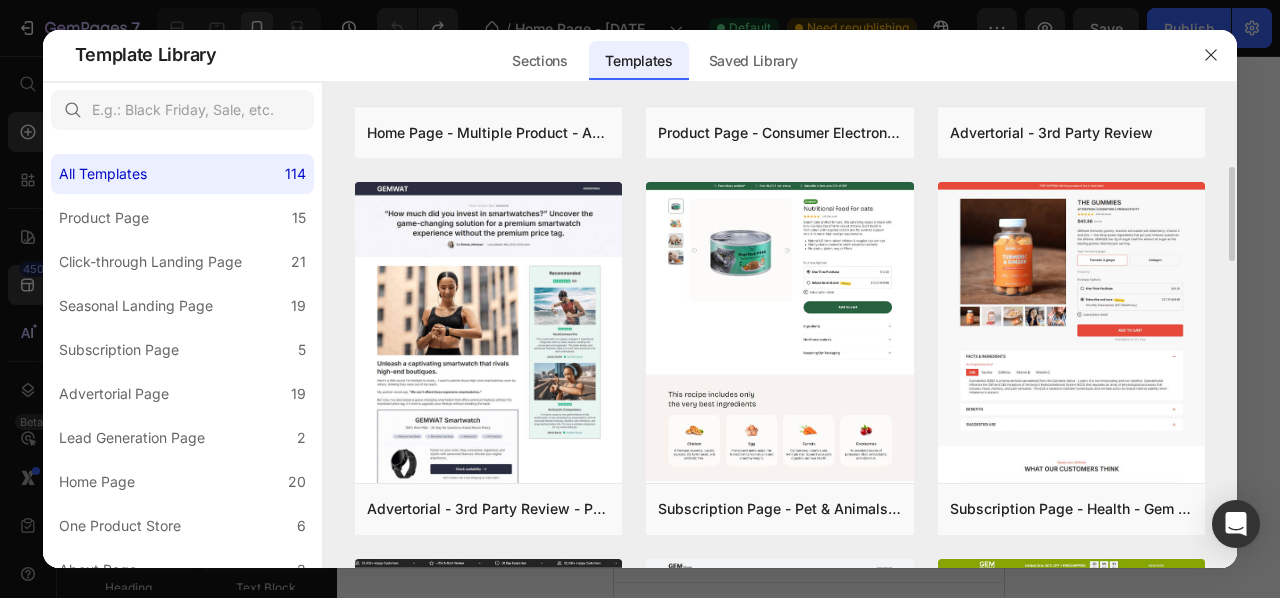 scroll, scrollTop: 300, scrollLeft: 0, axis: vertical 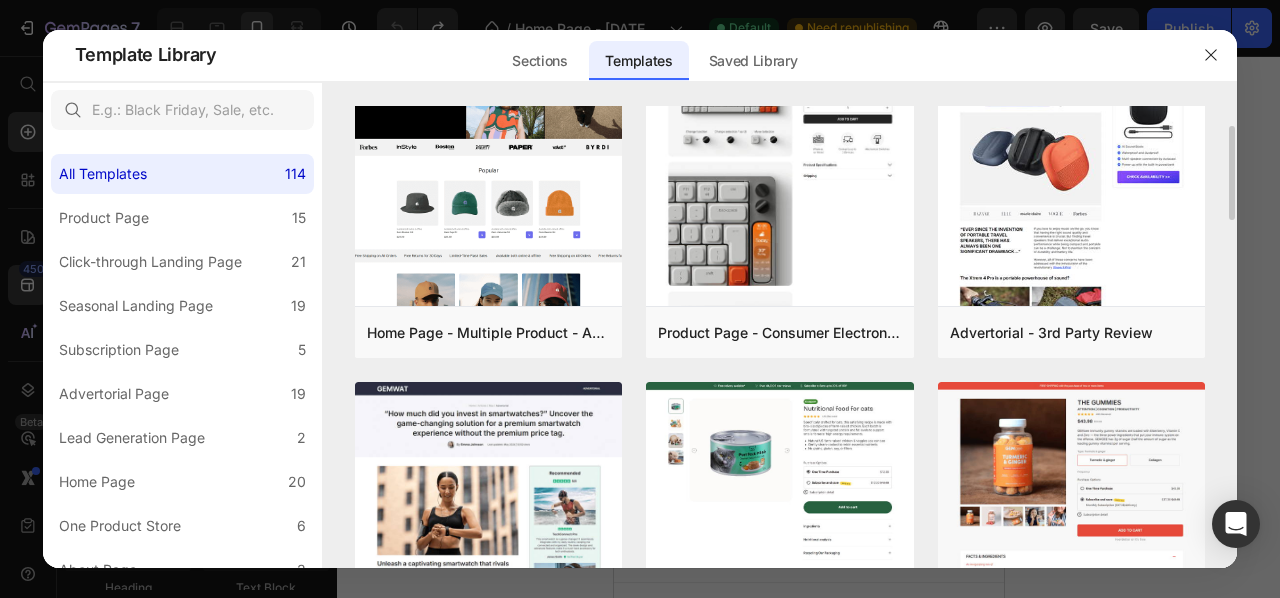 drag, startPoint x: 1232, startPoint y: 248, endPoint x: 1230, endPoint y: 263, distance: 15.132746 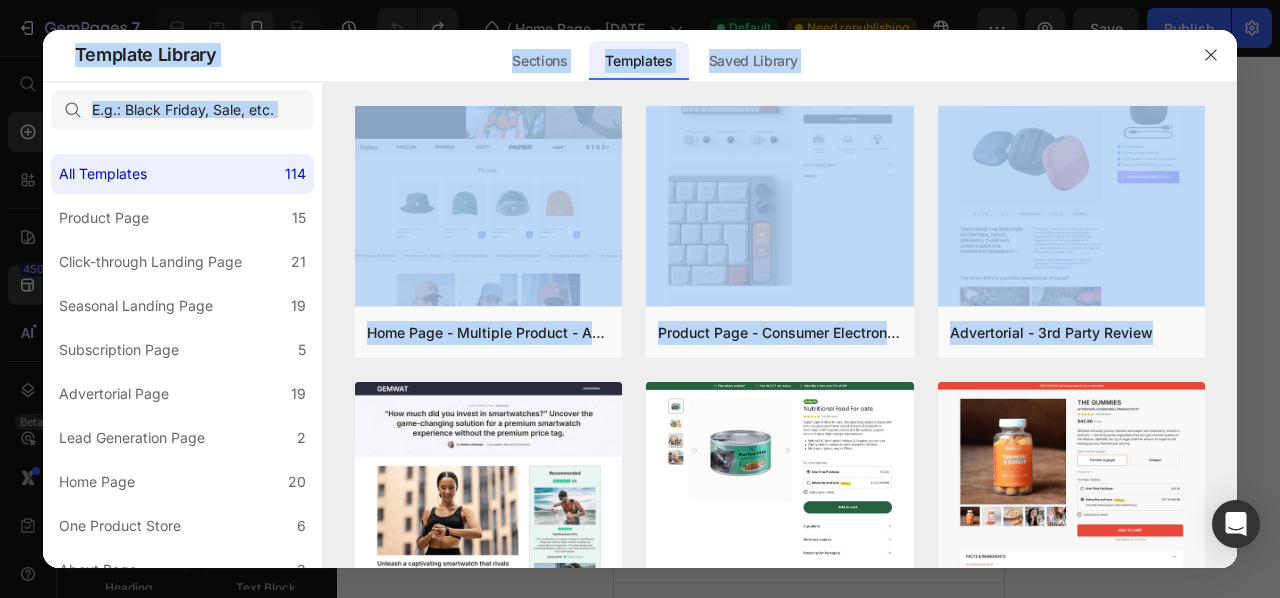 click on "Template Library Sections Templates Existing pages Saved Library Templates Saved Library All Templates 114 Product Page 15 Click-through Landing Page 21 Seasonal Landing Page 19 Subscription Page 5 Advertorial Page 19 Lead Generation Page 2 Home Page 20 One Product Store 6 About Page 3 FAQs Page 1 Legal Page 4 Contact Page 2 Blog Post 4 Blog List 2 Collection Page 3 Refresh  Create once, use everywhere with Theme Section   The new feature on GemPages that lets you design a global section that can be used on all your  GemPages  &  Shopify pages . Any changes you make will be automatically updated on all pages that use it.  Learn more about Theme Section Comparison - Beauty & Fitness - Cosmetic - Ingredients - Style 19 Add to page  Preview  Guarantee - 30 day money back Add to page  Preview  Product Detail - Beauty & Fitness - Cosmetic - Style 18 Add to page  Preview  Product Detail - Beauty & Fitness - Cosmetic - Style 17 Add to page  Preview  Bundle - Food & Drink - Style 36 Add to page  Preview  Add to page" 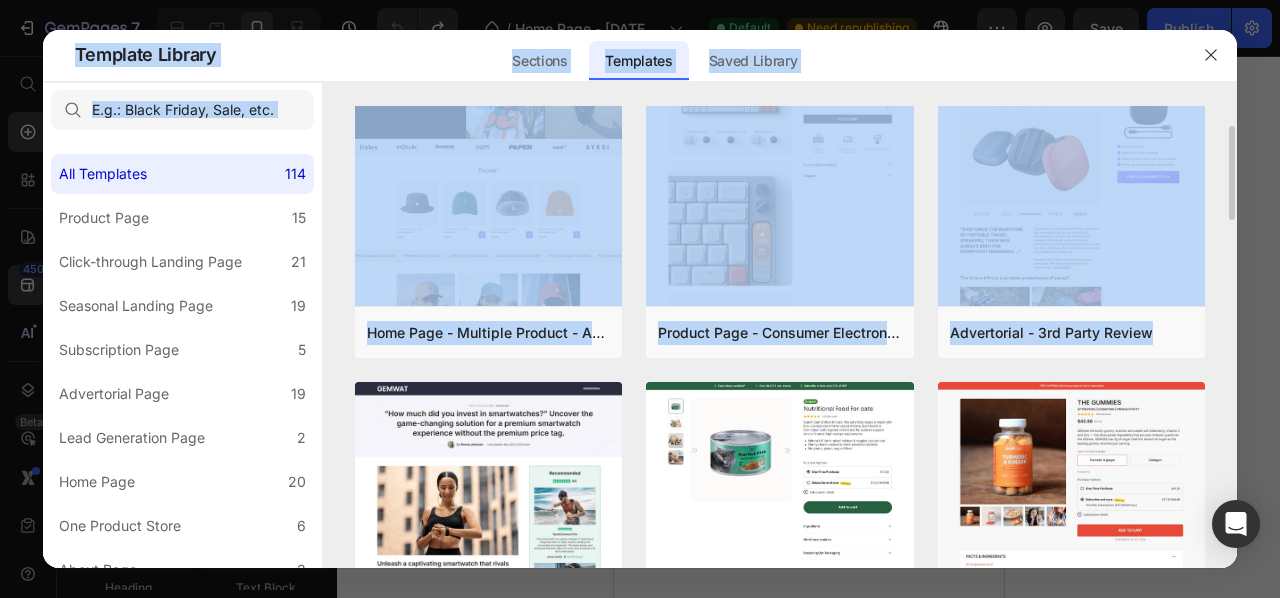 click on "Home Page - Multiple Product - Apparel - Style 4 Add to page  Preview  Product Page - Consumer Electronics - Keyboard Add to page  Preview  Advertorial - 3rd Party Review  Add to page  Preview  Advertorial - 3rd Party Review - Product In Use Image Add to page  Preview  Subscription Page - Pet & Animals - Gem Cat Food - Style 3 Add to page  Preview  Subscription Page - Health - Gem Drug - Style 2 Add to page  Preview  Product Page - Sports Add to page  Preview  Advertorial - Top 5 Add to page  Preview  Advertorial - Listicle Add to page  Preview  Advertorial - Personal Story - Video Add to page  Preview  Advertorial - Personal Story - The Before & After Image Style 4 Add to page  Preview  Advertorial - Personal Story - The Before & After Image Style 3 Add to page  Preview  Subscription Page - Beauty & Fitness - Gem Cosmetic - Style 1 Add to page  Preview  Advertorial - Founder Story - The After Image Add to page  Preview  Advertorial - Breaking News - Before & After Image Add to page  Preview  Add to page" at bounding box center (780, 237) 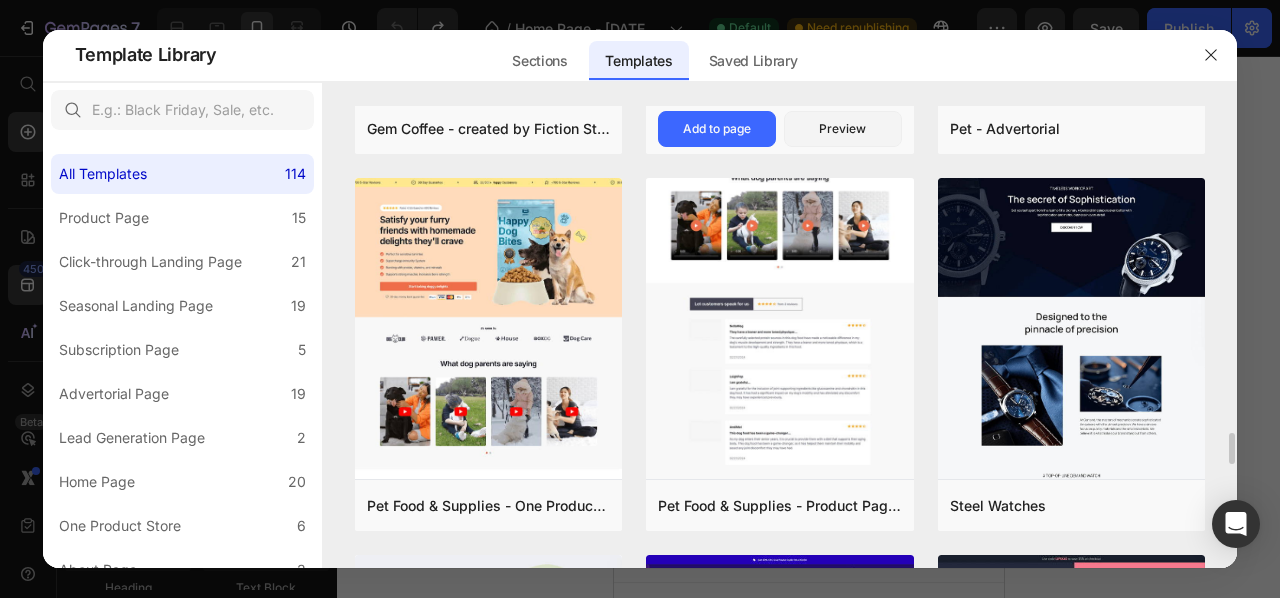 scroll, scrollTop: 4472, scrollLeft: 0, axis: vertical 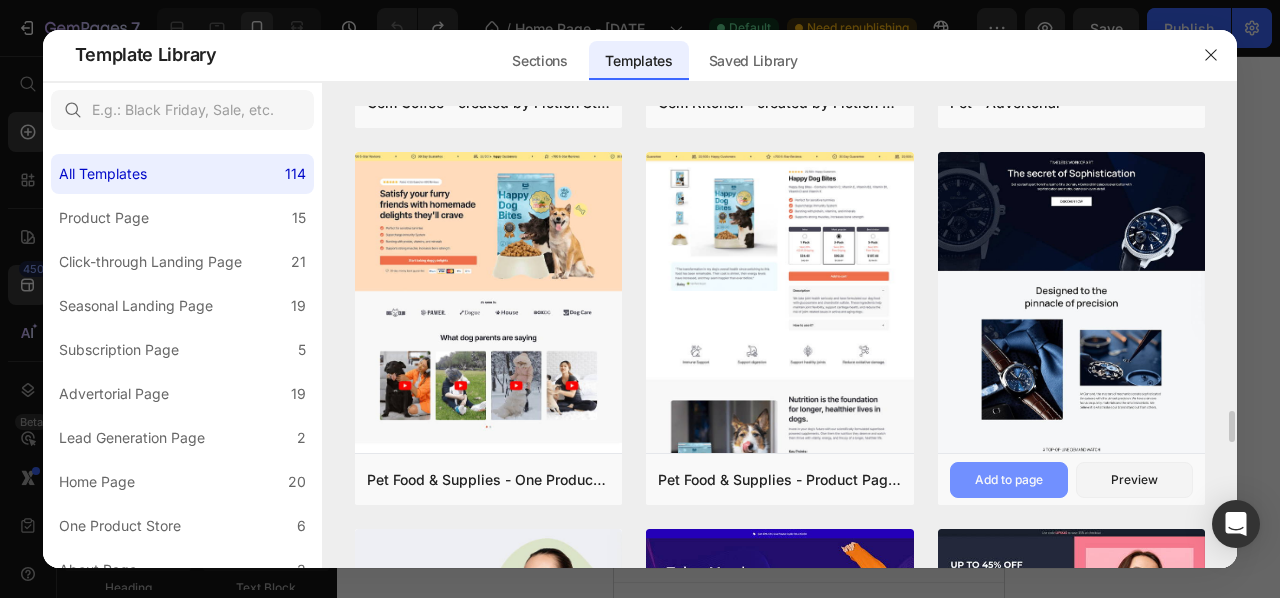 click on "Add to page" at bounding box center [1009, 480] 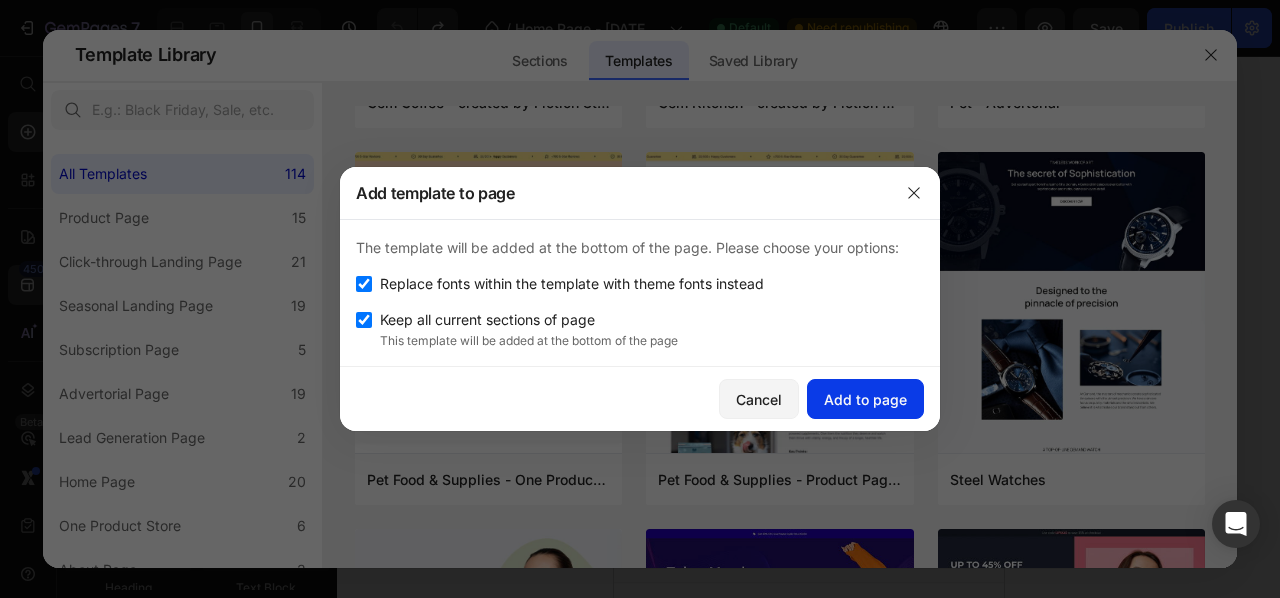 click on "Add to page" at bounding box center [865, 399] 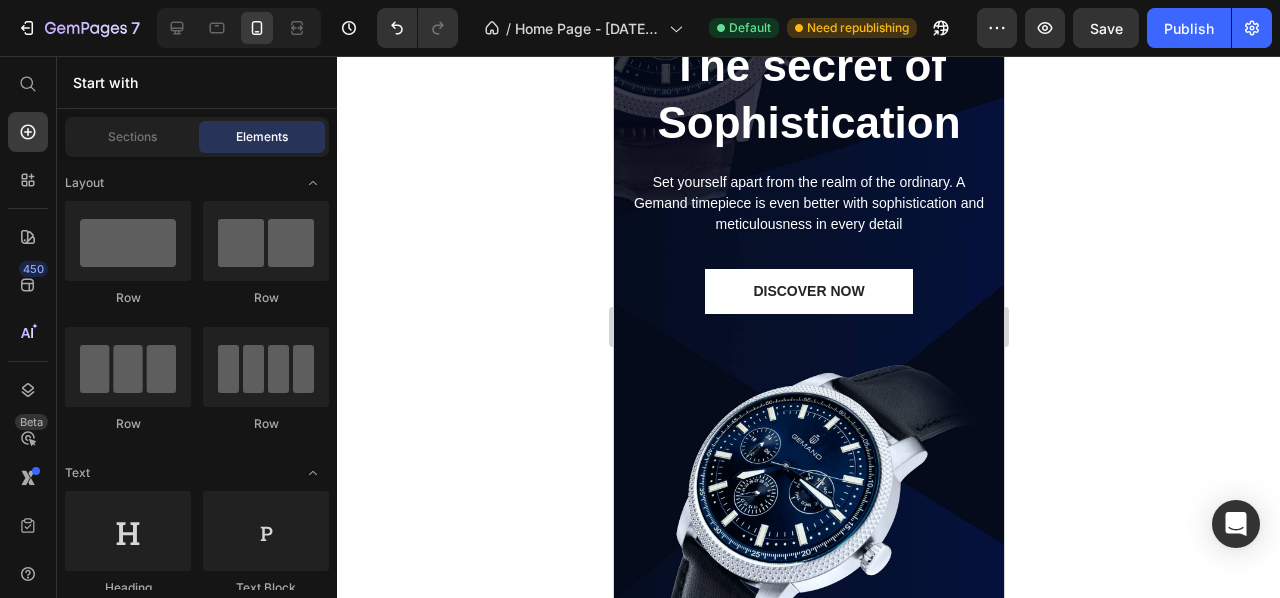scroll, scrollTop: 4918, scrollLeft: 0, axis: vertical 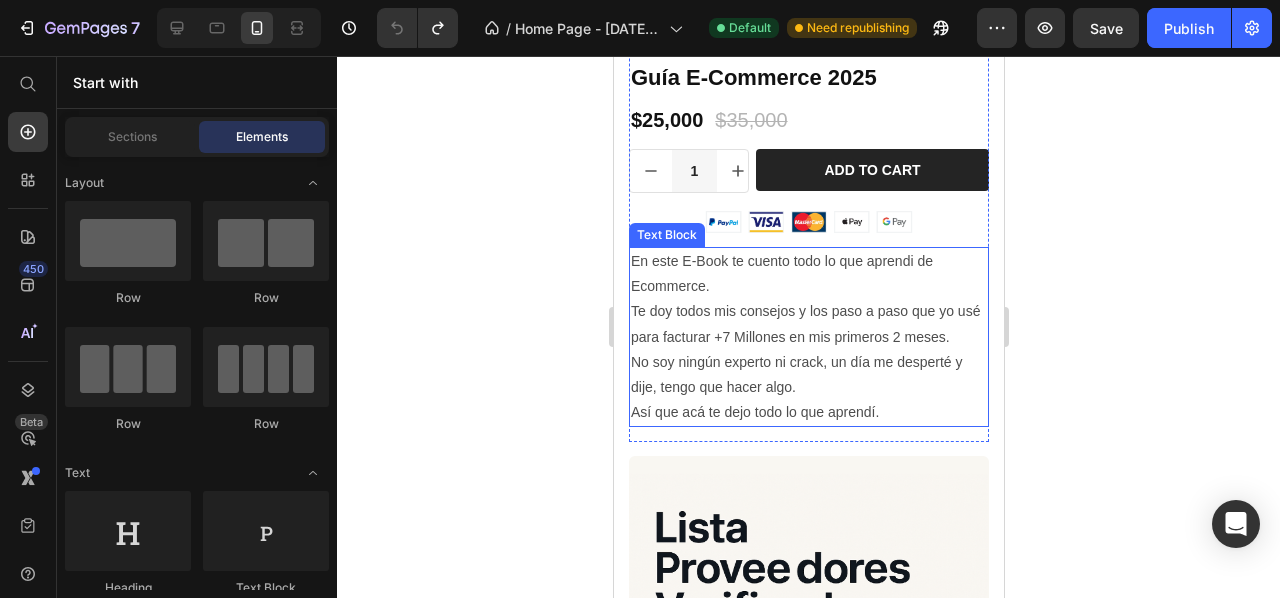 click on "Te doy todos mis consejos y los paso a paso que yo usé para facturar +7 Millones en mis primeros 2 meses." at bounding box center (808, 324) 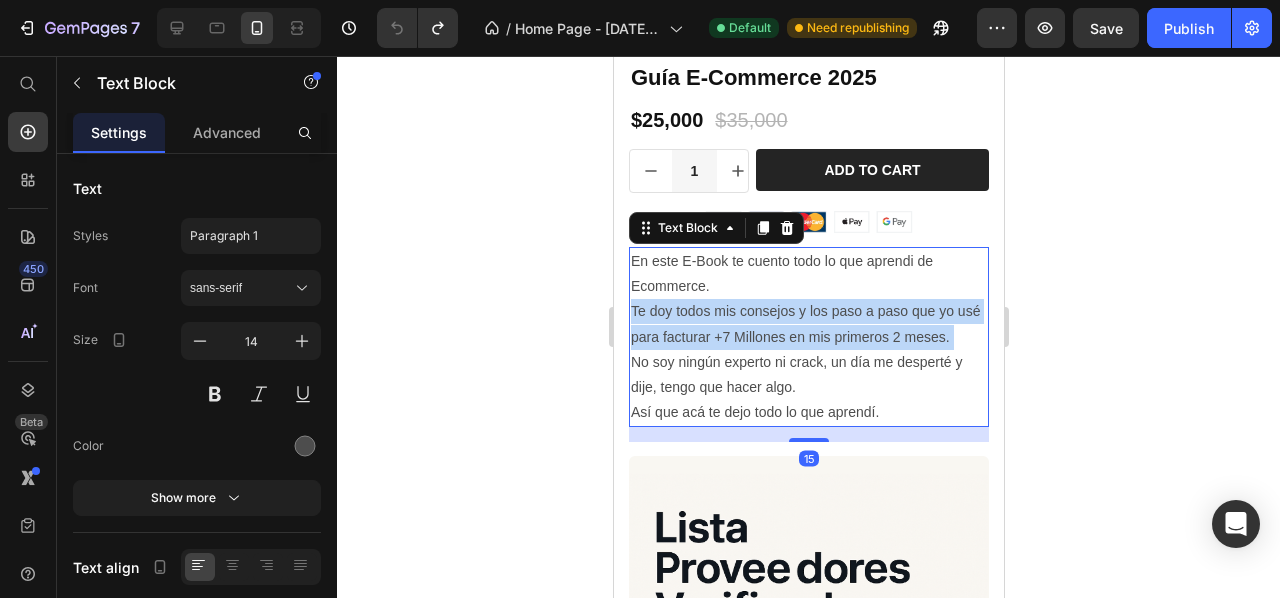 click on "Te doy todos mis consejos y los paso a paso que yo usé para facturar +7 Millones en mis primeros 2 meses." at bounding box center (808, 324) 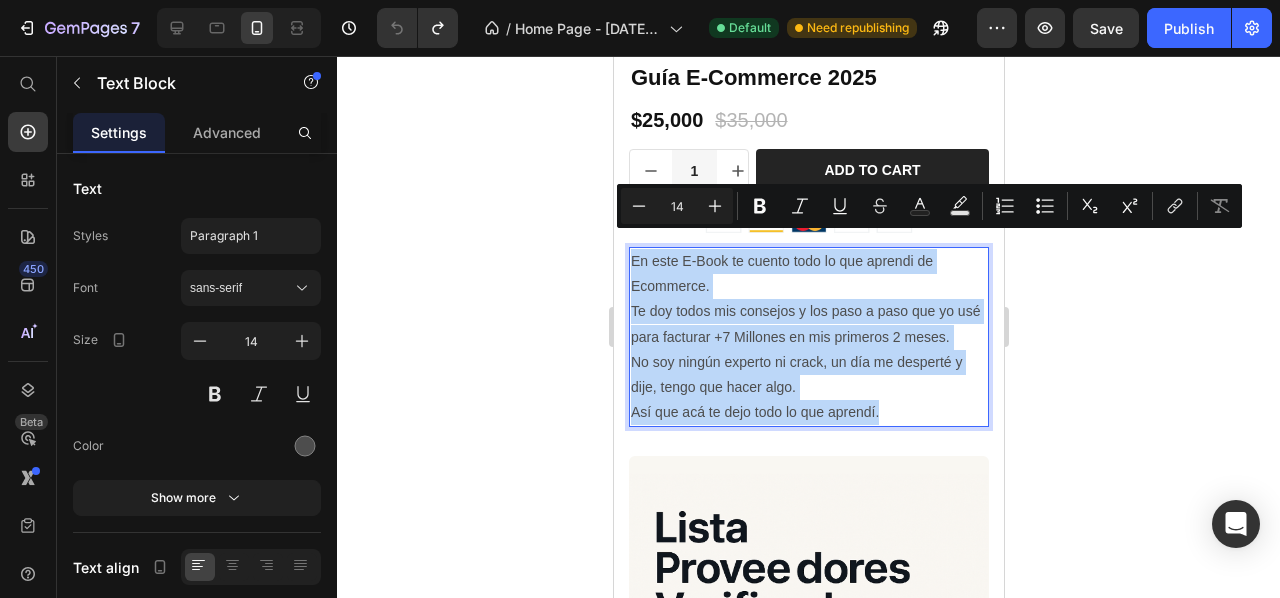 drag, startPoint x: 893, startPoint y: 422, endPoint x: 608, endPoint y: 235, distance: 340.8724 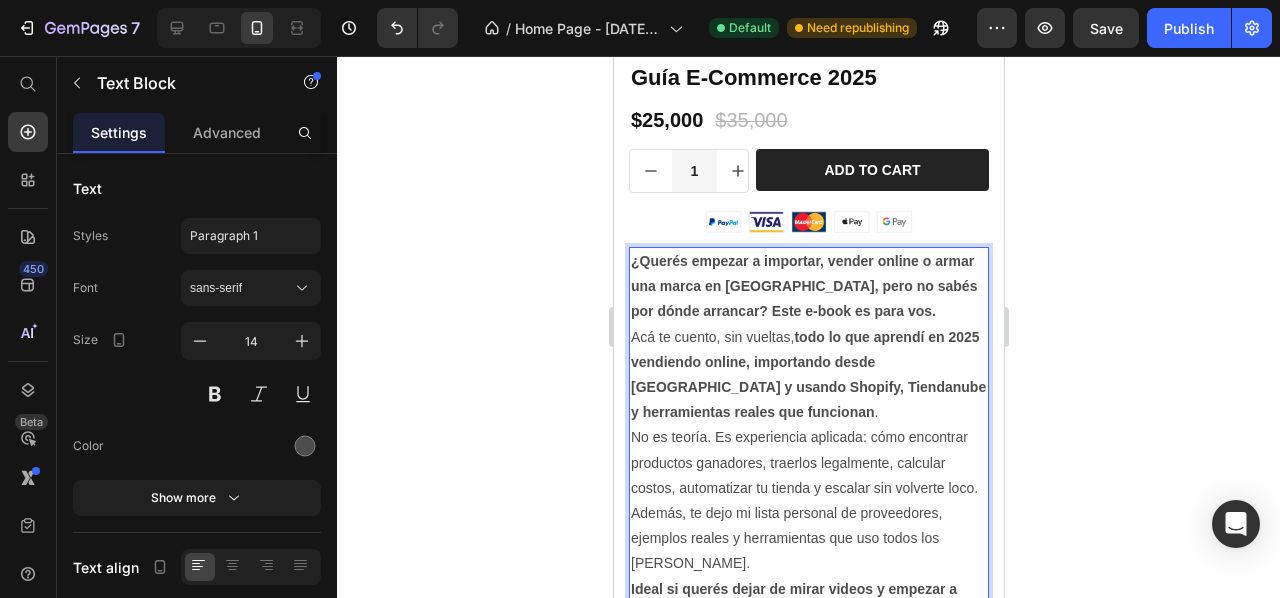 scroll, scrollTop: 2084, scrollLeft: 0, axis: vertical 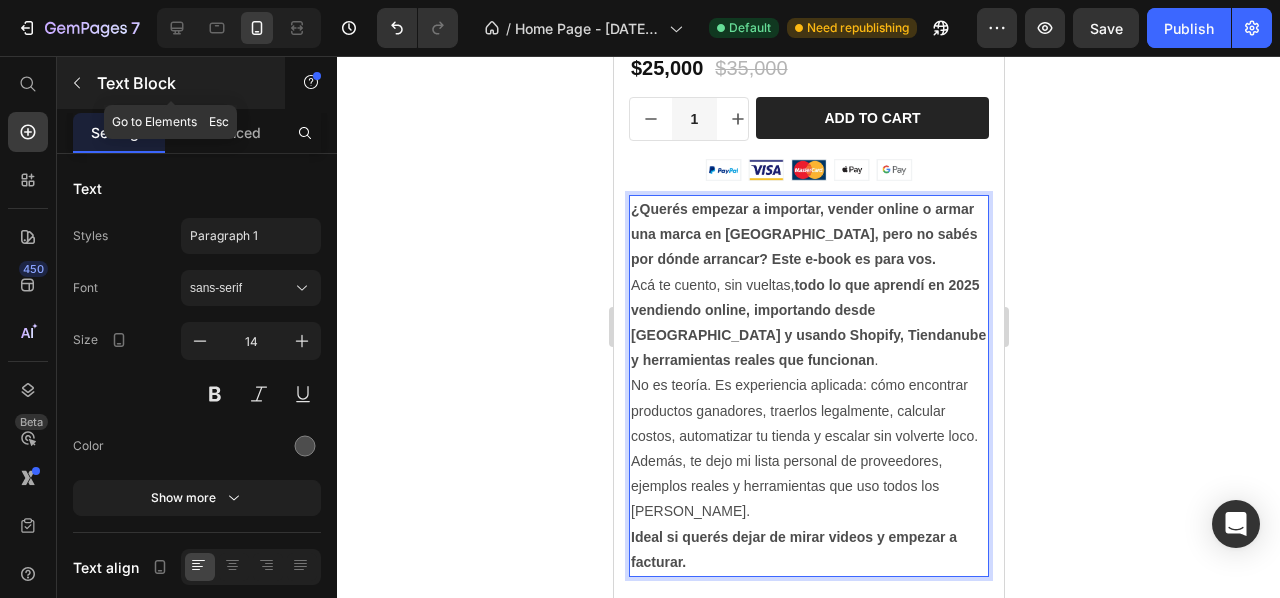 click at bounding box center [77, 83] 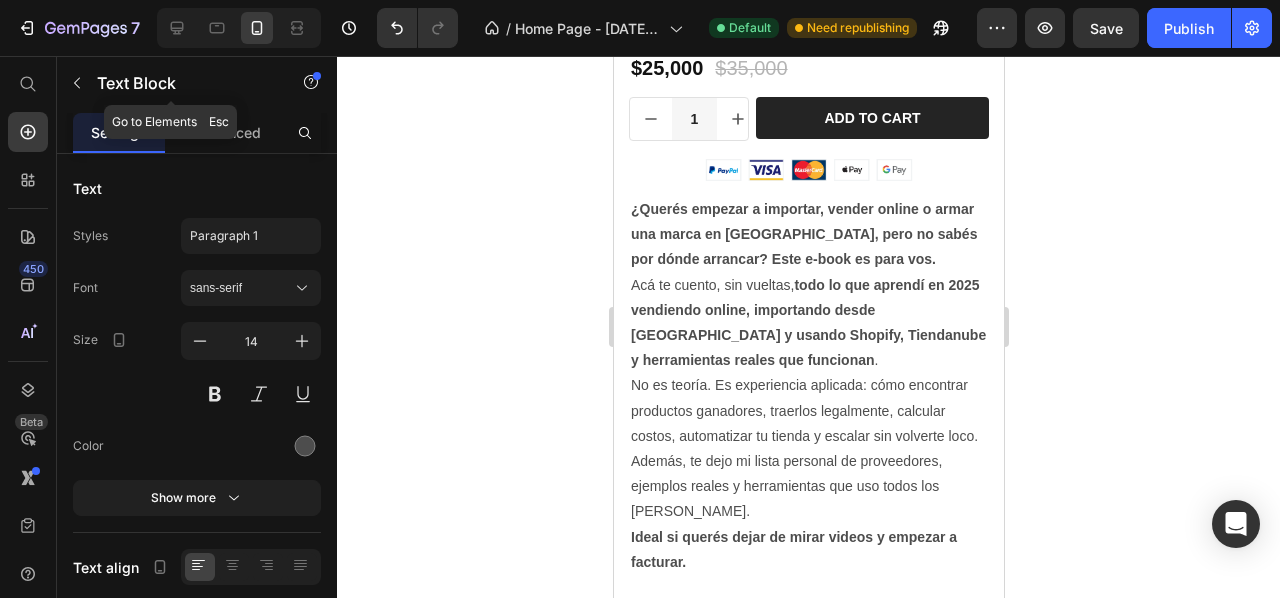 scroll, scrollTop: 0, scrollLeft: 0, axis: both 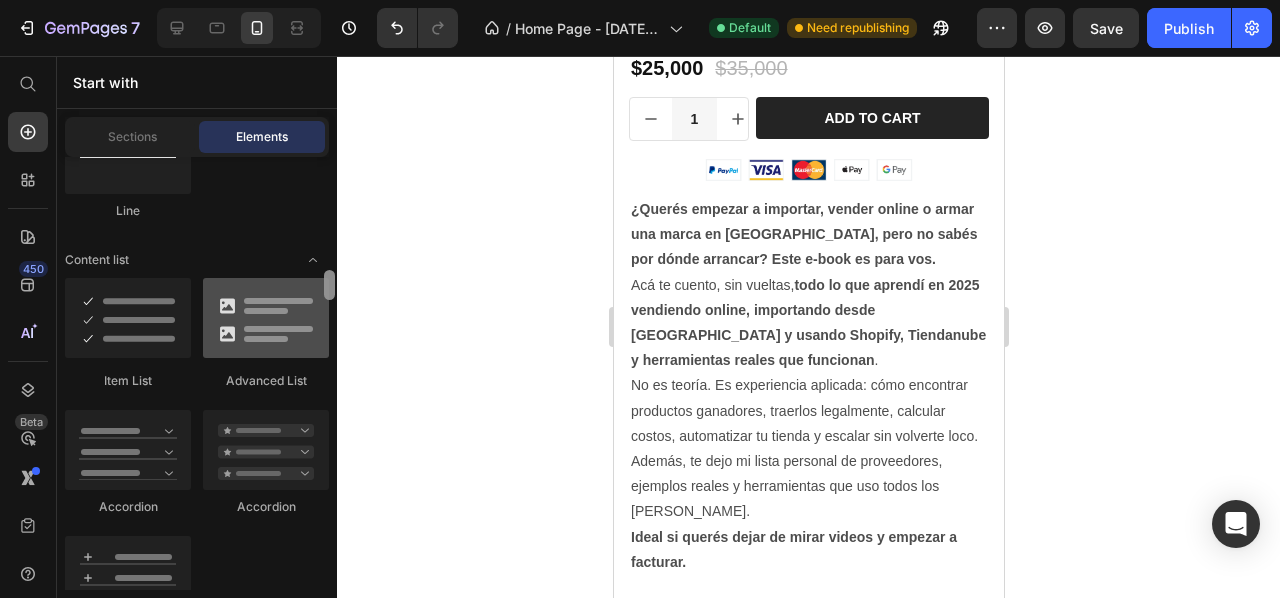 drag, startPoint x: 330, startPoint y: 175, endPoint x: 321, endPoint y: 289, distance: 114.35471 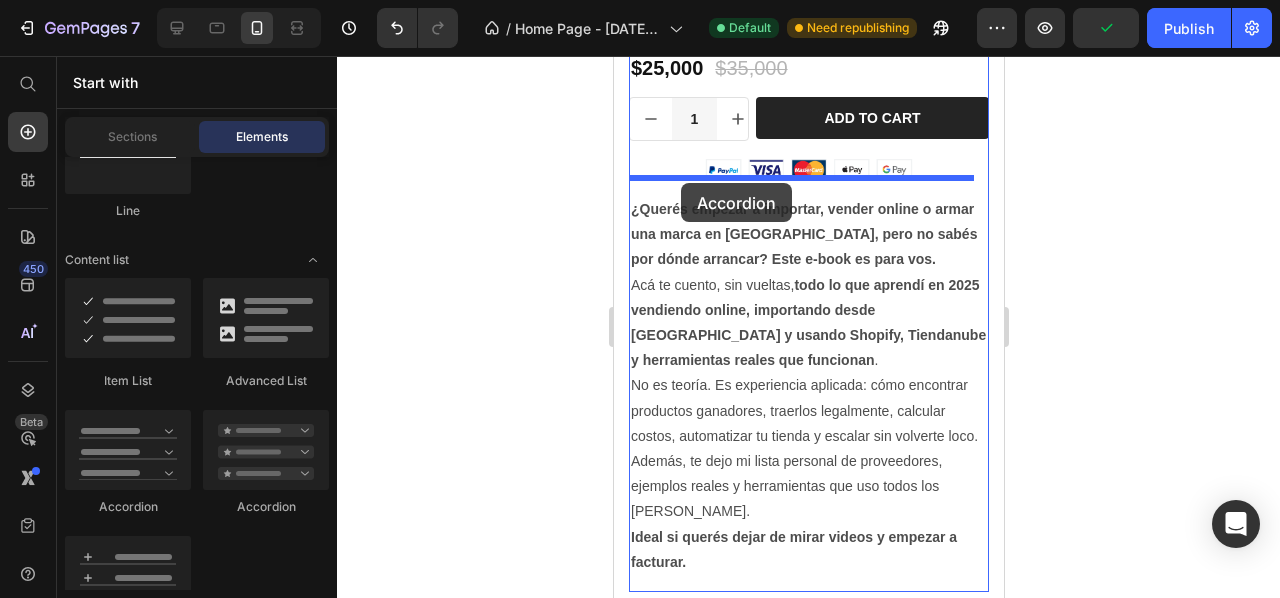 drag, startPoint x: 785, startPoint y: 509, endPoint x: 680, endPoint y: 183, distance: 342.49234 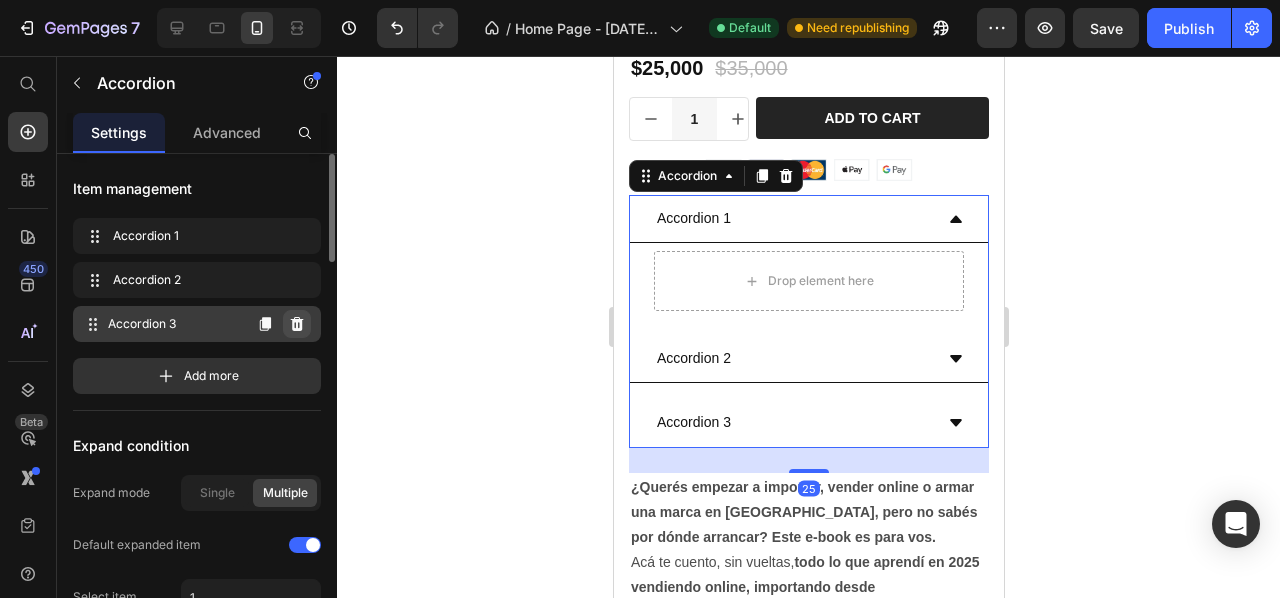 click 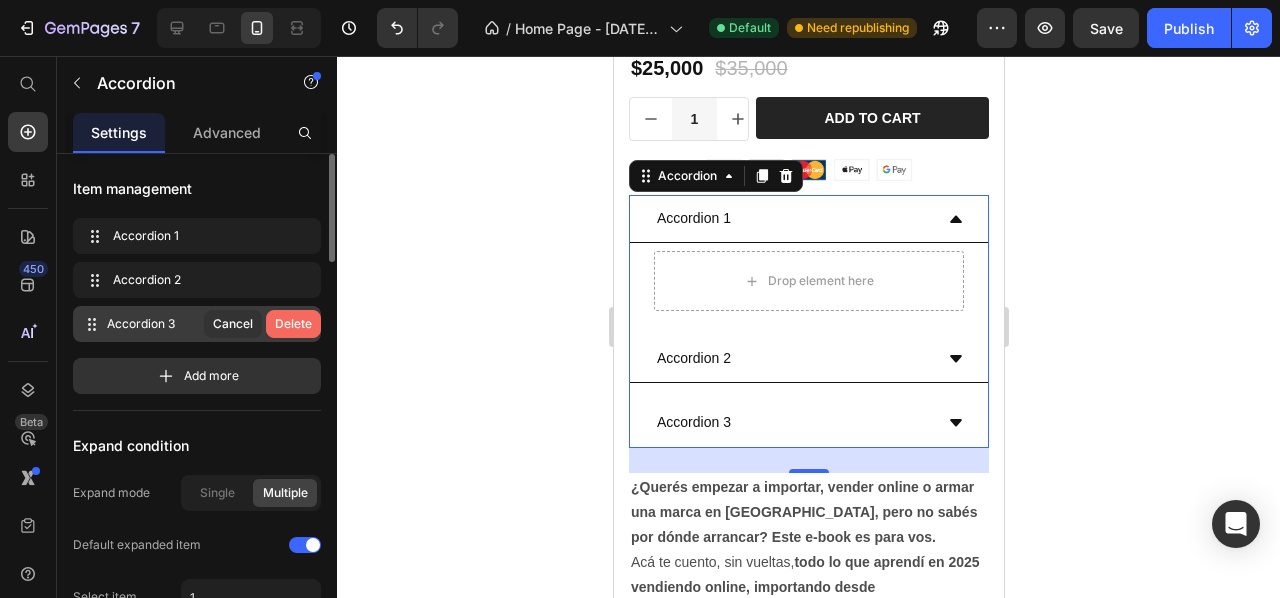 click on "Delete" at bounding box center [293, 324] 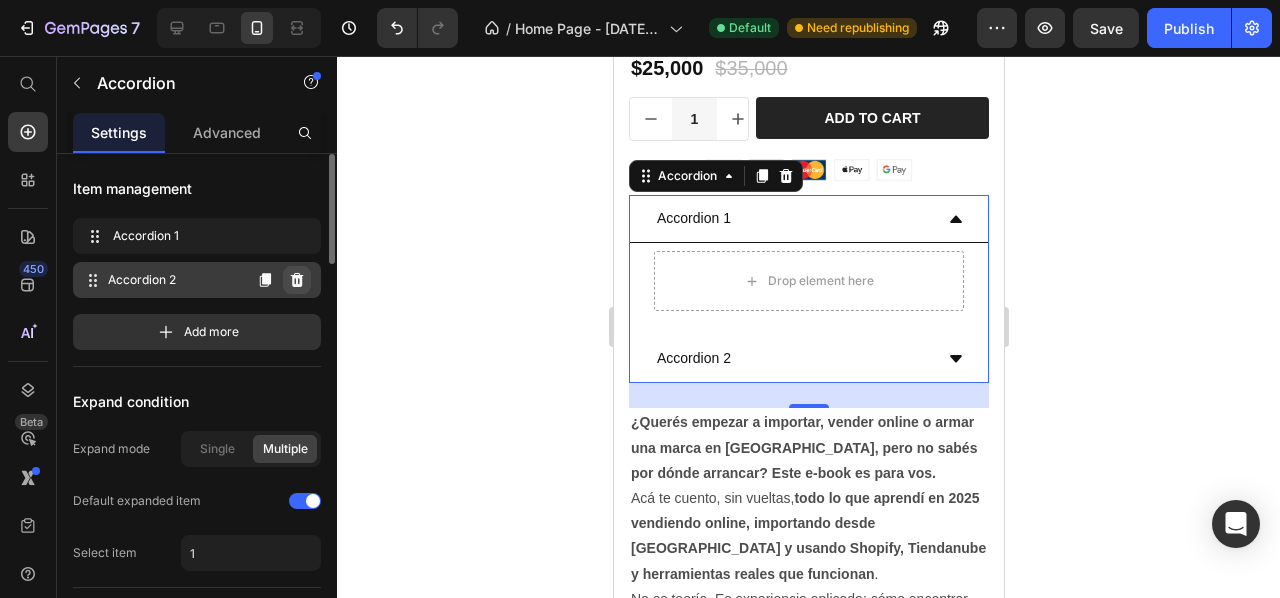 click 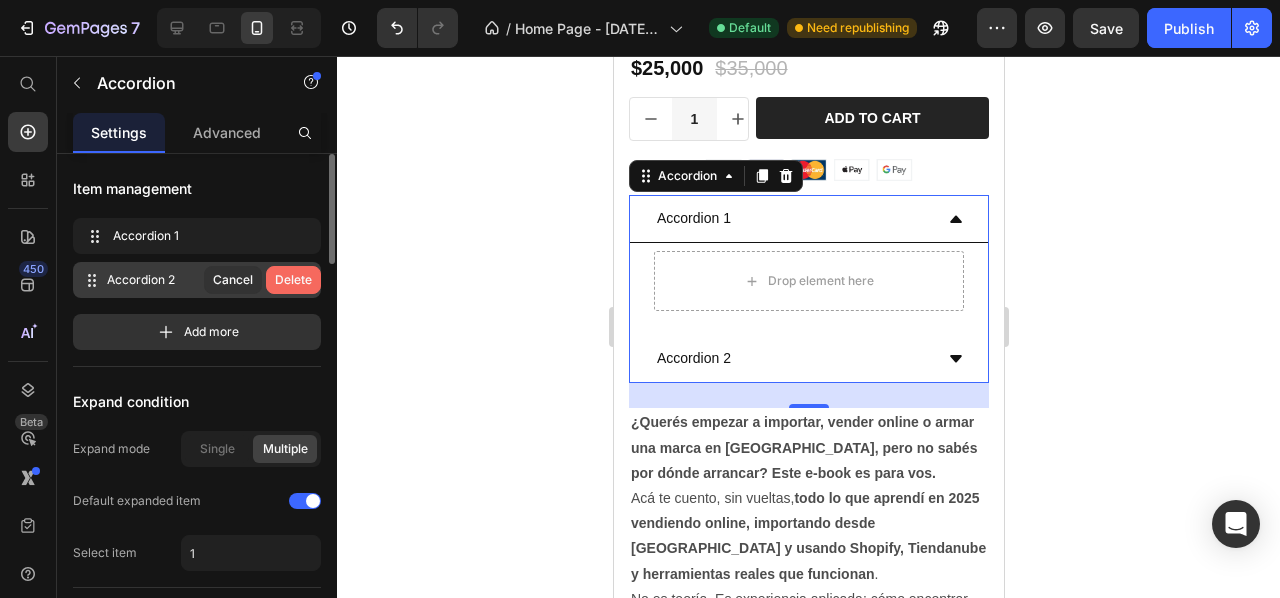 click on "Delete" at bounding box center [293, 280] 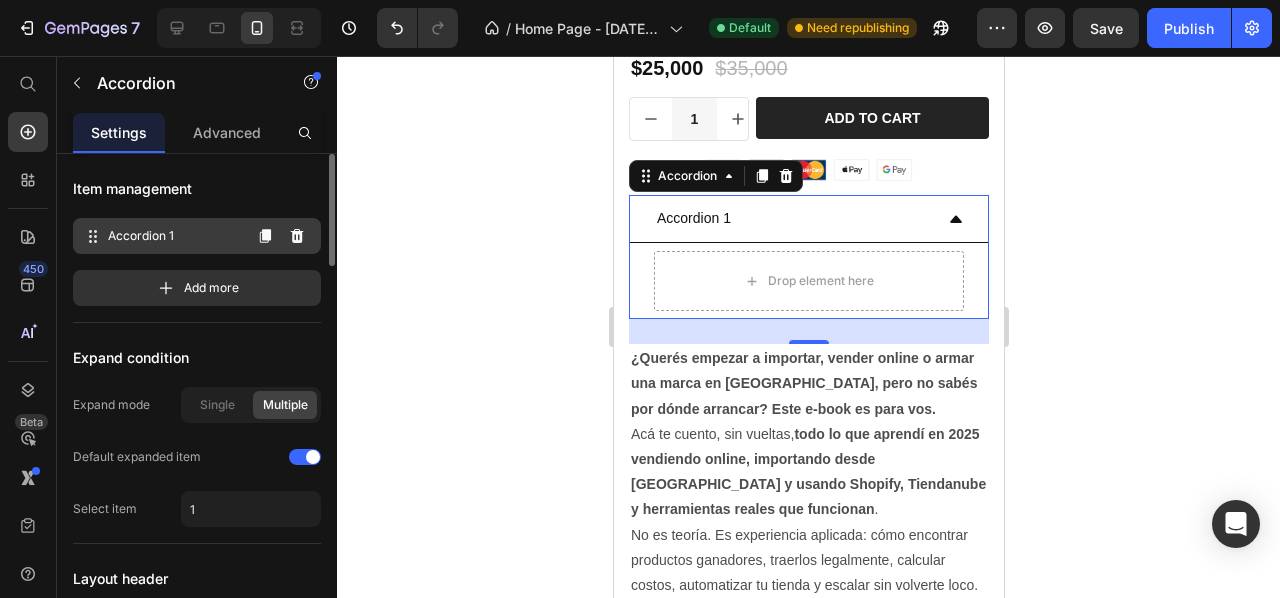 click on "Accordion 1" at bounding box center [174, 236] 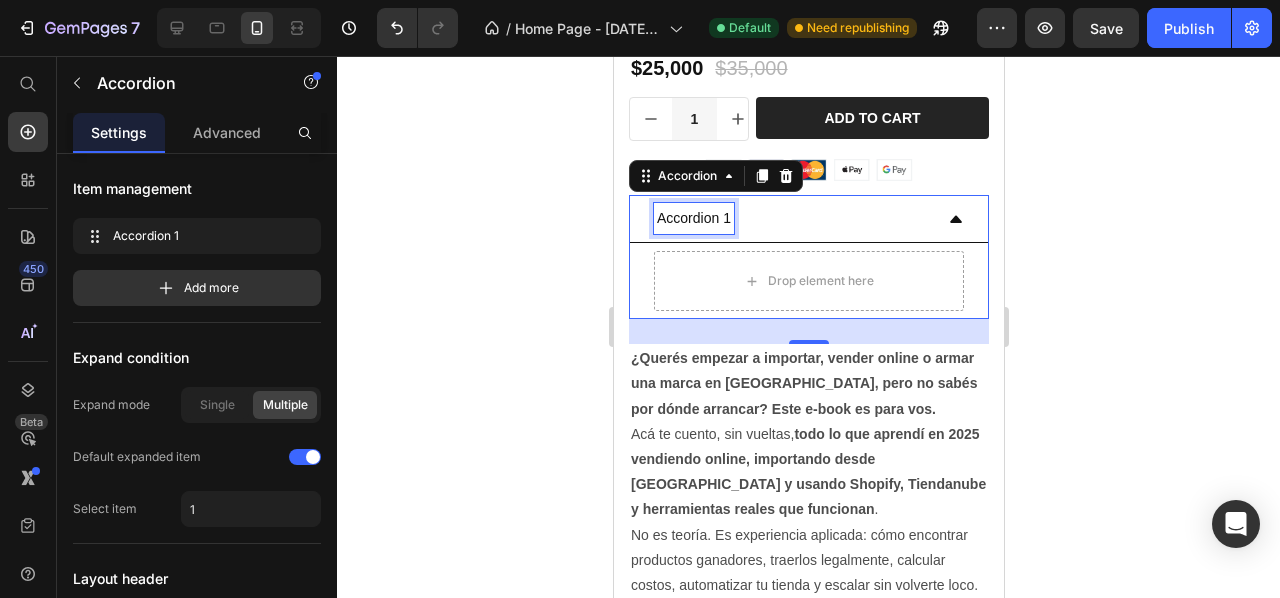 click on "Accordion 1" at bounding box center (693, 218) 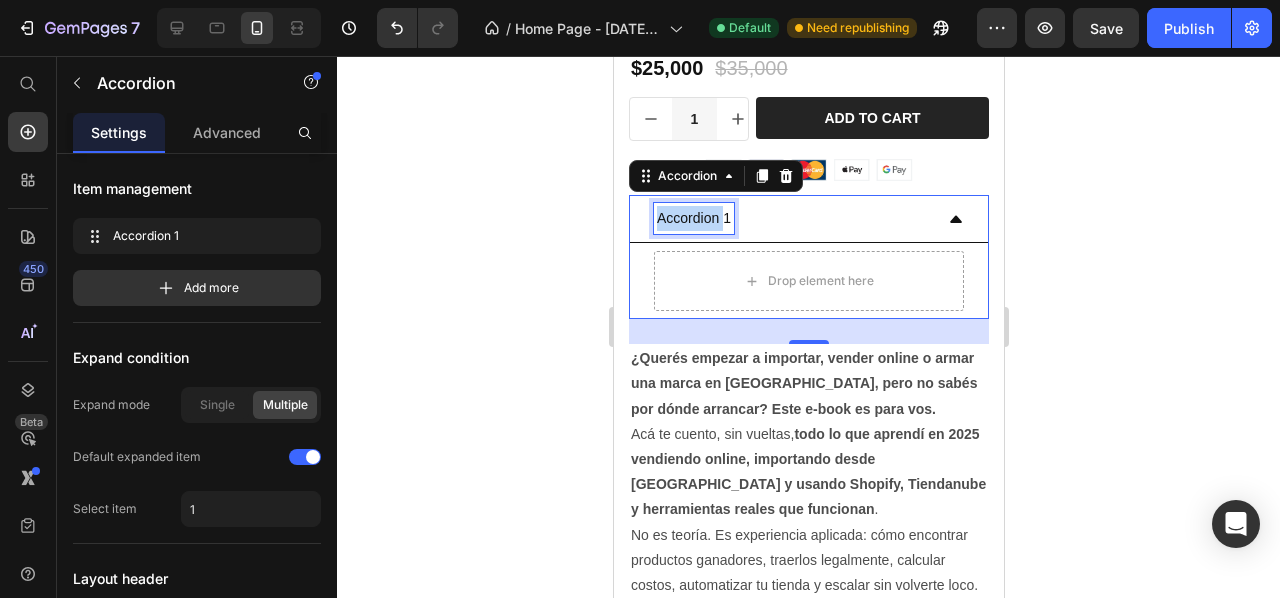 click on "Accordion 1" at bounding box center (693, 218) 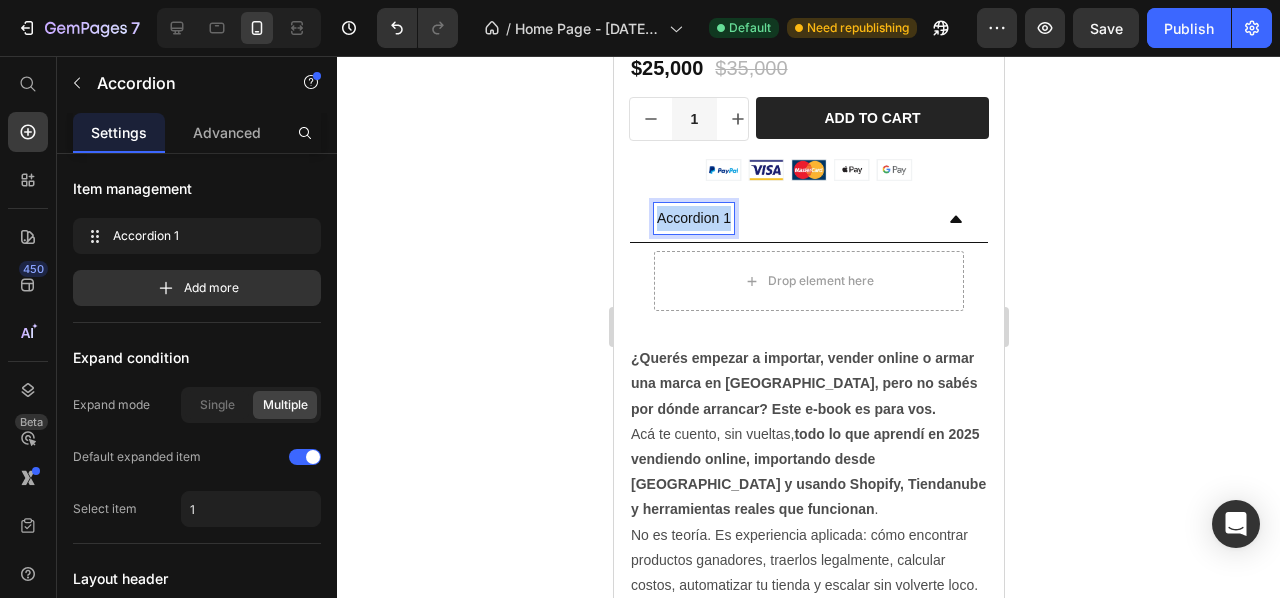 click on "Accordion 1" at bounding box center [693, 218] 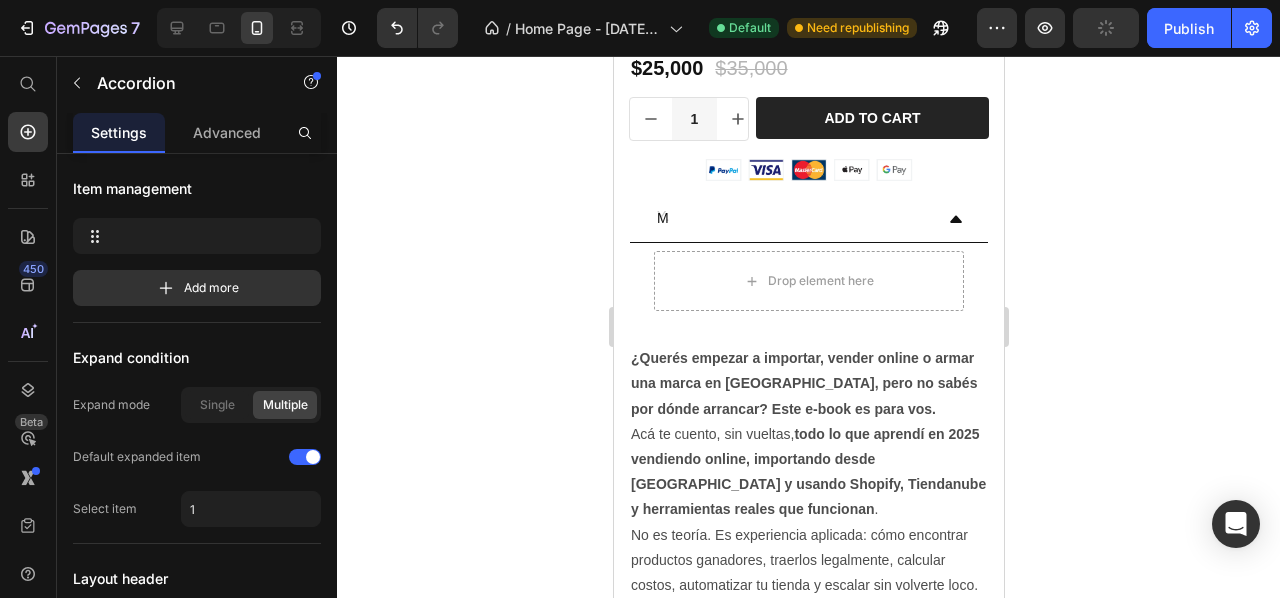 scroll, scrollTop: 2079, scrollLeft: 0, axis: vertical 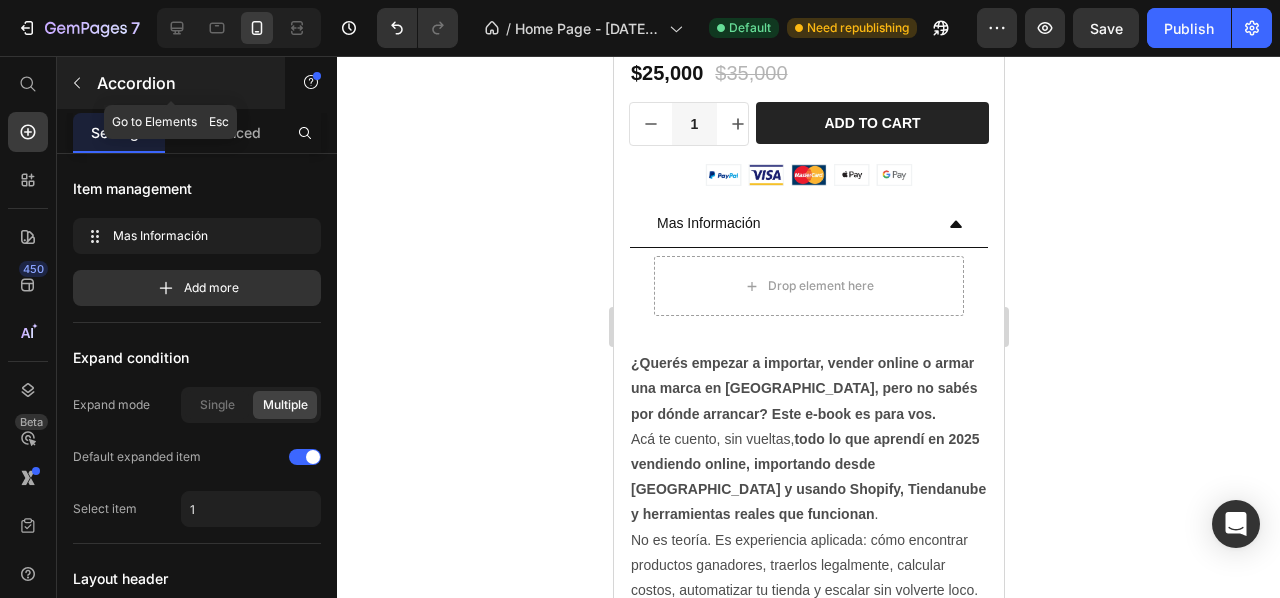 click on "Accordion" at bounding box center [182, 83] 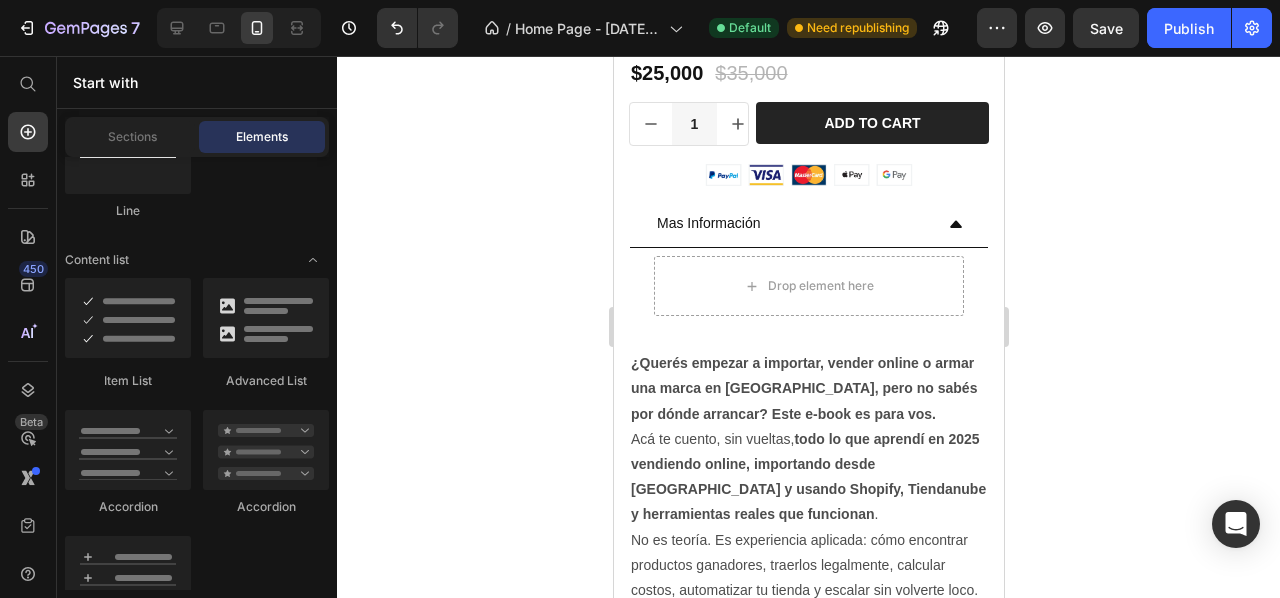 click on "Layout
Row
Row
Row
Row Text
Heading
Text Block Button
Button
Button
Sticky Back to top Media
Image
Image
Video
Video Banner" at bounding box center [197, 1621] 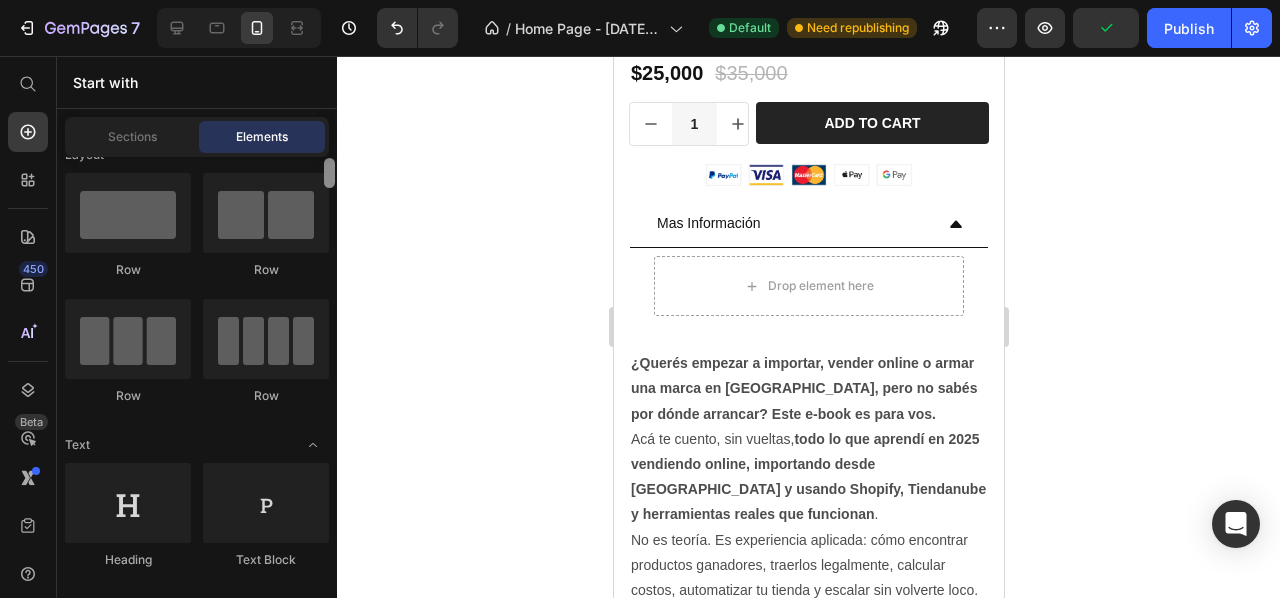scroll, scrollTop: 0, scrollLeft: 0, axis: both 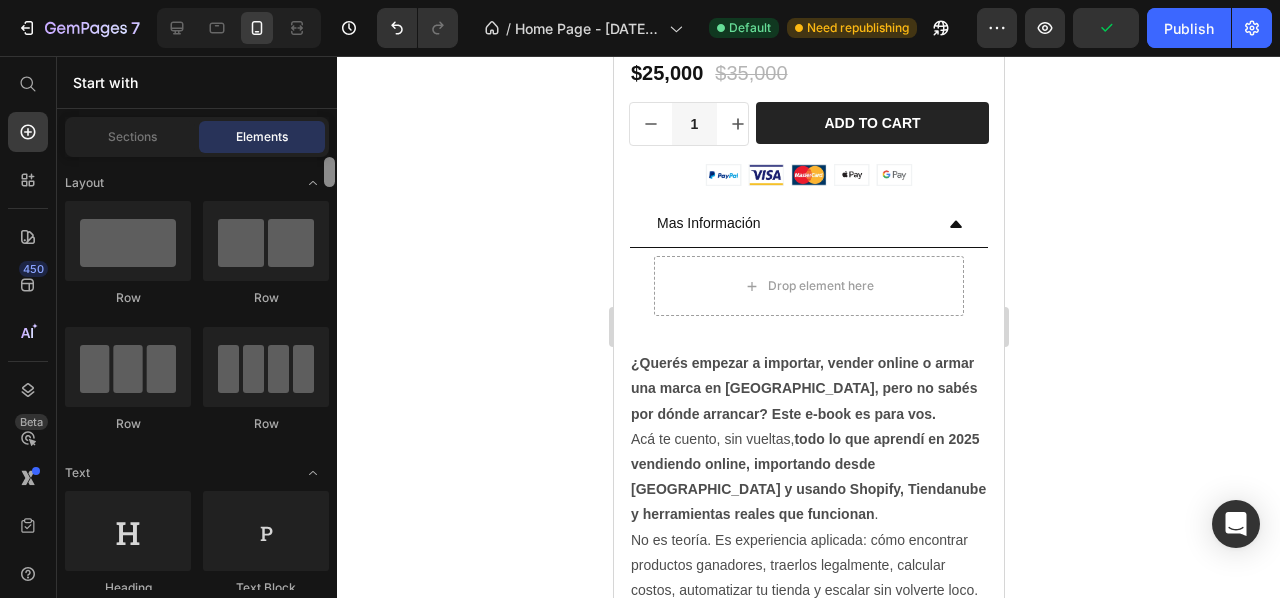 drag, startPoint x: 334, startPoint y: 268, endPoint x: 330, endPoint y: 154, distance: 114.07015 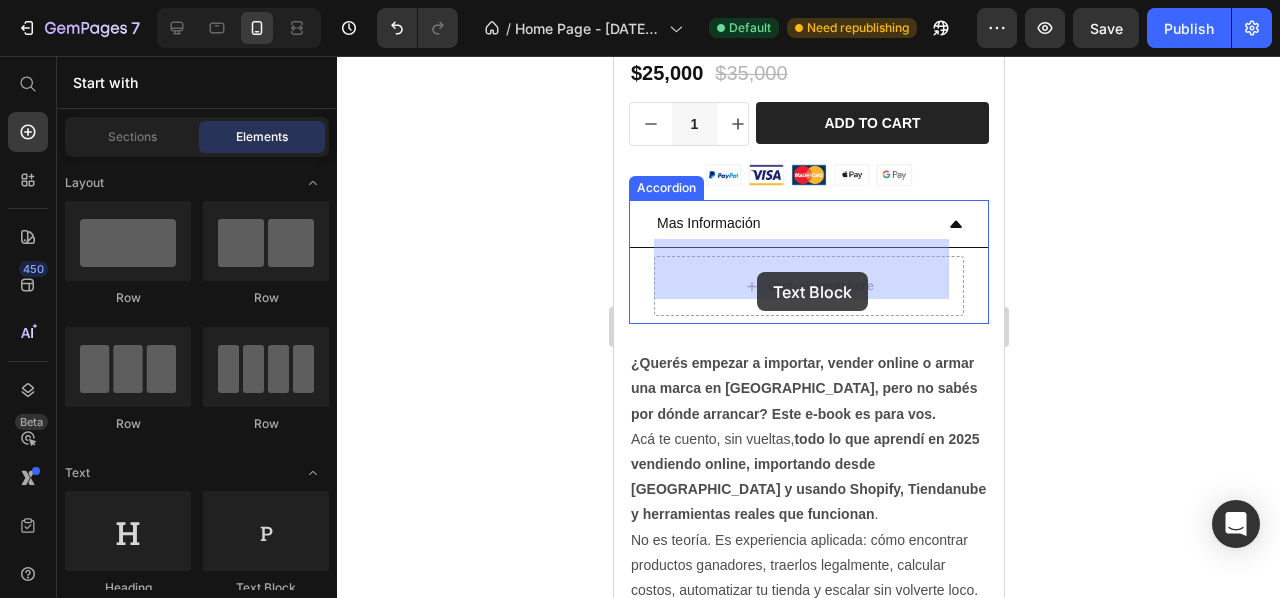 drag, startPoint x: 1166, startPoint y: 481, endPoint x: 761, endPoint y: 270, distance: 456.66837 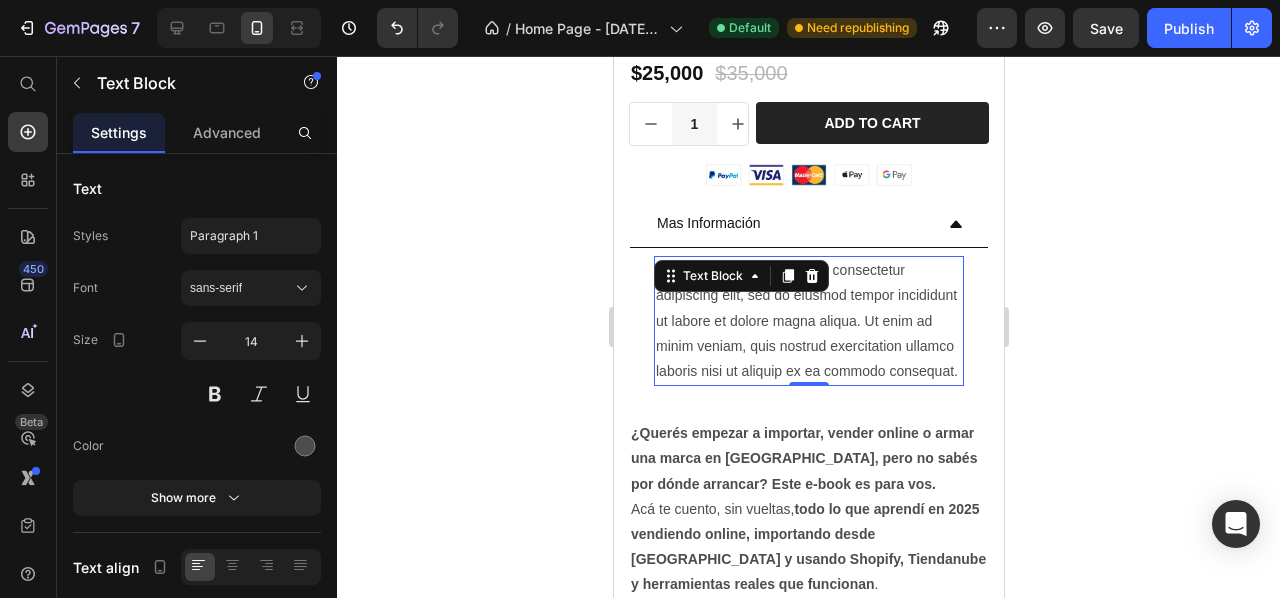 click on "Lorem ipsum dolor sit amet, consectetur adipiscing elit, sed do eiusmod tempor incididunt ut labore et dolore magna aliqua. Ut enim ad minim veniam, quis nostrud exercitation ullamco laboris nisi ut aliquip ex ea commodo consequat." at bounding box center (808, 321) 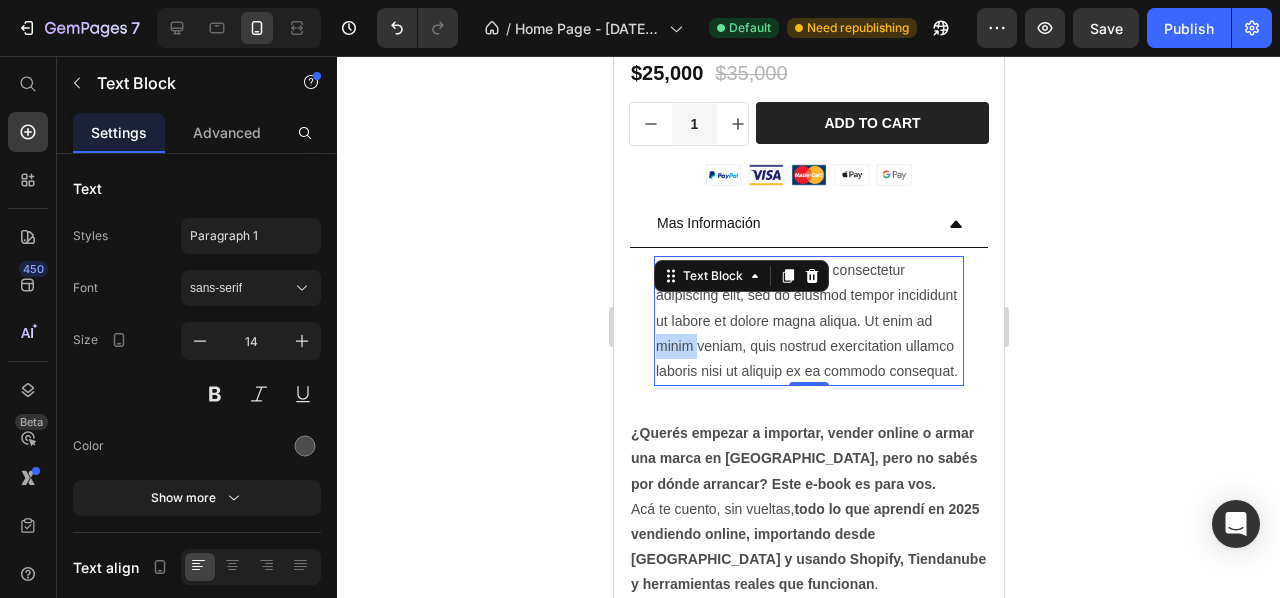 click on "Lorem ipsum dolor sit amet, consectetur adipiscing elit, sed do eiusmod tempor incididunt ut labore et dolore magna aliqua. Ut enim ad minim veniam, quis nostrud exercitation ullamco laboris nisi ut aliquip ex ea commodo consequat." at bounding box center (808, 321) 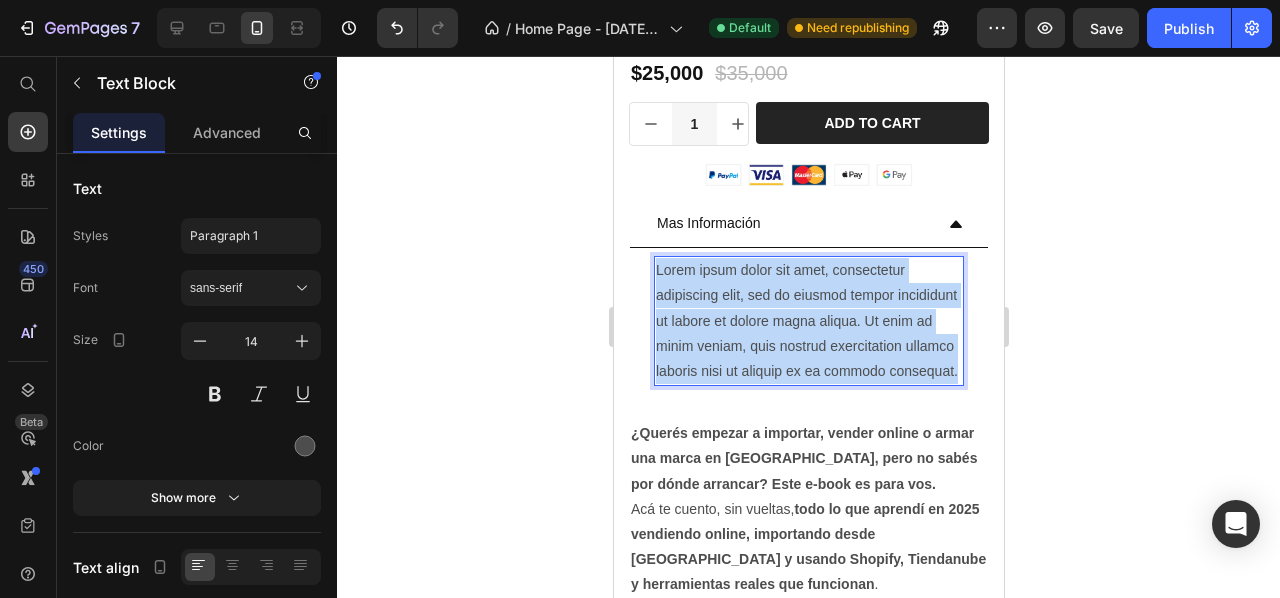 click on "Lorem ipsum dolor sit amet, consectetur adipiscing elit, sed do eiusmod tempor incididunt ut labore et dolore magna aliqua. Ut enim ad minim veniam, quis nostrud exercitation ullamco laboris nisi ut aliquip ex ea commodo consequat." at bounding box center (808, 321) 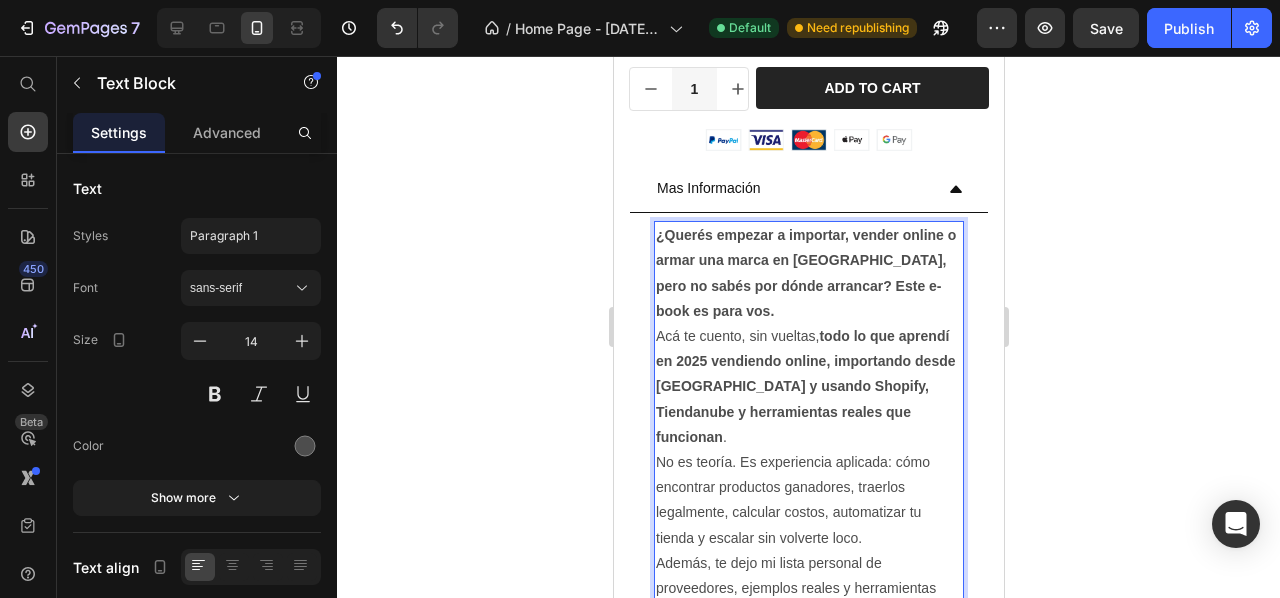 scroll, scrollTop: 2190, scrollLeft: 0, axis: vertical 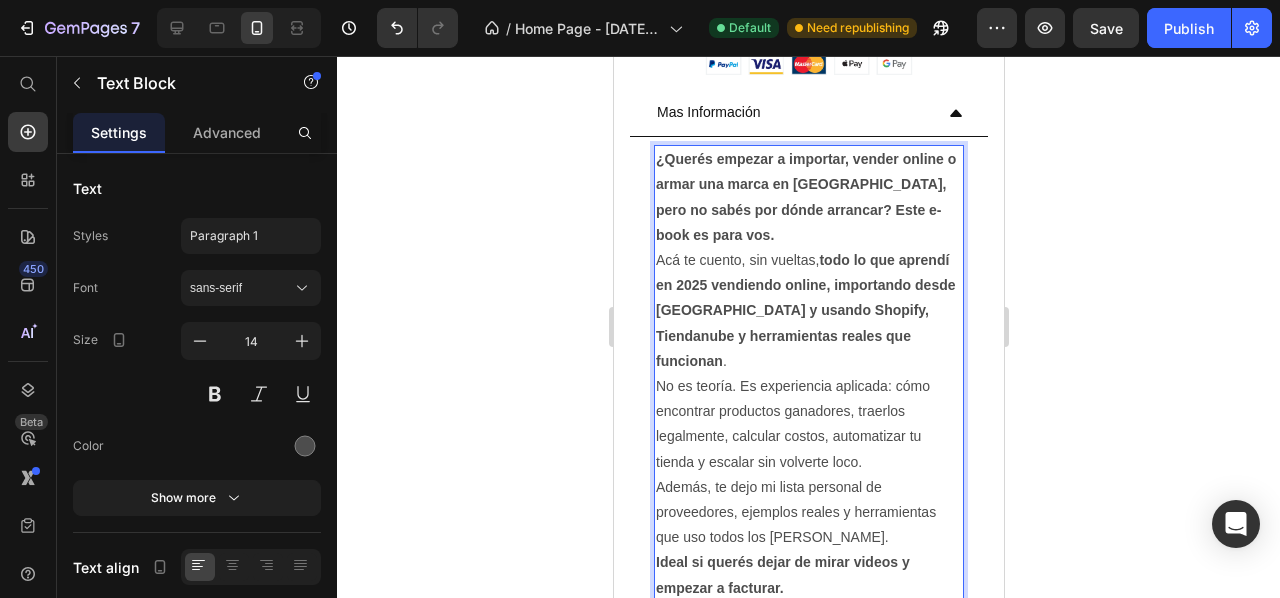 click on "Acá te cuento, sin vueltas,  todo lo que aprendí en 2025 vendiendo online, importando desde [GEOGRAPHIC_DATA] y usando Shopify, Tiendanube y herramientas reales que funcionan ." at bounding box center (808, 311) 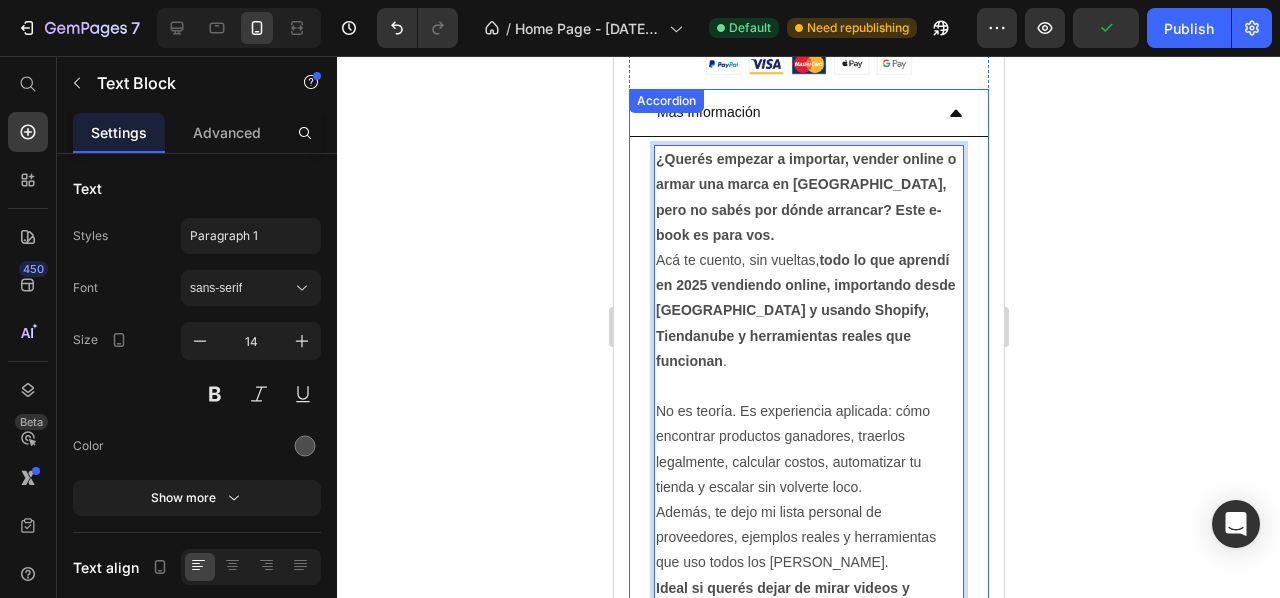 click 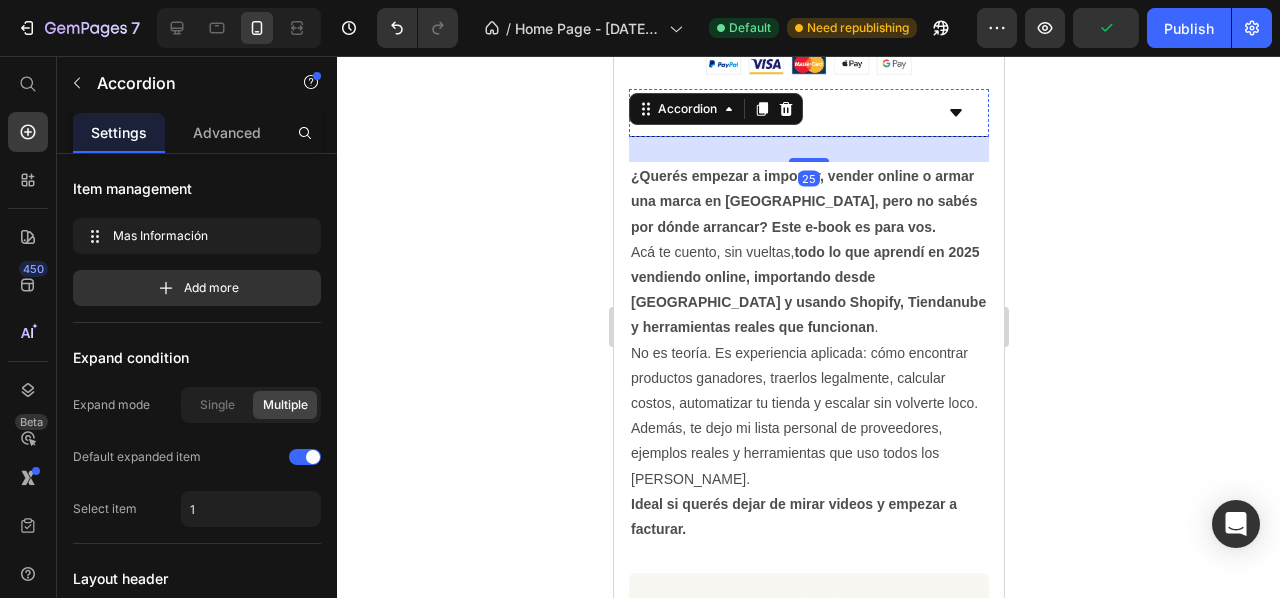 scroll, scrollTop: 0, scrollLeft: 0, axis: both 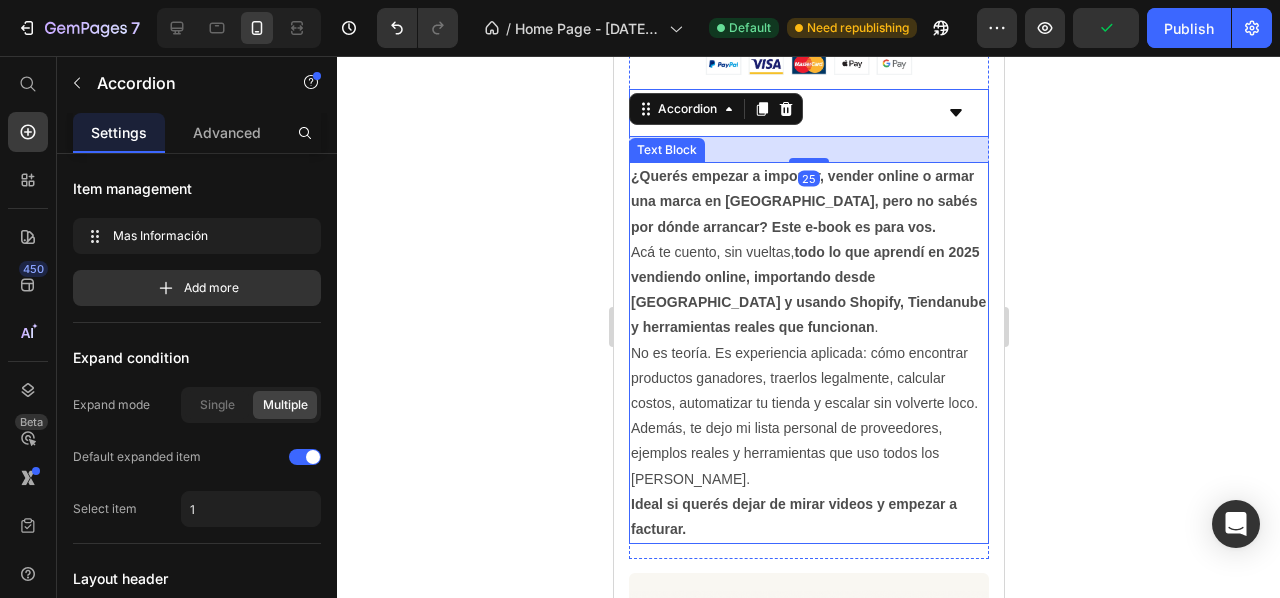 click on "Acá te cuento, sin vueltas,  todo lo que aprendí en 2025 vendiendo online, importando desde [GEOGRAPHIC_DATA] y usando Shopify, Tiendanube y herramientas reales que funcionan ." at bounding box center (808, 290) 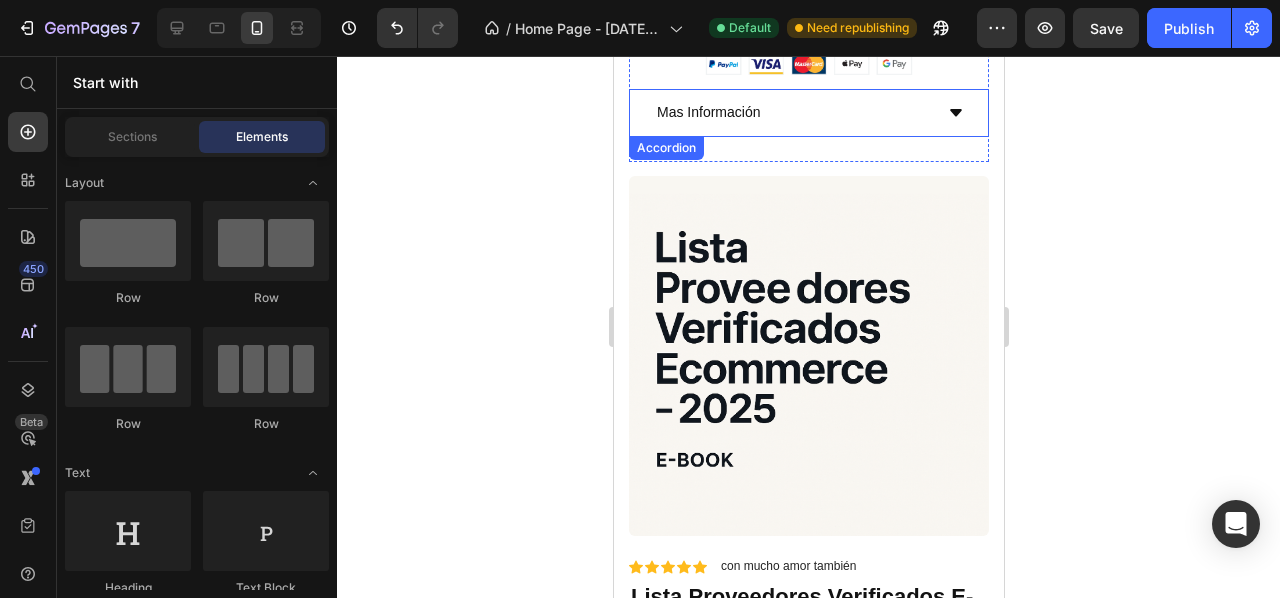 click on "Mas Información" at bounding box center [792, 112] 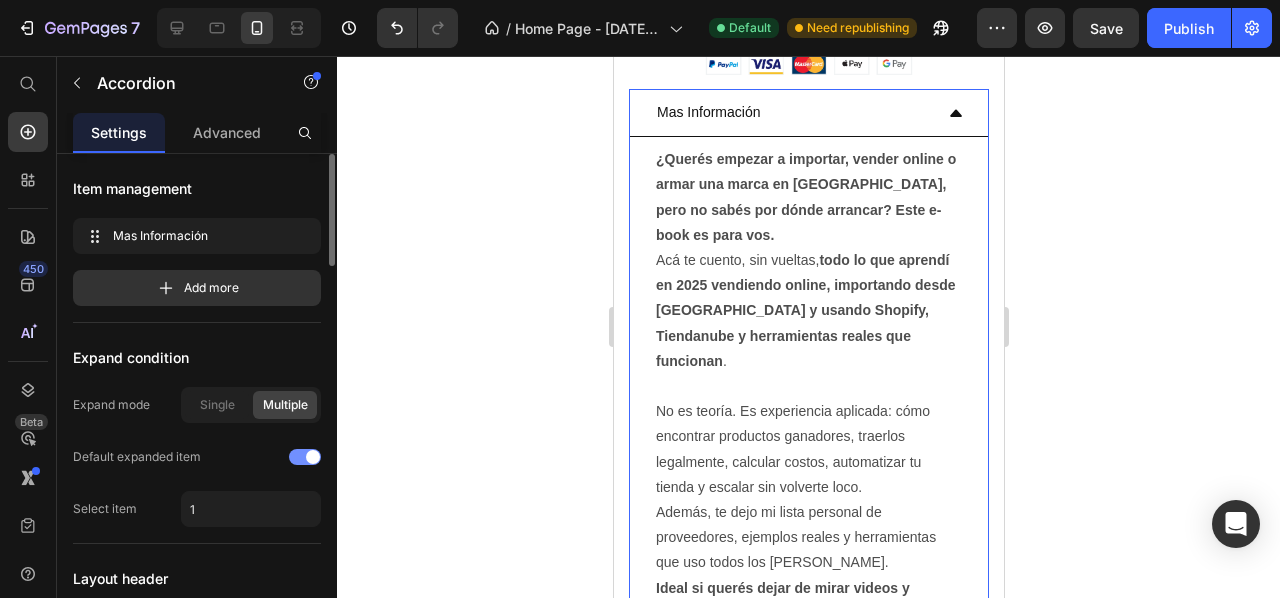 click on "Default expanded item" 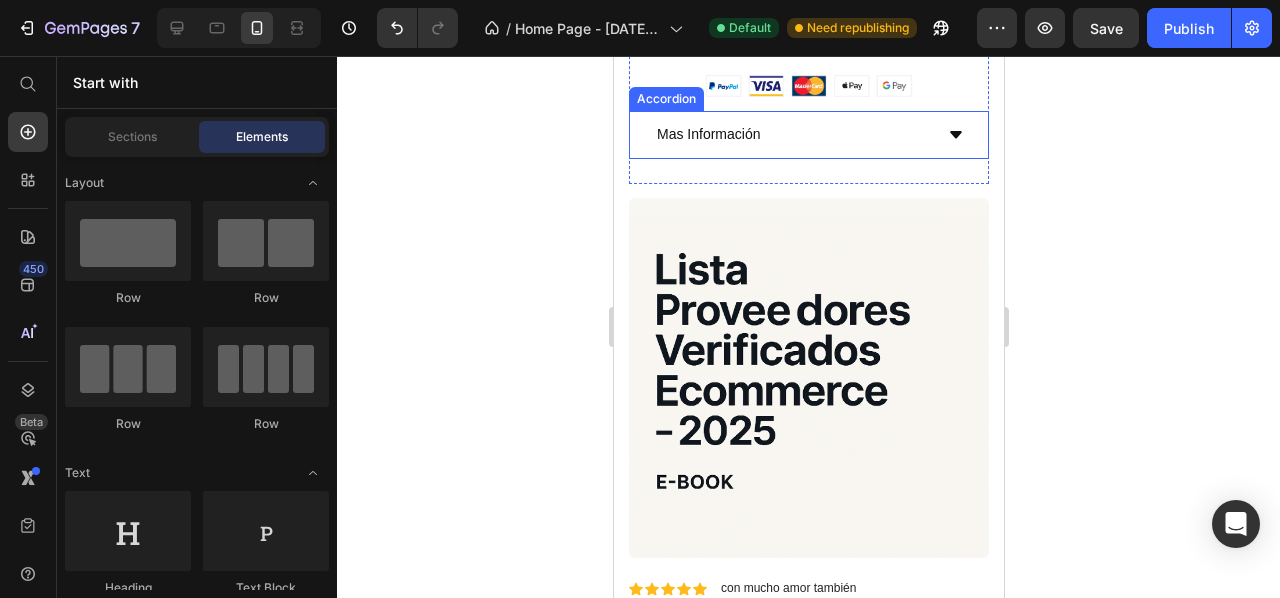 scroll, scrollTop: 1948, scrollLeft: 0, axis: vertical 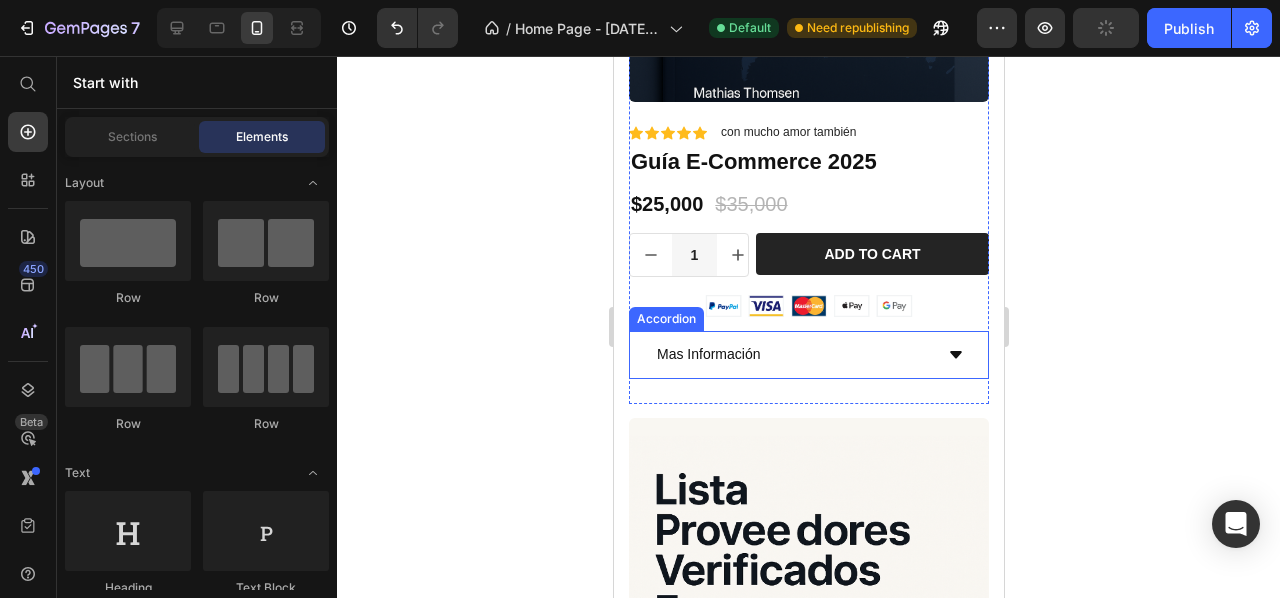 click on "Mas Información" at bounding box center [792, 354] 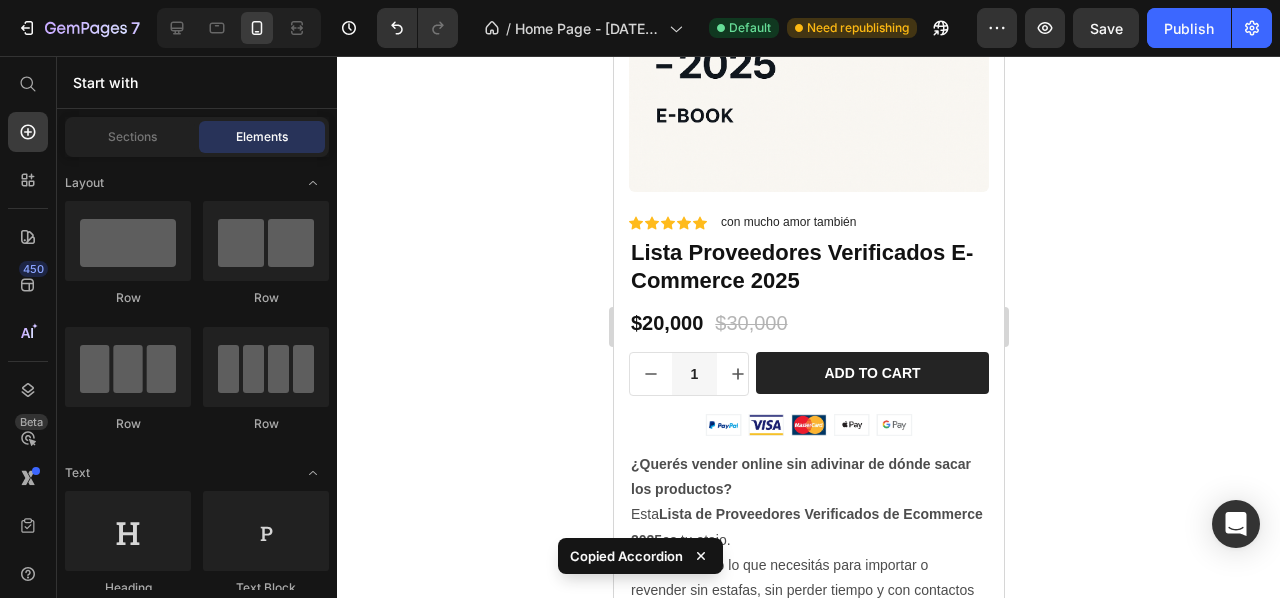 scroll, scrollTop: 3054, scrollLeft: 0, axis: vertical 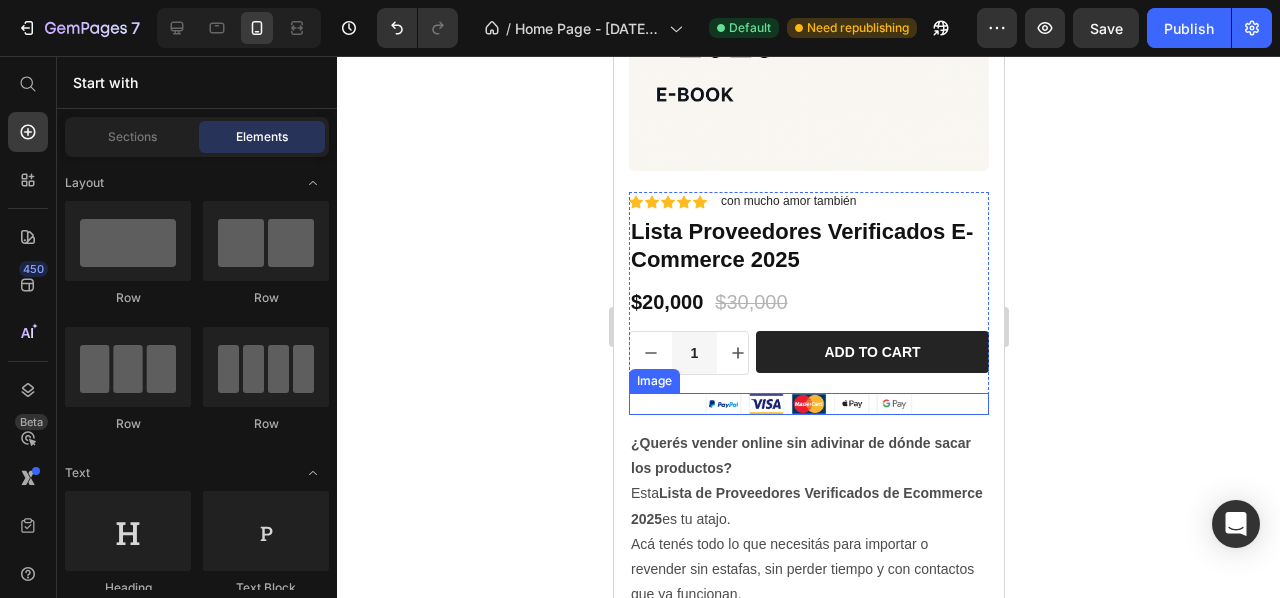 click at bounding box center [808, 404] 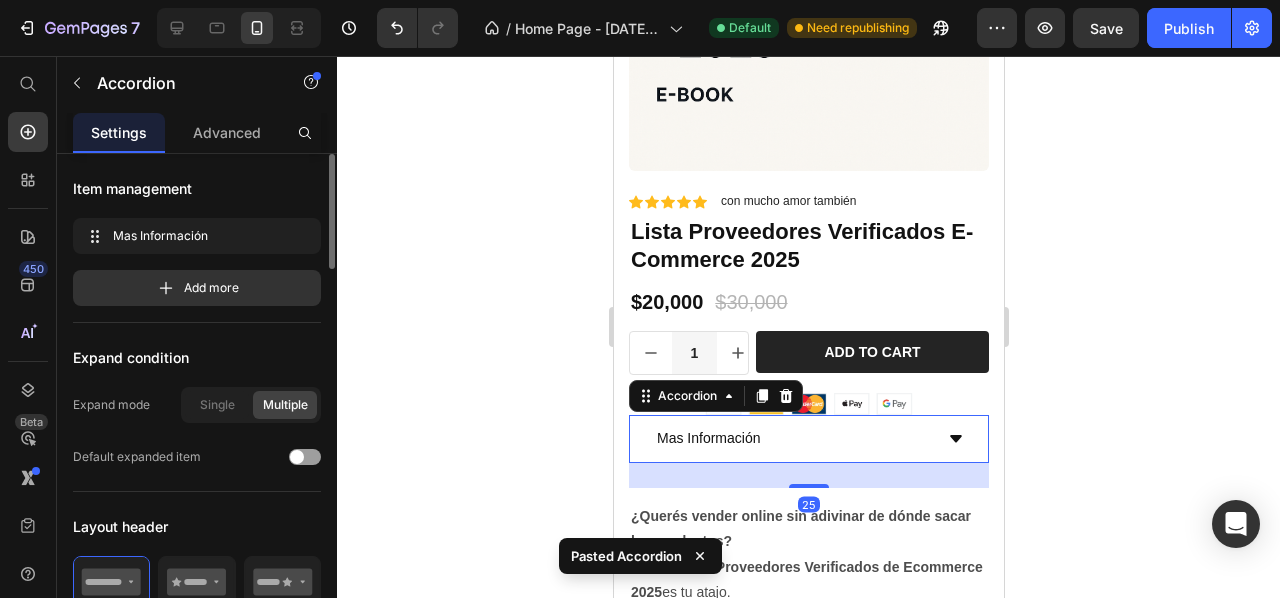 click 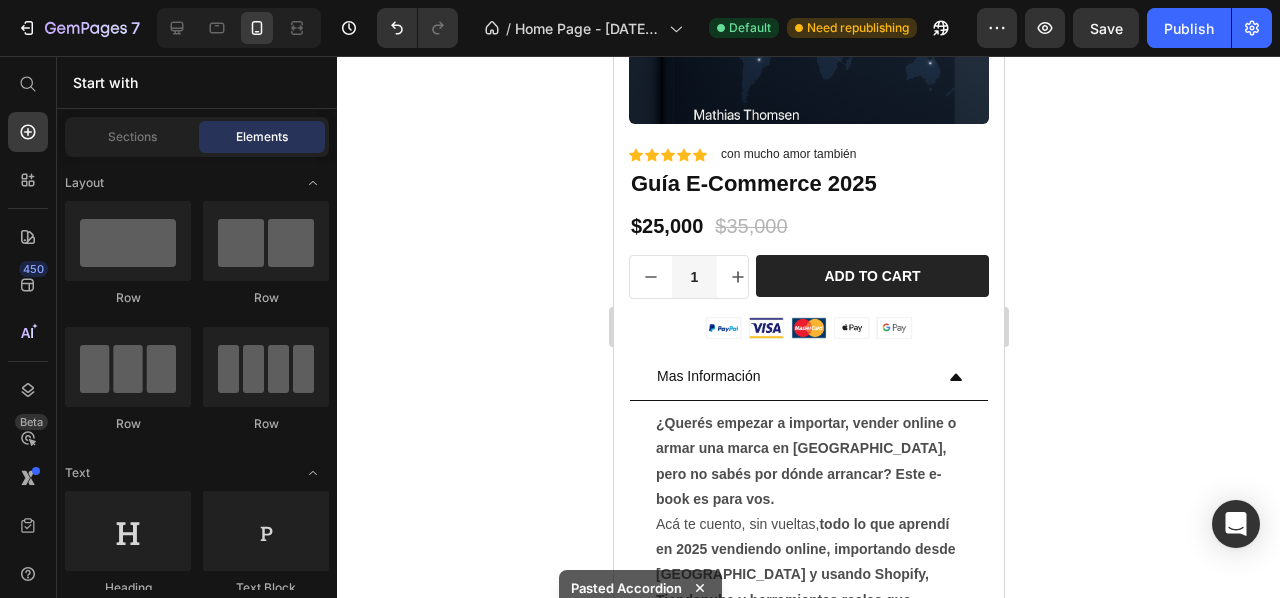 scroll, scrollTop: 1940, scrollLeft: 0, axis: vertical 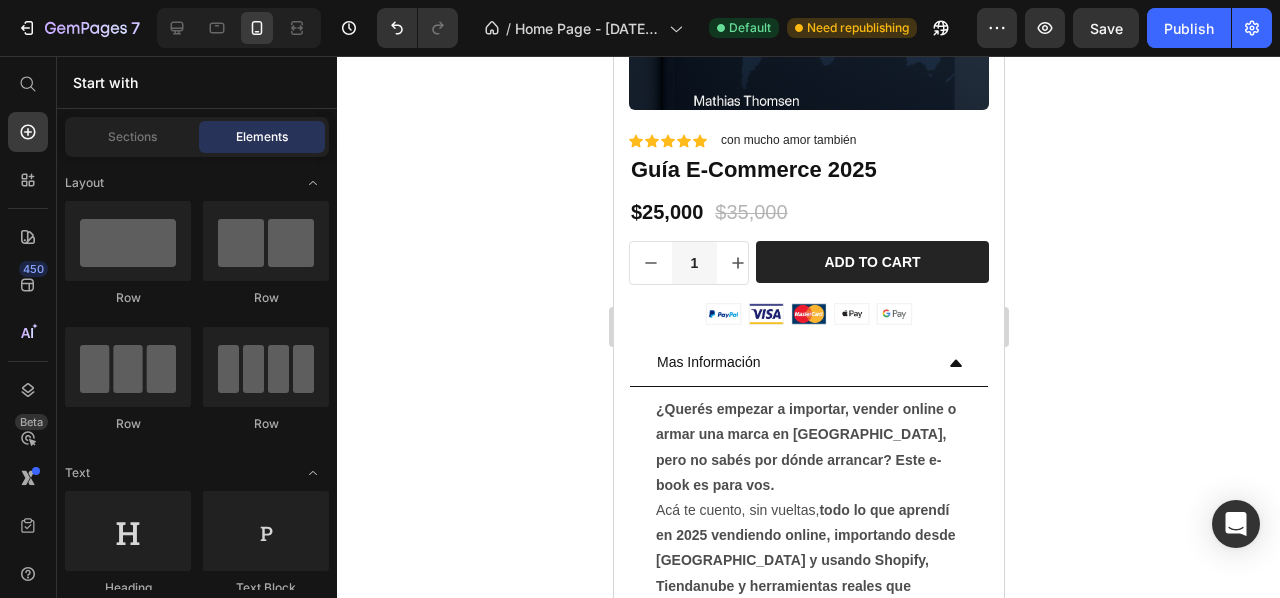 drag, startPoint x: 1000, startPoint y: 388, endPoint x: 1623, endPoint y: 339, distance: 624.924 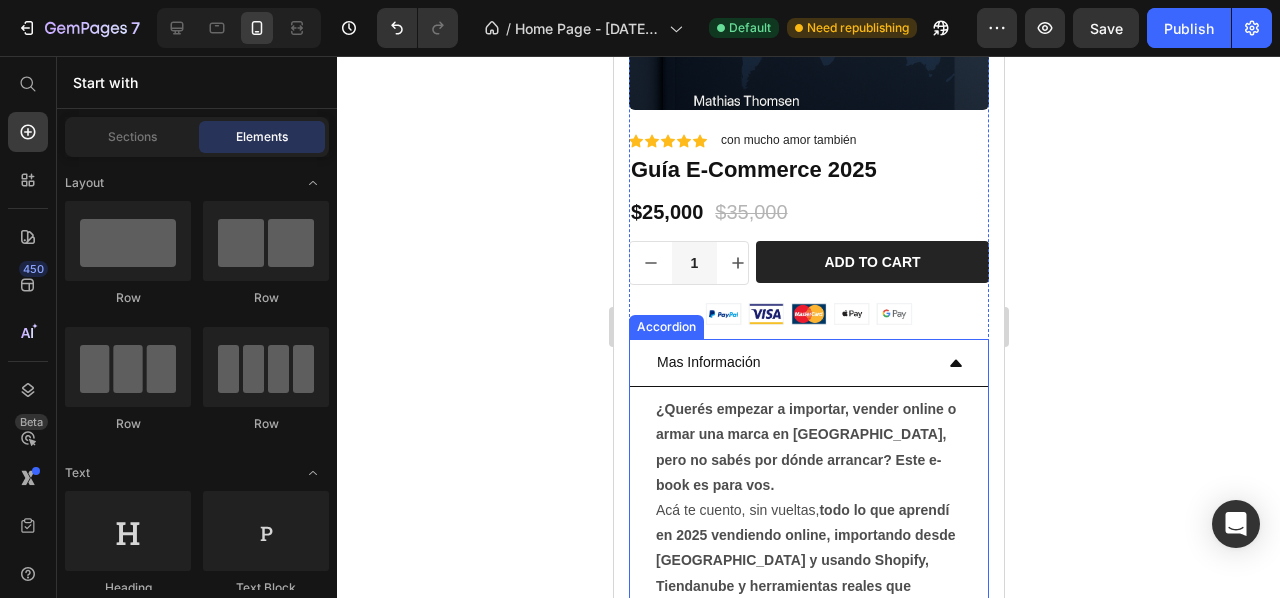 drag, startPoint x: 931, startPoint y: 349, endPoint x: 822, endPoint y: 314, distance: 114.48144 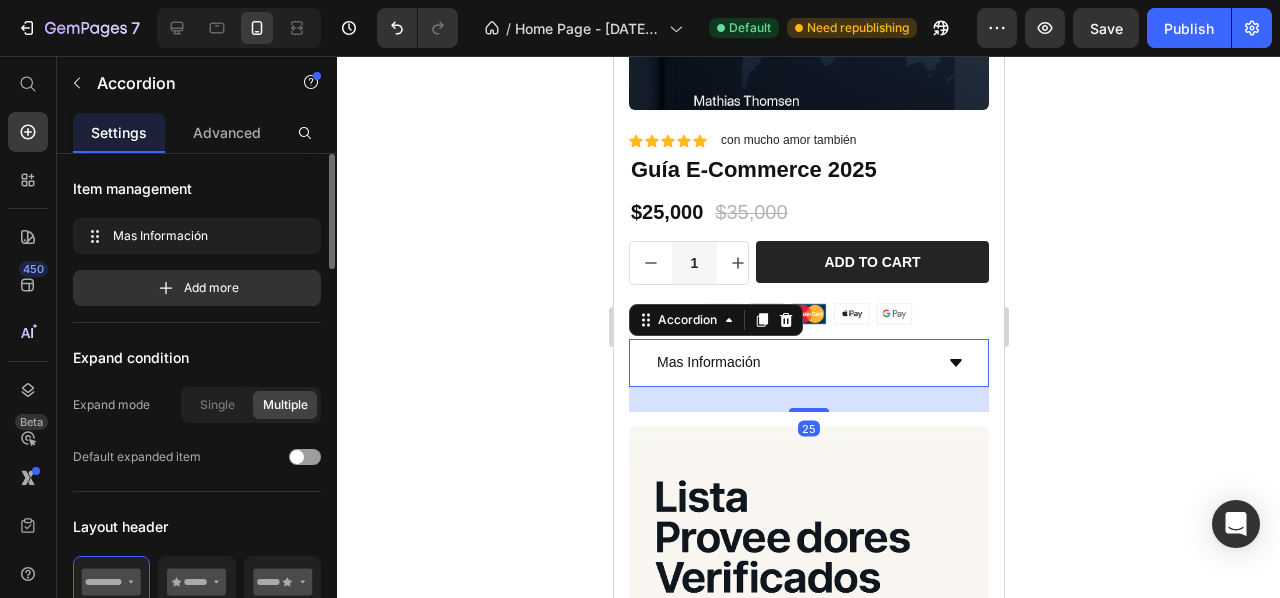 click 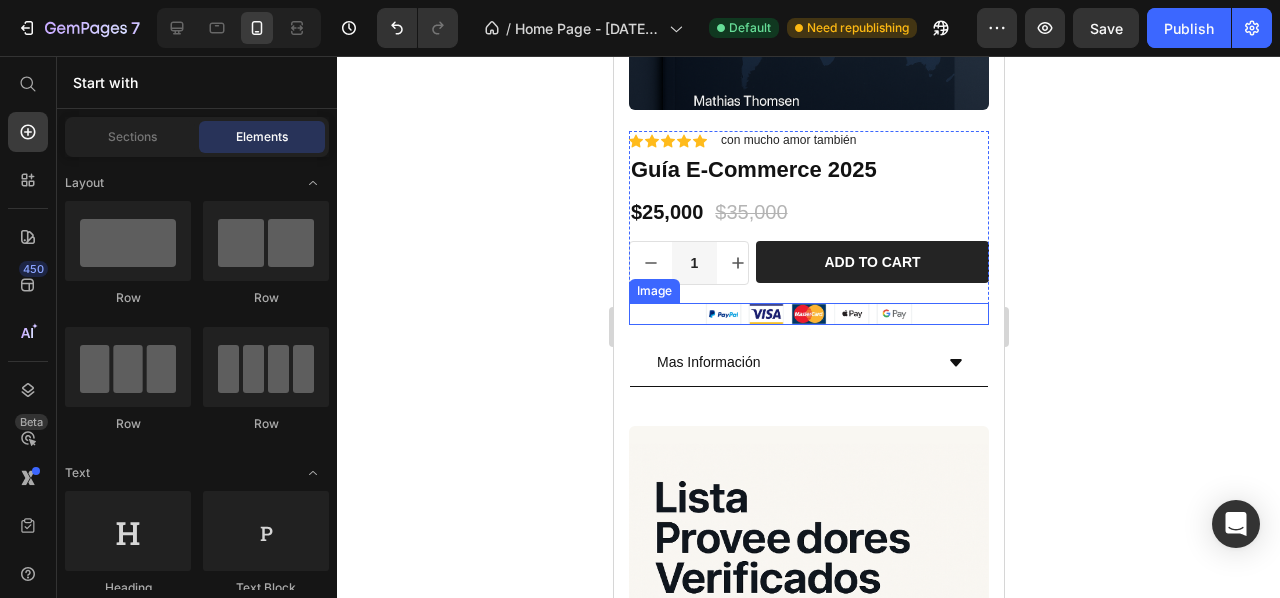 click at bounding box center [808, 314] 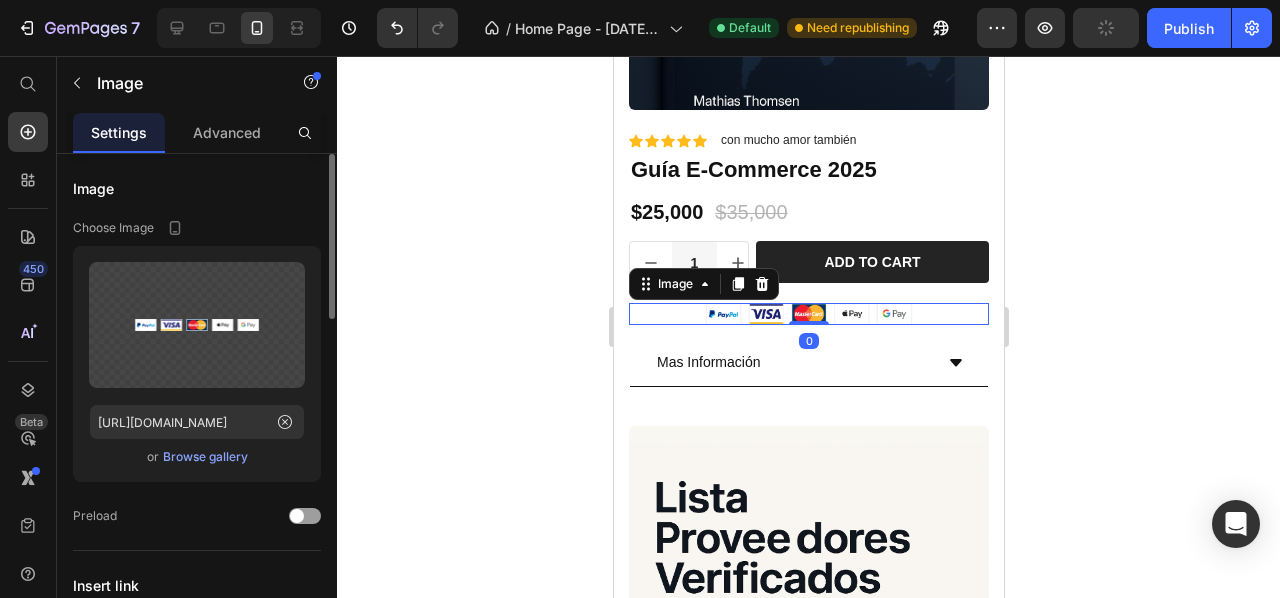 click 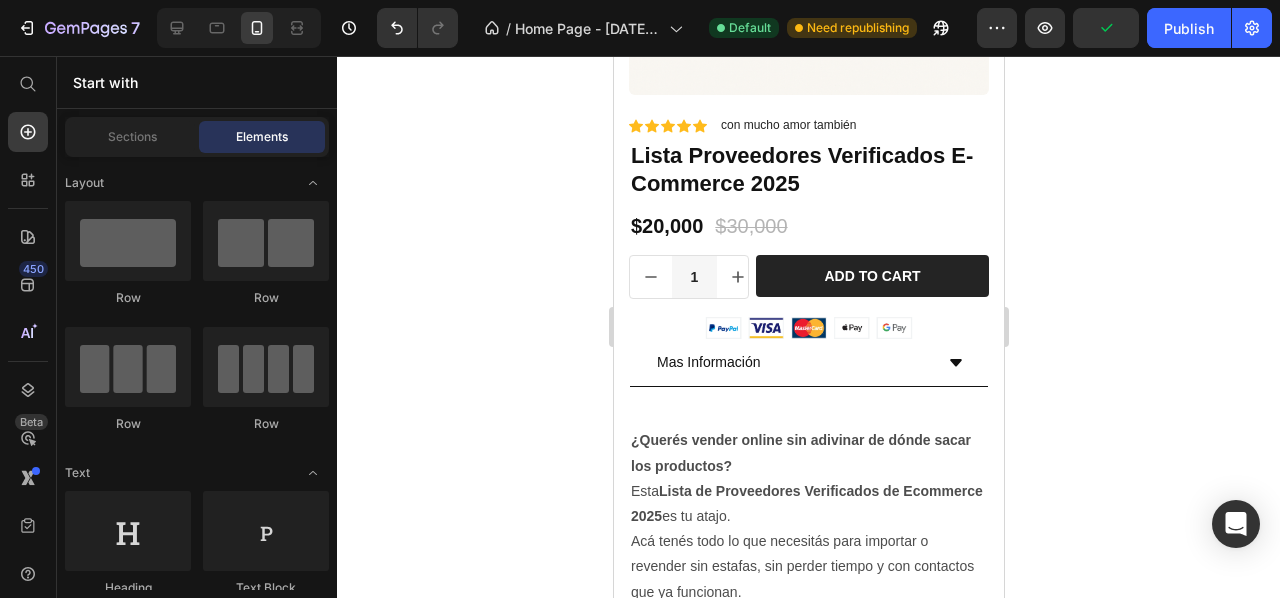 scroll, scrollTop: 2586, scrollLeft: 0, axis: vertical 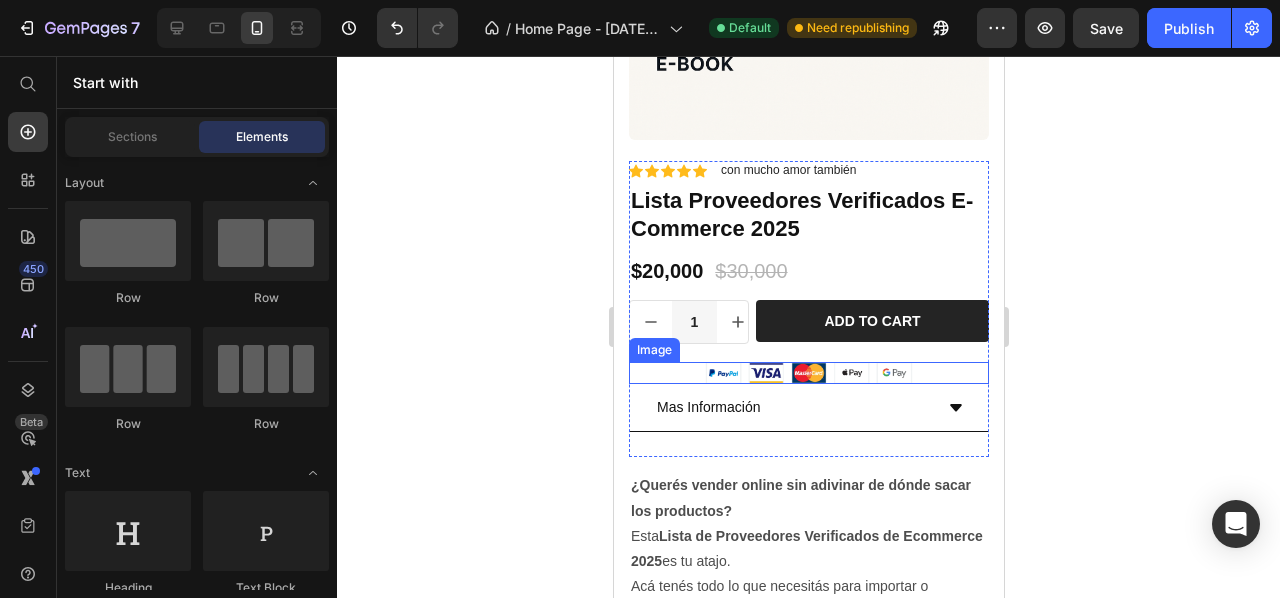 click at bounding box center [808, 373] 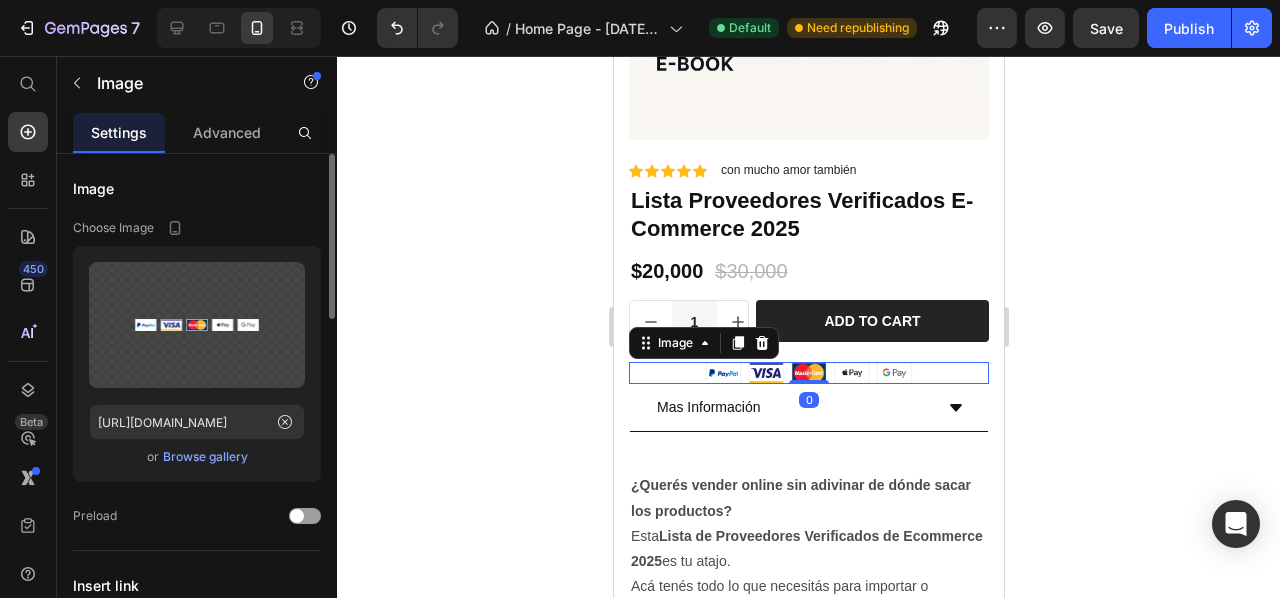 click 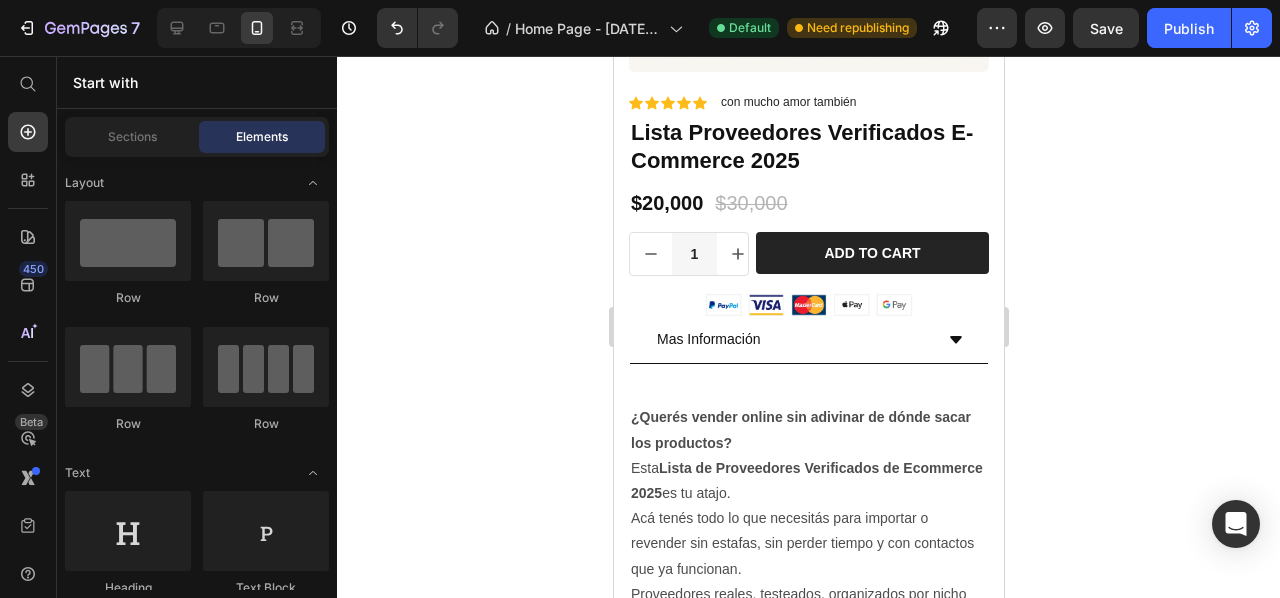 scroll, scrollTop: 2698, scrollLeft: 0, axis: vertical 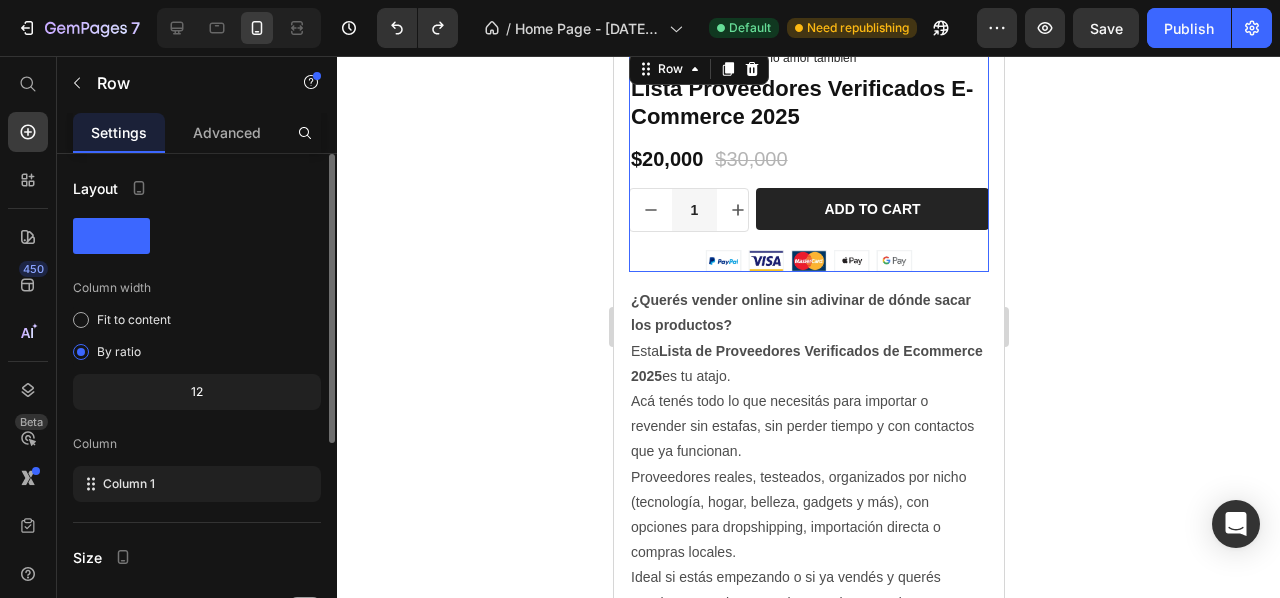 click on "Icon Icon Icon Icon Icon Icon List con mucho amor también Text Block Row Lista Proveedores Verificados E-Commerce 2025 Product Title $20,000 Product Price $30,000 Product Price Row Icon Icon Icon Icon Icon Icon List Con mucho amor Text Block Row 1 Product Quantity Row Add to cart Add to Cart Row Image" at bounding box center (808, 160) 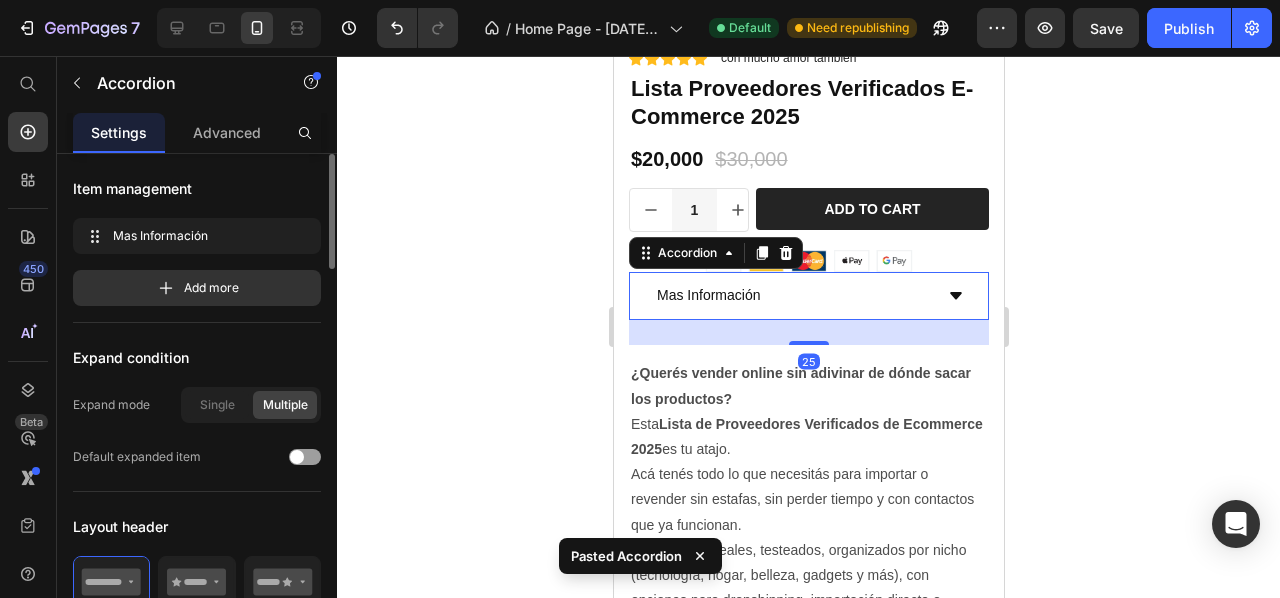click 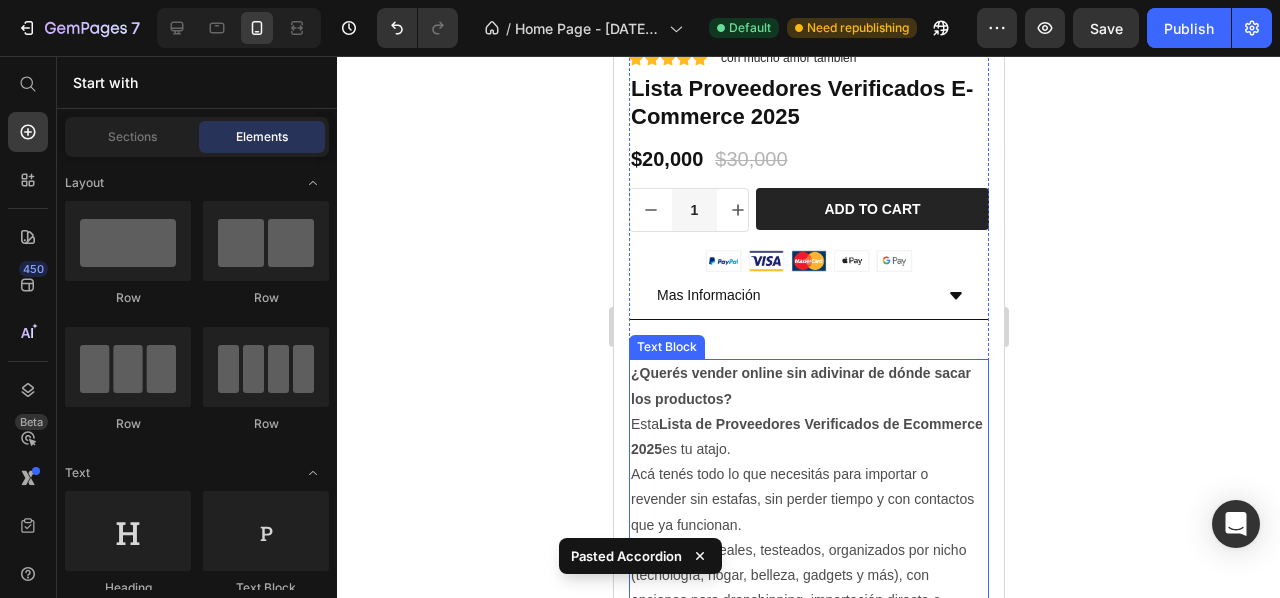 click on "¿Querés vender online sin adivinar de dónde sacar los productos? Esta  Lista de Proveedores Verificados de Ecommerce 2025  es tu atajo." at bounding box center (808, 411) 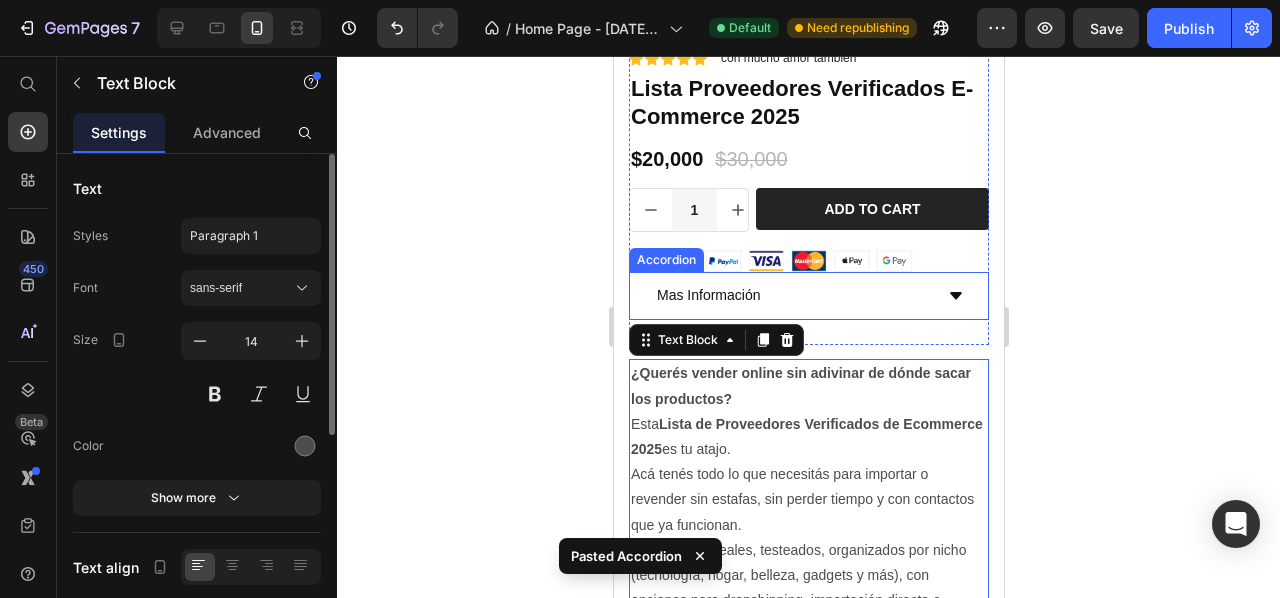 click 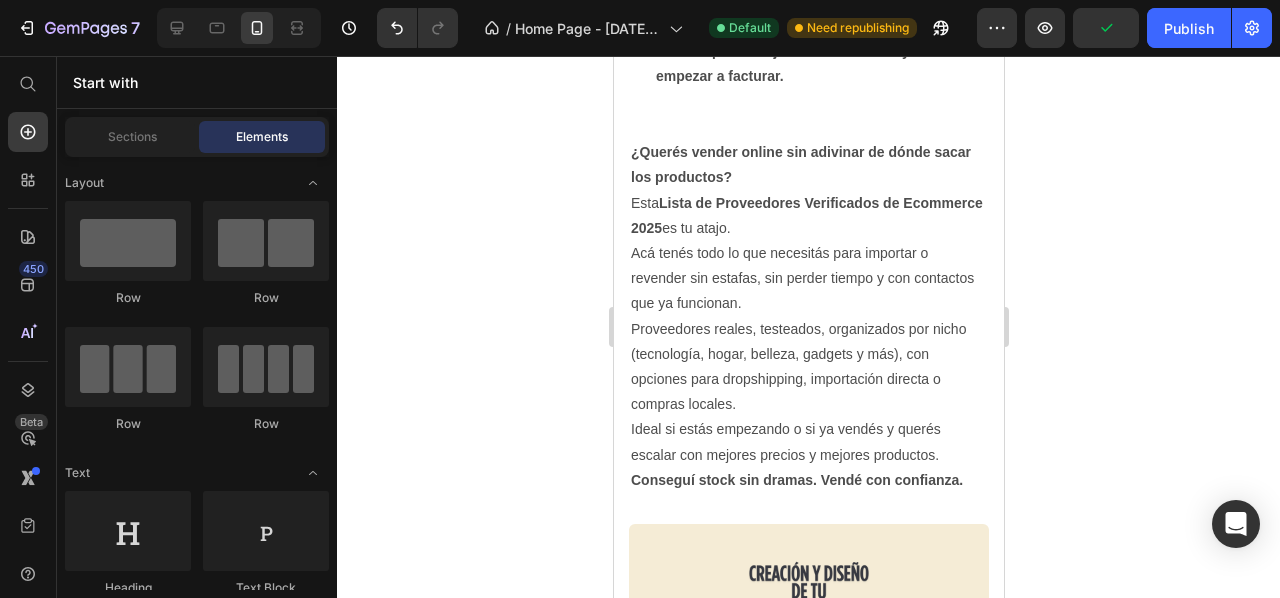 scroll, scrollTop: 3410, scrollLeft: 0, axis: vertical 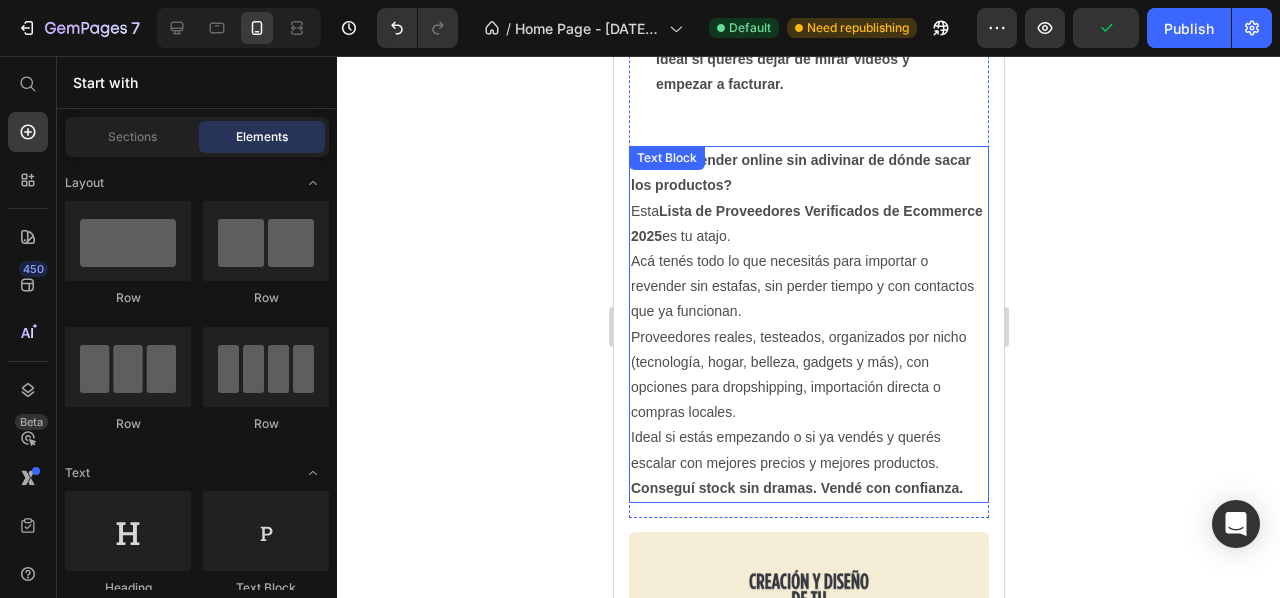 click on "Conseguí stock sin dramas. Vendé con confianza." at bounding box center [796, 488] 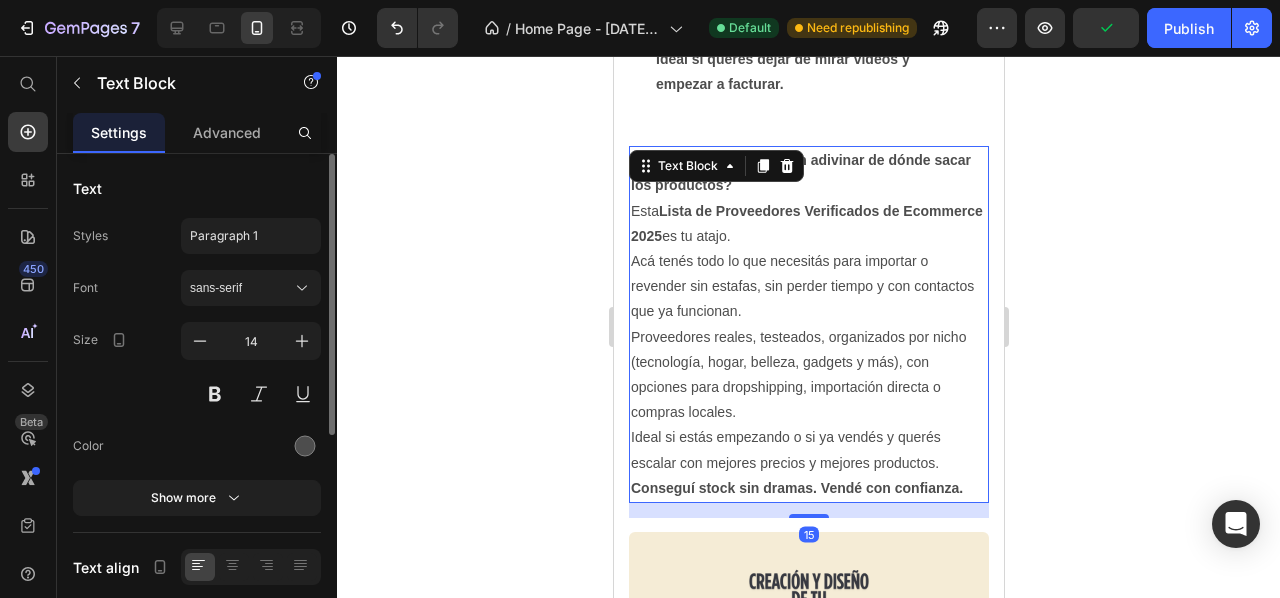 click on "Conseguí stock sin dramas. Vendé con confianza." at bounding box center (796, 488) 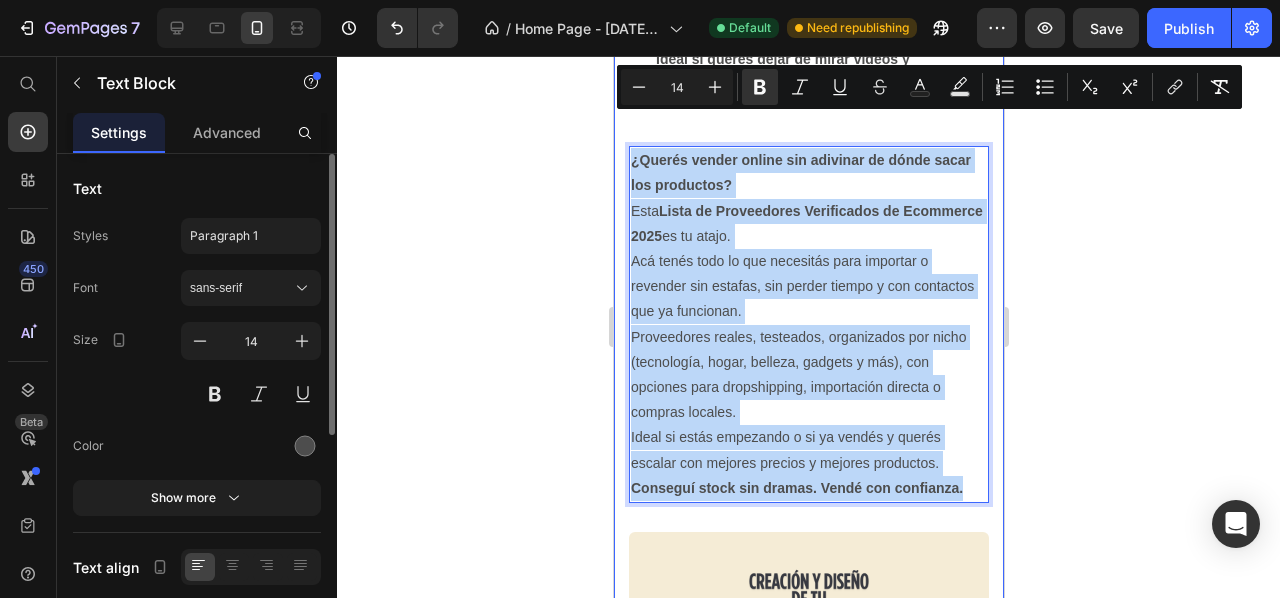drag, startPoint x: 961, startPoint y: 452, endPoint x: 618, endPoint y: 129, distance: 471.14542 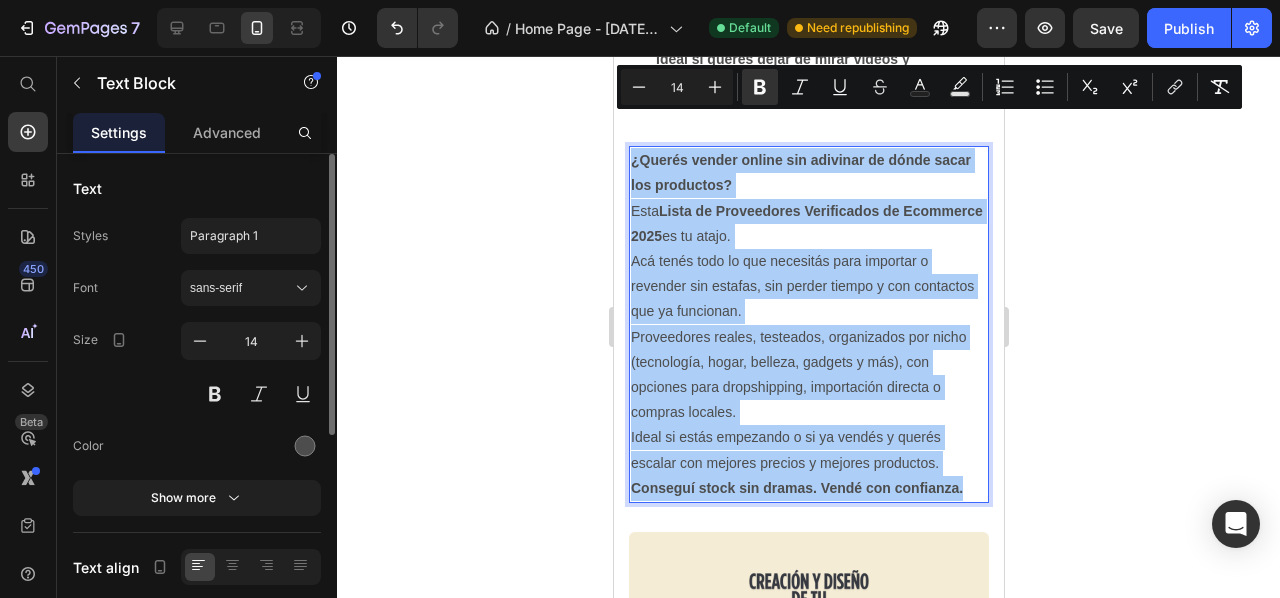 drag, startPoint x: 1086, startPoint y: 224, endPoint x: 352, endPoint y: 147, distance: 738.0278 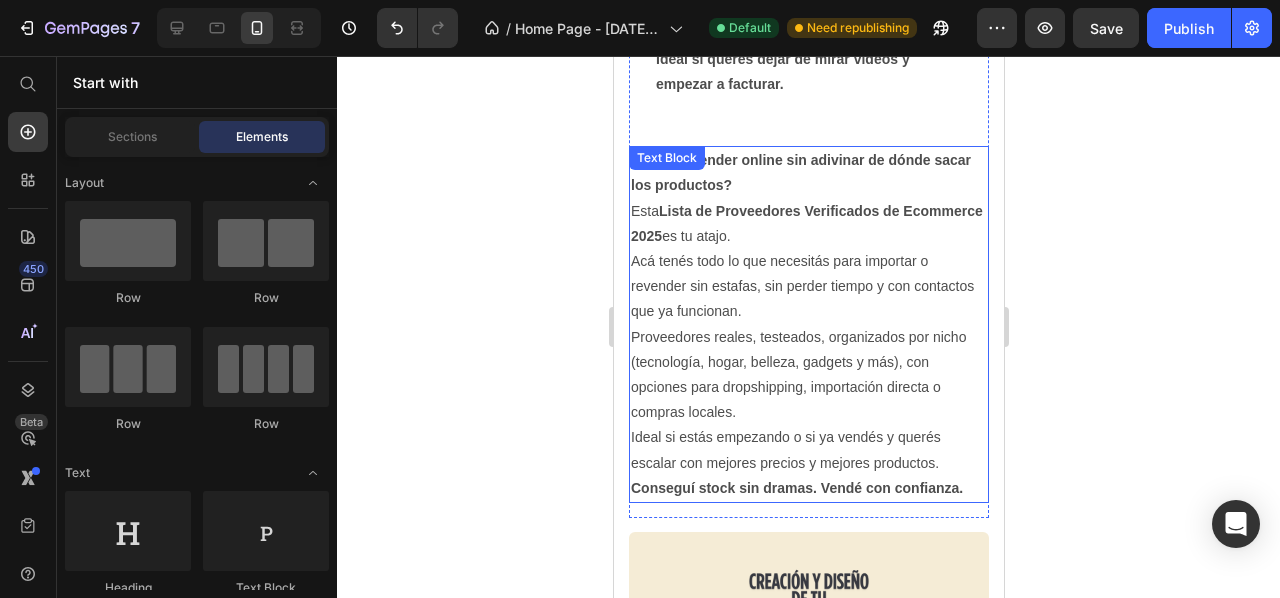 click on "¿Querés vender online sin adivinar de dónde sacar los productos? Esta  Lista de Proveedores Verificados de Ecommerce 2025  es tu atajo." at bounding box center [808, 198] 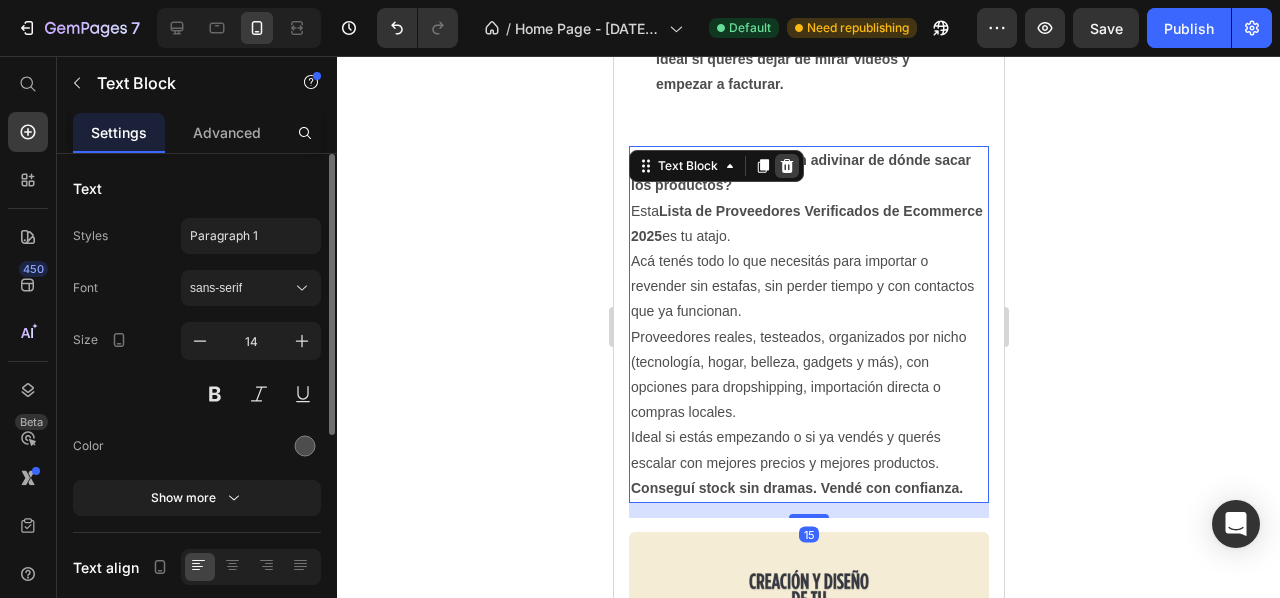 click at bounding box center [786, 166] 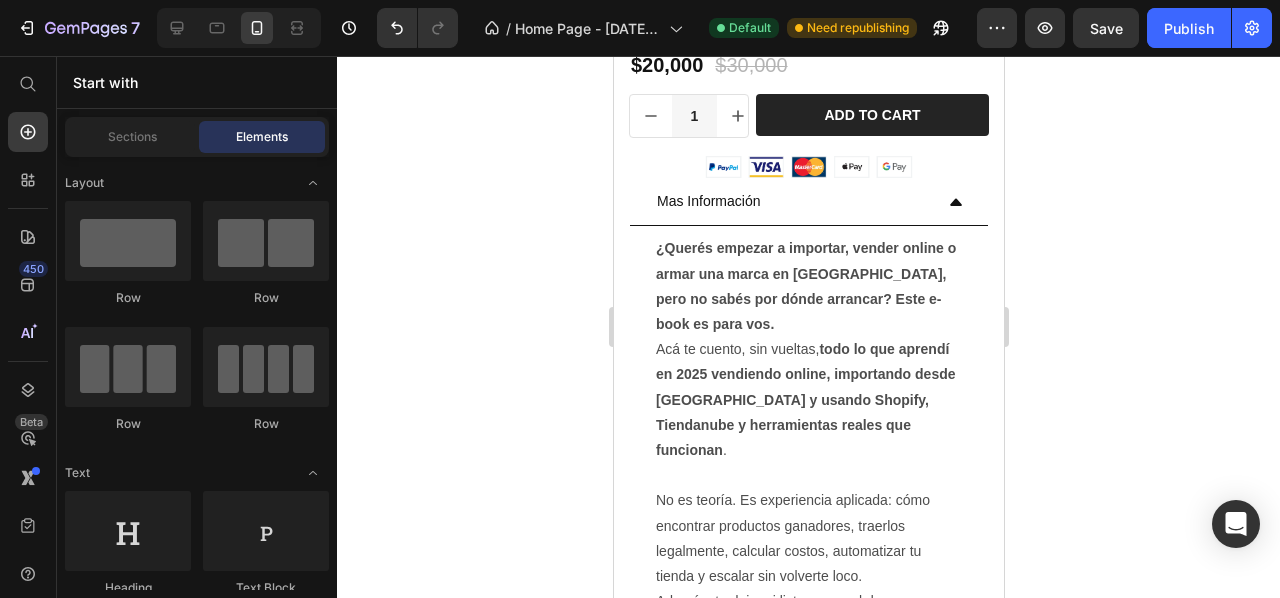 scroll, scrollTop: 2760, scrollLeft: 0, axis: vertical 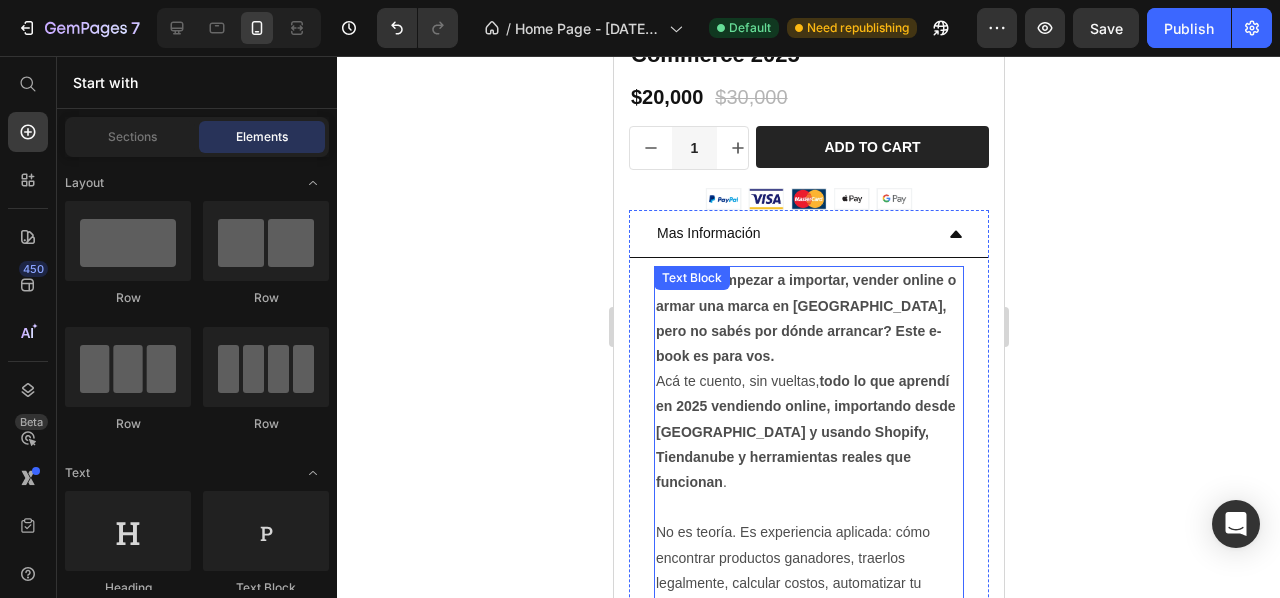 click on "¿Querés empezar a importar, vender online o armar una marca en [GEOGRAPHIC_DATA], pero no sabés por dónde arrancar? Este e-book es para vos." at bounding box center [808, 318] 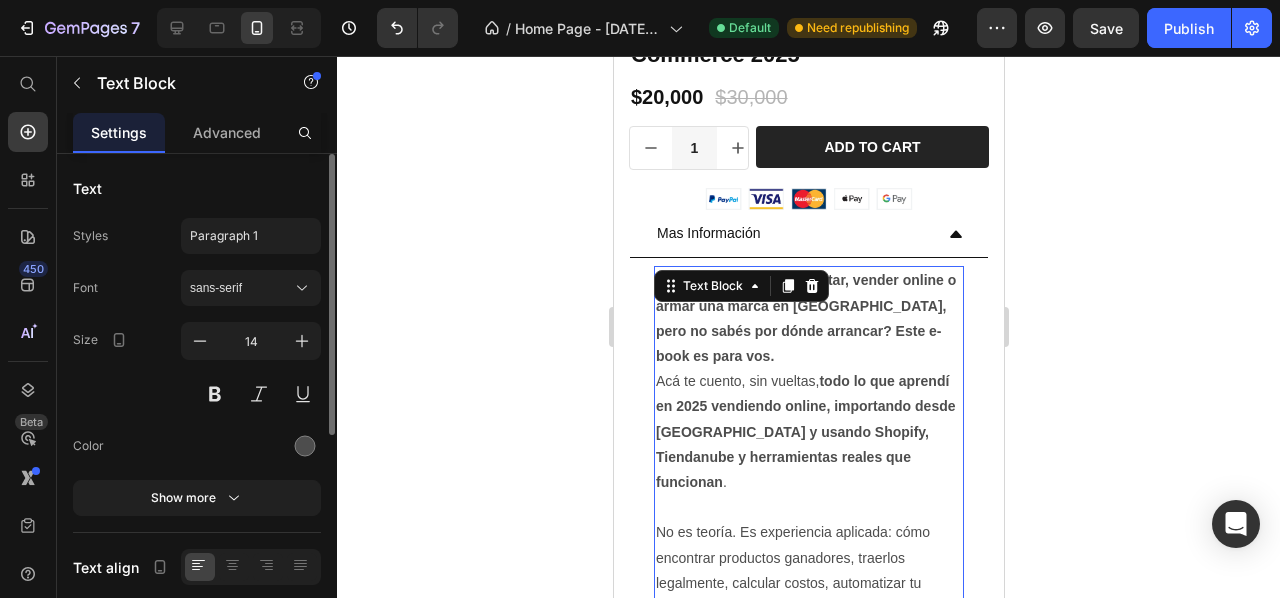 click on "¿Querés empezar a importar, vender online o armar una marca en [GEOGRAPHIC_DATA], pero no sabés por dónde arrancar? Este e-book es para vos." at bounding box center [808, 318] 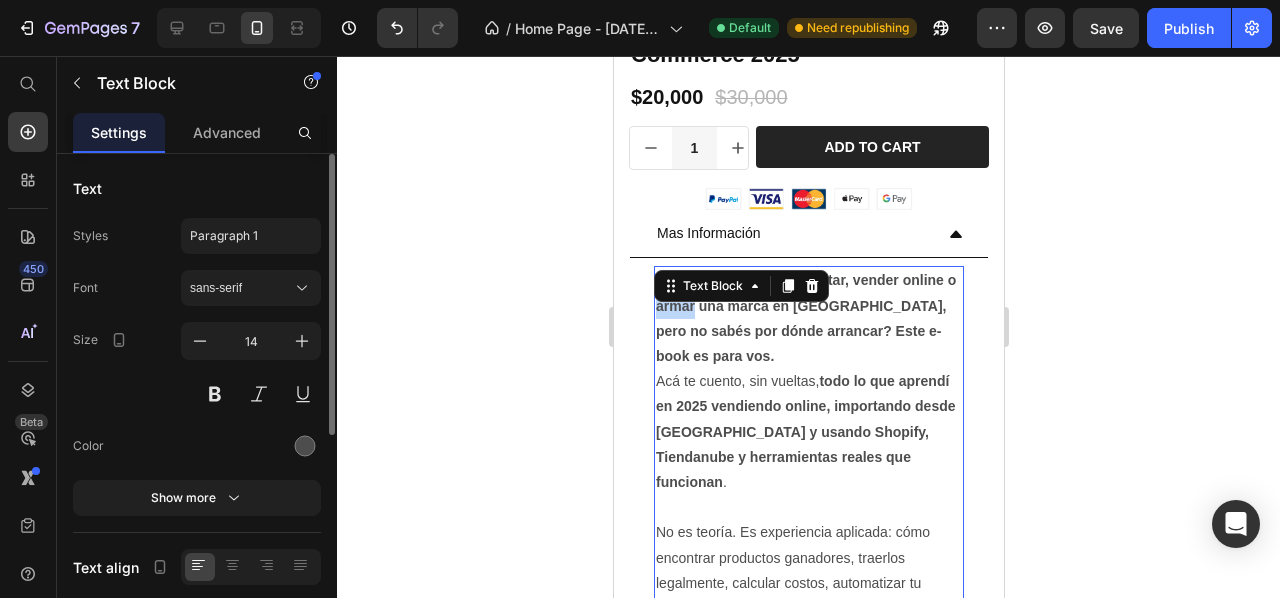 click on "¿Querés empezar a importar, vender online o armar una marca en [GEOGRAPHIC_DATA], pero no sabés por dónde arrancar? Este e-book es para vos." at bounding box center [808, 318] 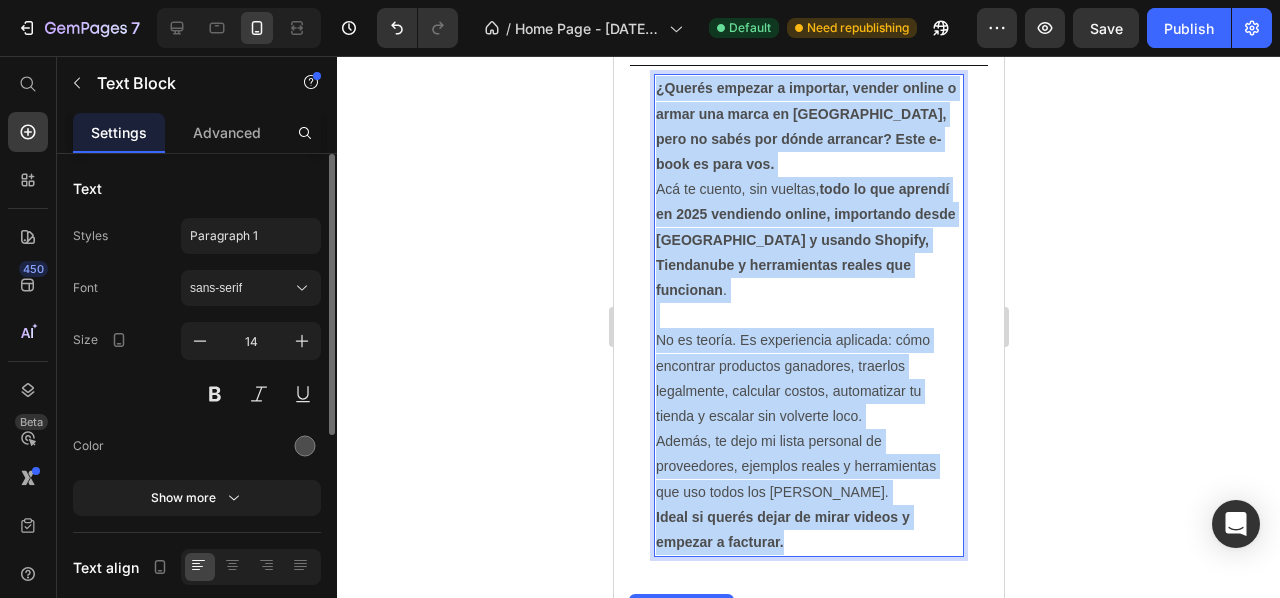 scroll, scrollTop: 3019, scrollLeft: 0, axis: vertical 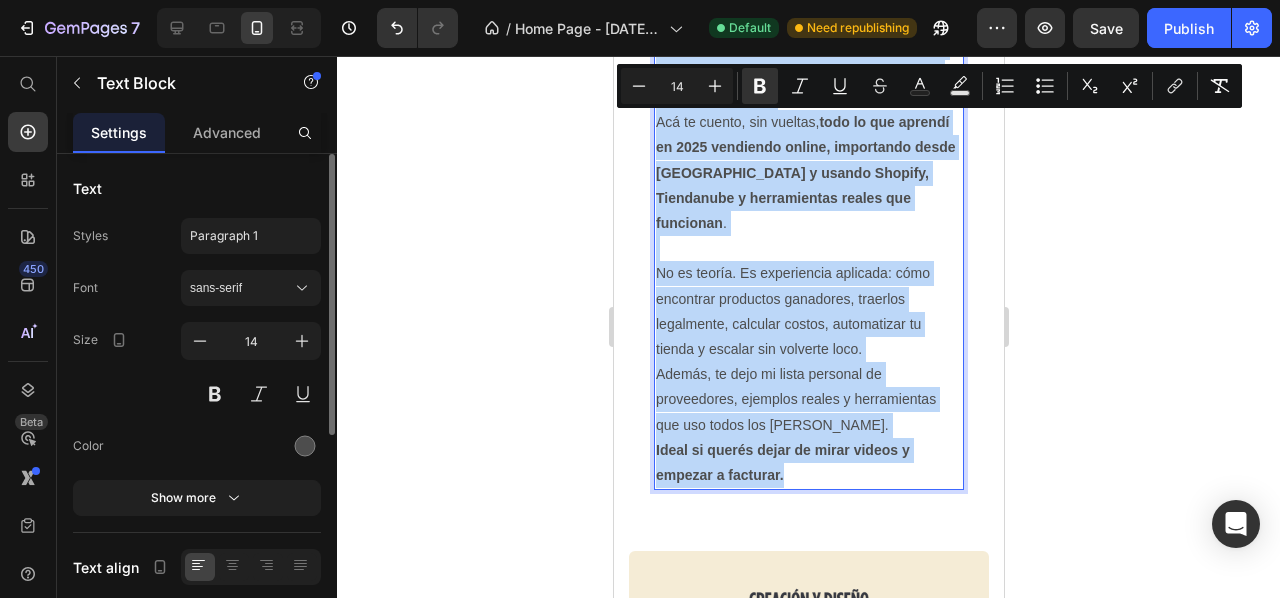 drag, startPoint x: 656, startPoint y: 242, endPoint x: 860, endPoint y: 433, distance: 279.4584 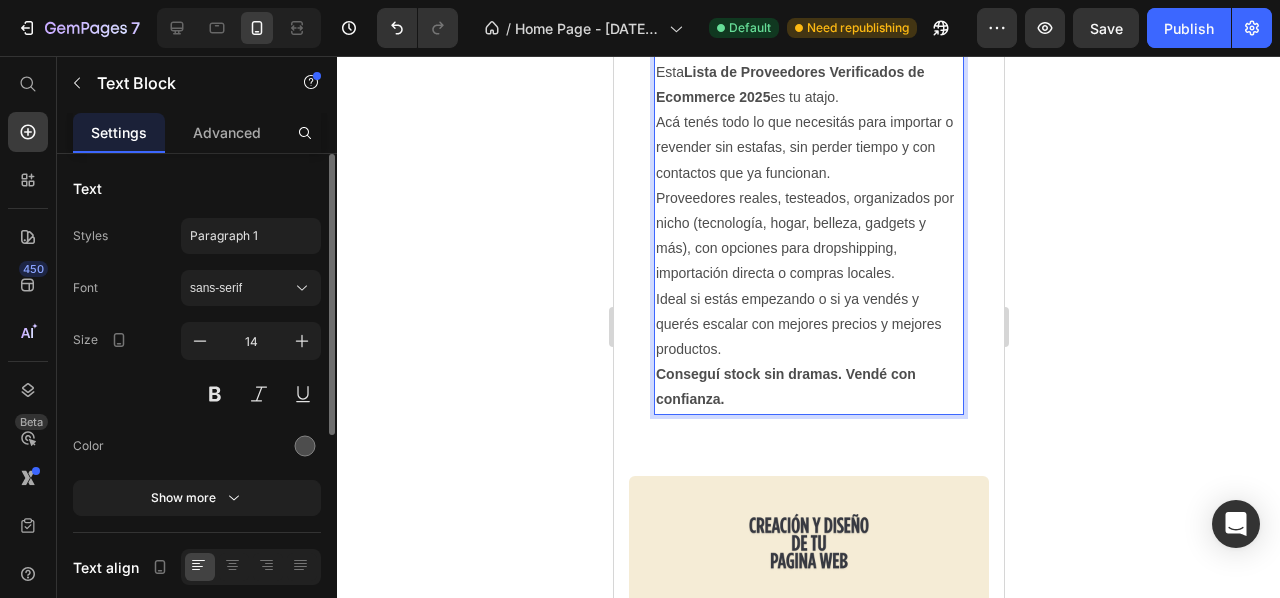 click 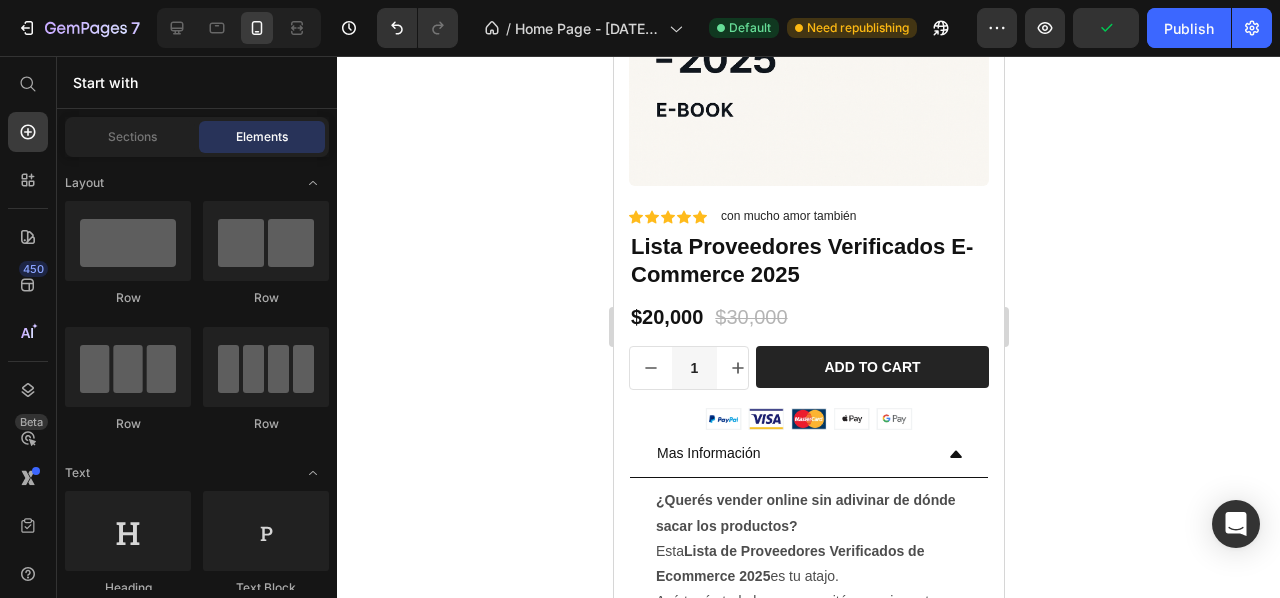 scroll, scrollTop: 2514, scrollLeft: 0, axis: vertical 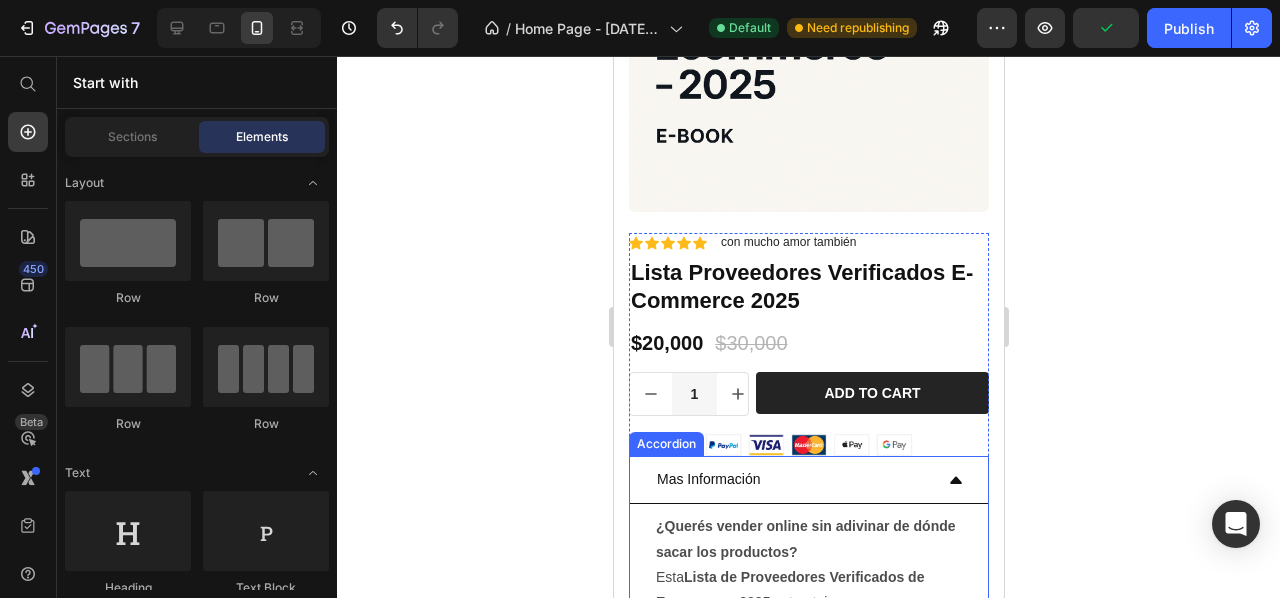 click 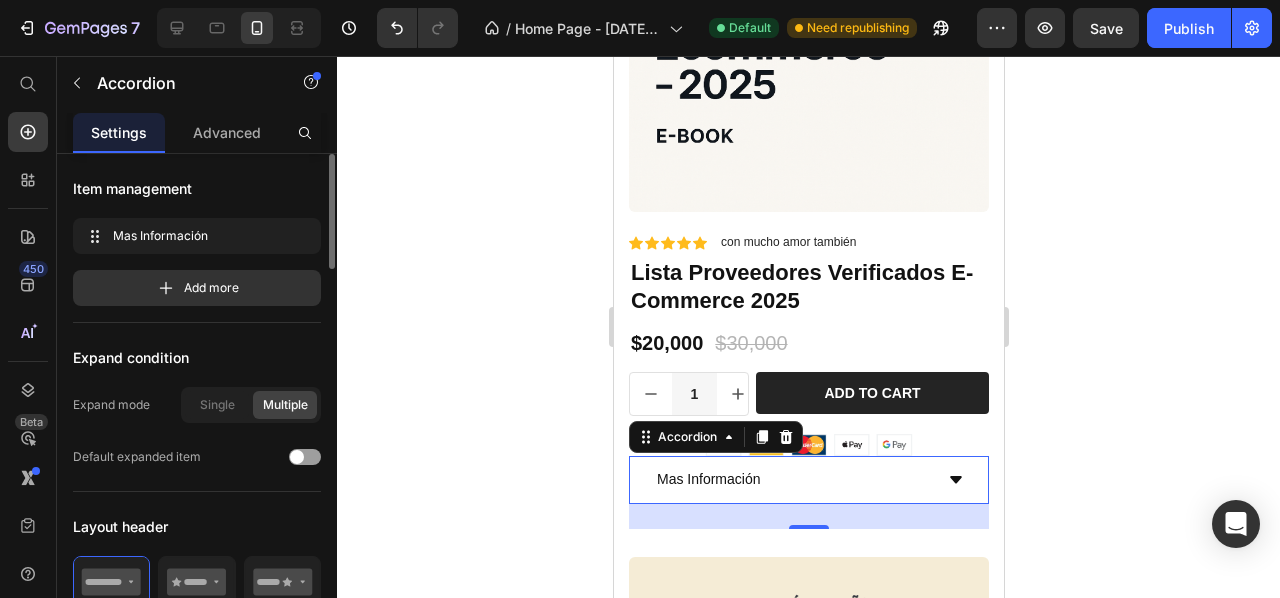 click 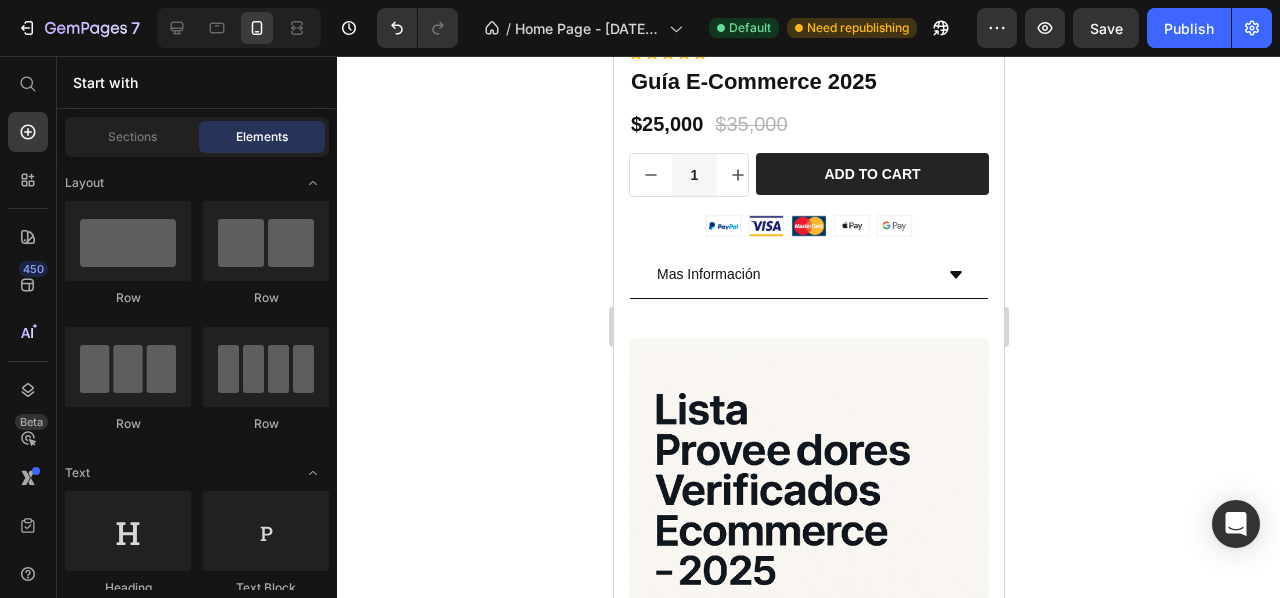 scroll, scrollTop: 2034, scrollLeft: 0, axis: vertical 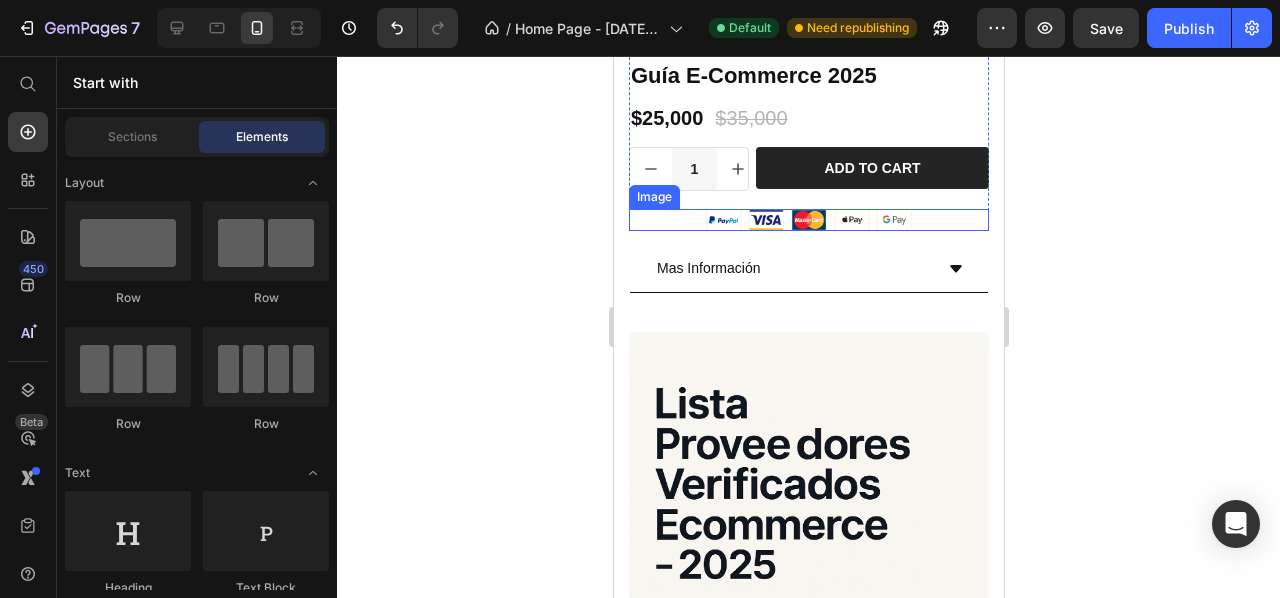 click at bounding box center (808, 220) 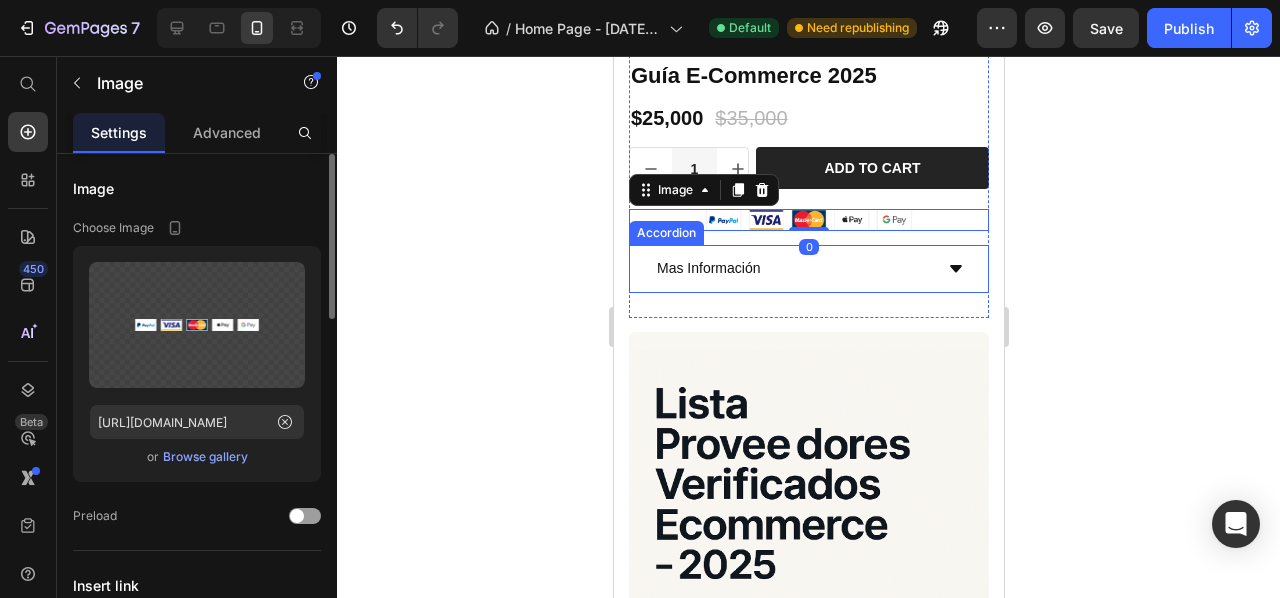 click on "Mas Información" at bounding box center (792, 268) 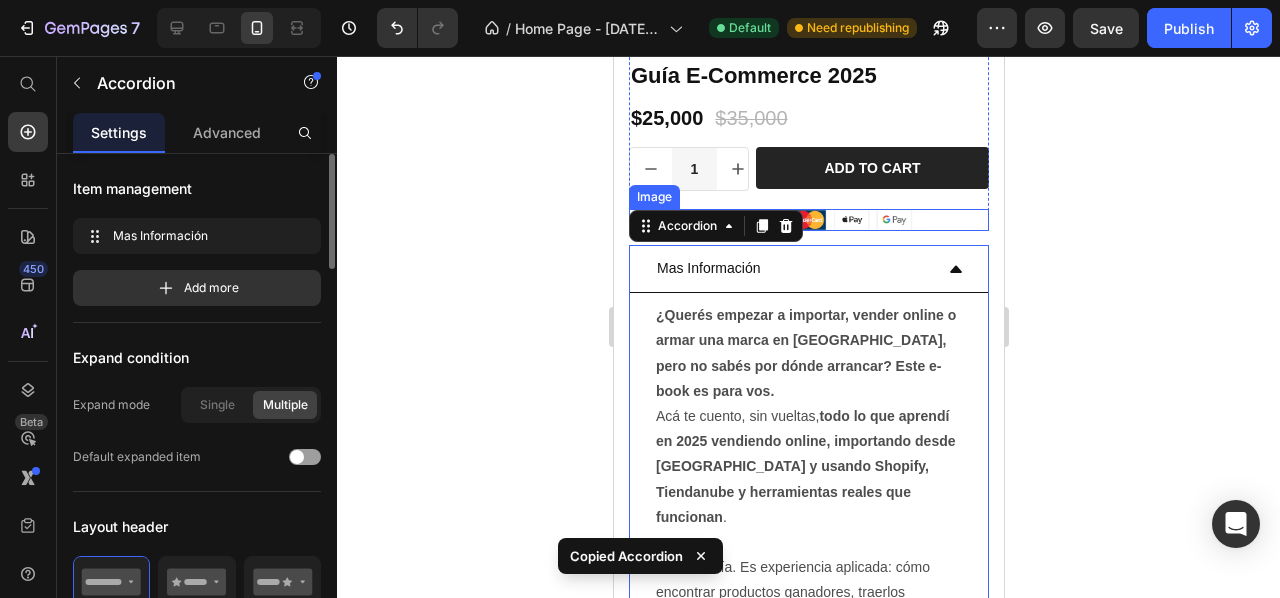 click at bounding box center [808, 220] 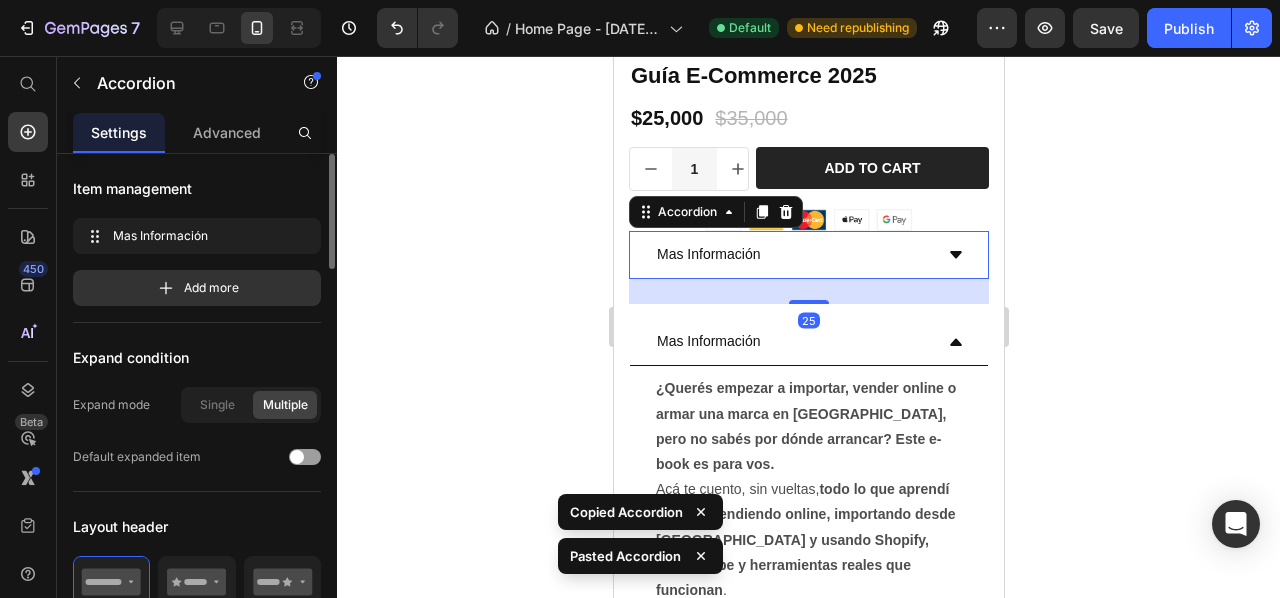 click 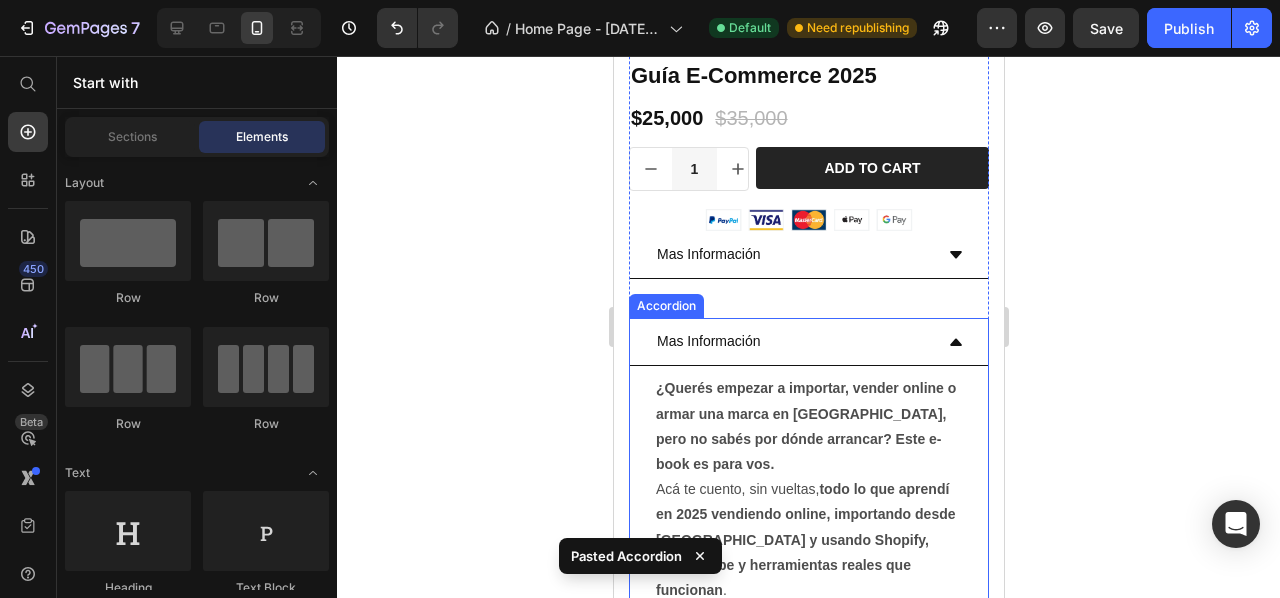 click on "Mas Información" at bounding box center [808, 342] 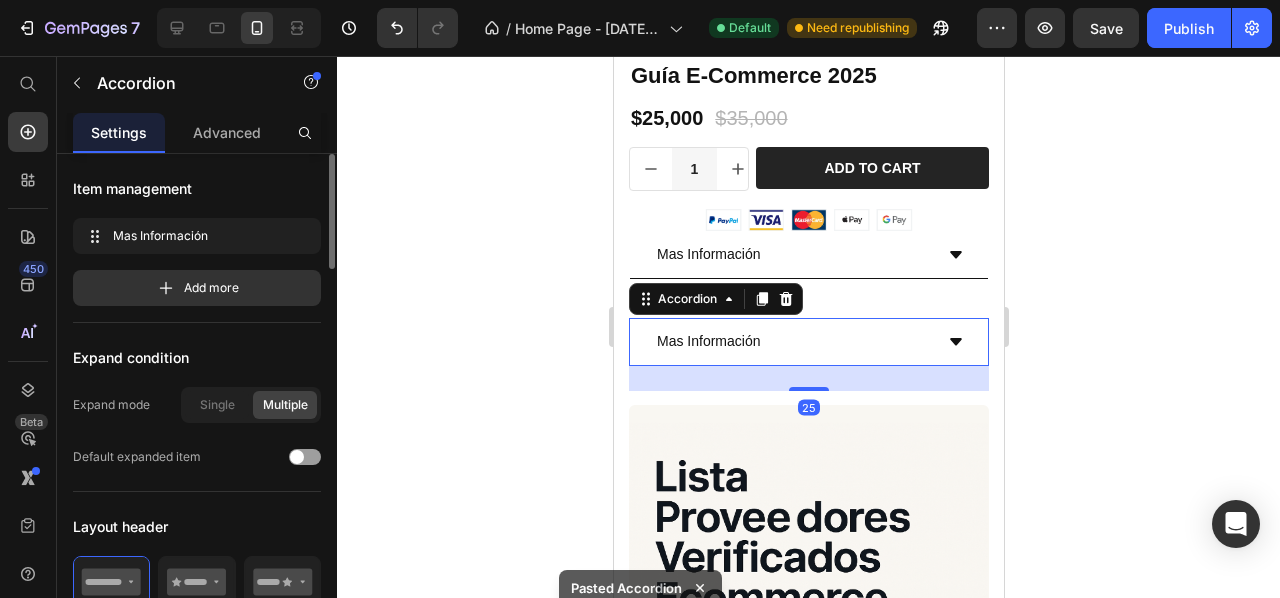 click 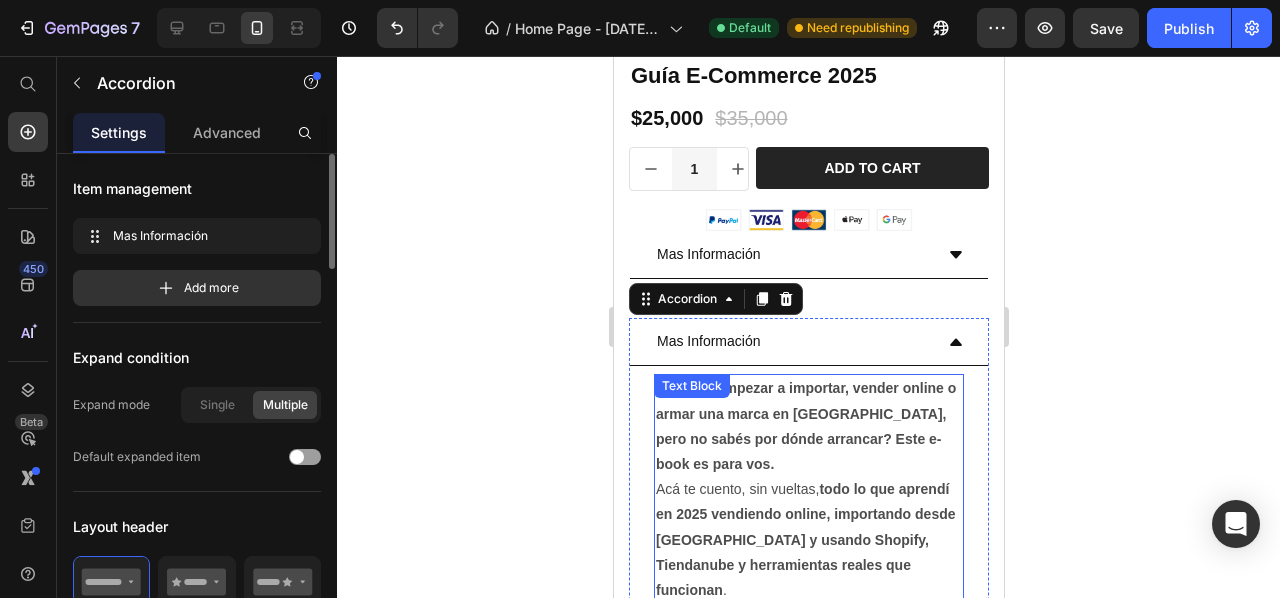 click on "Text Block" at bounding box center [691, 386] 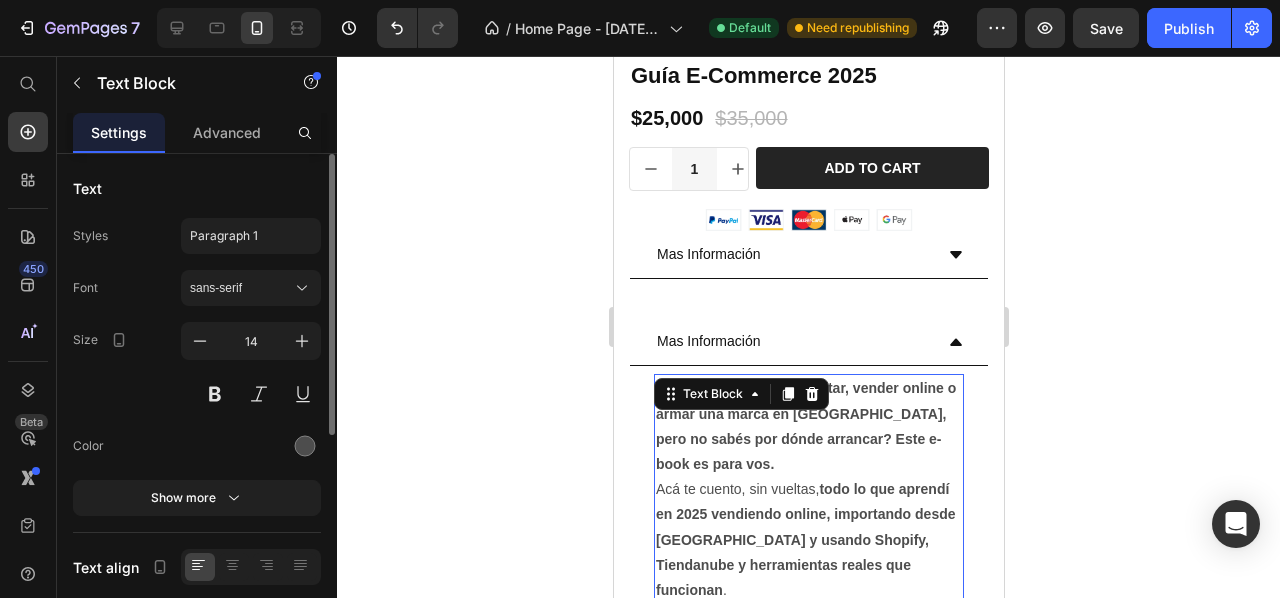 click on "¿Querés empezar a importar, vender online o armar una marca en [GEOGRAPHIC_DATA], pero no sabés por dónde arrancar? Este e-book es para vos." at bounding box center [808, 426] 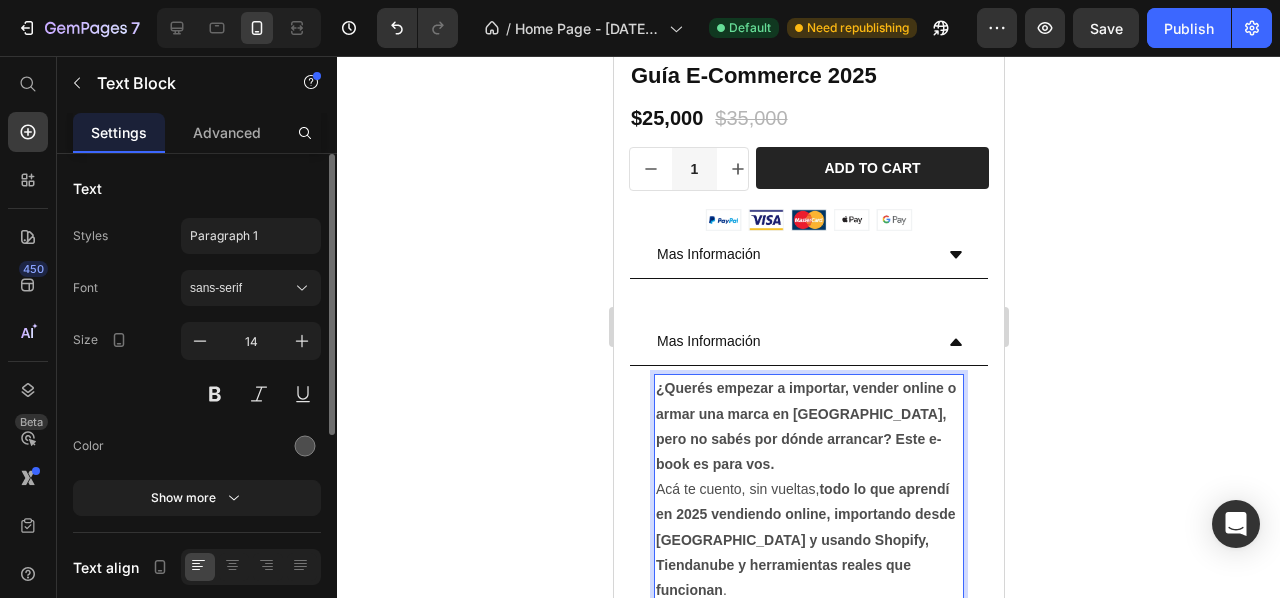 click on "¿Querés empezar a importar, vender online o armar una marca en [GEOGRAPHIC_DATA], pero no sabés por dónde arrancar? Este e-book es para vos." at bounding box center (808, 426) 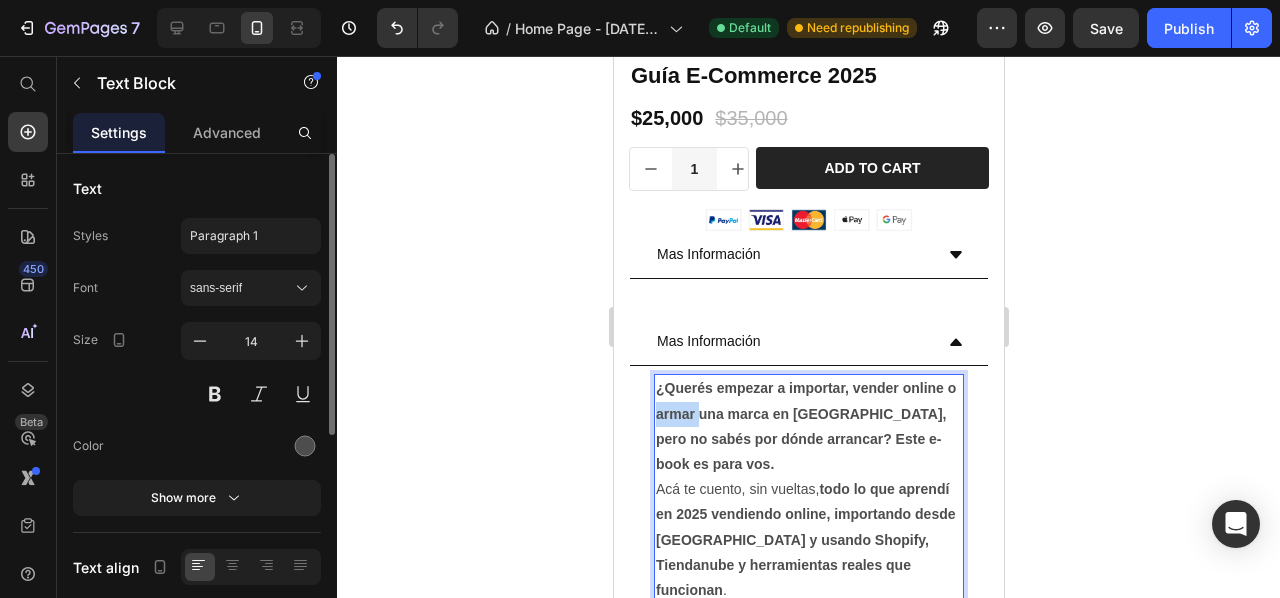 drag, startPoint x: 679, startPoint y: 405, endPoint x: 661, endPoint y: 383, distance: 28.42534 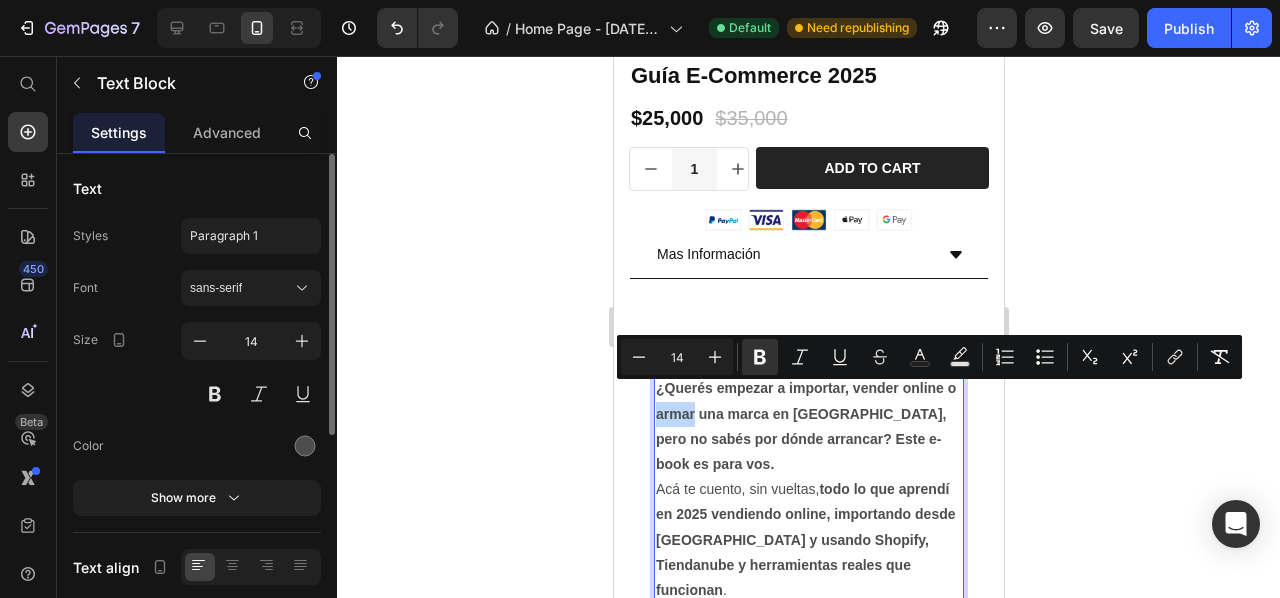click on "¿Querés empezar a importar, vender online o armar una marca en [GEOGRAPHIC_DATA], pero no sabés por dónde arrancar? Este e-book es para vos." at bounding box center (805, 426) 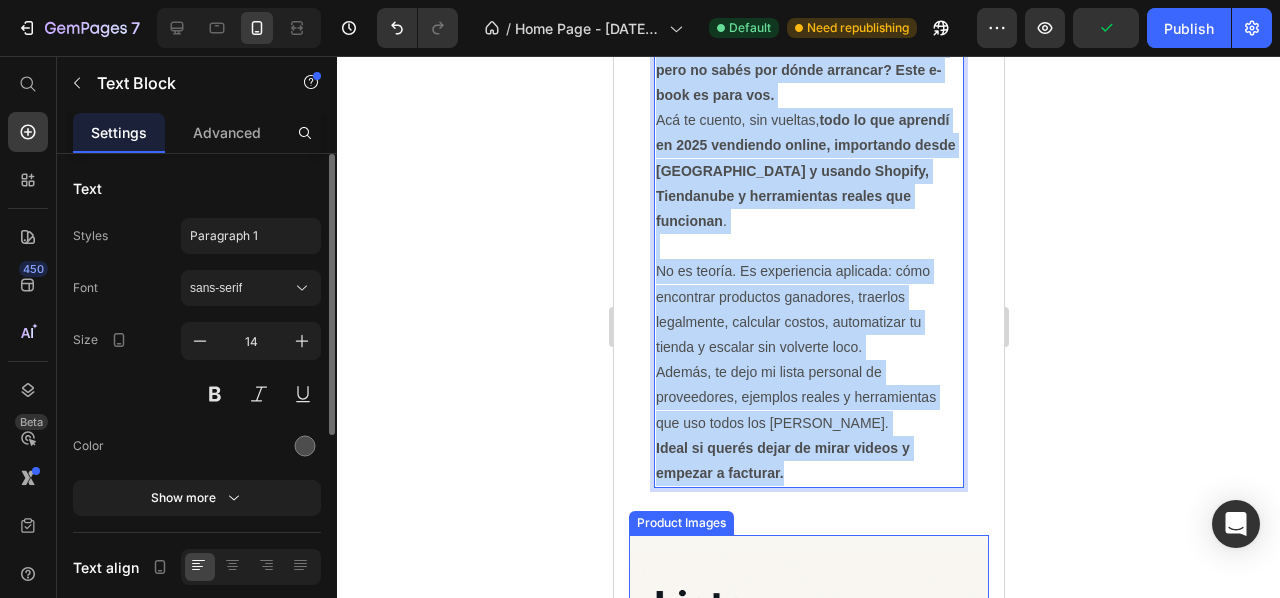 scroll, scrollTop: 2406, scrollLeft: 0, axis: vertical 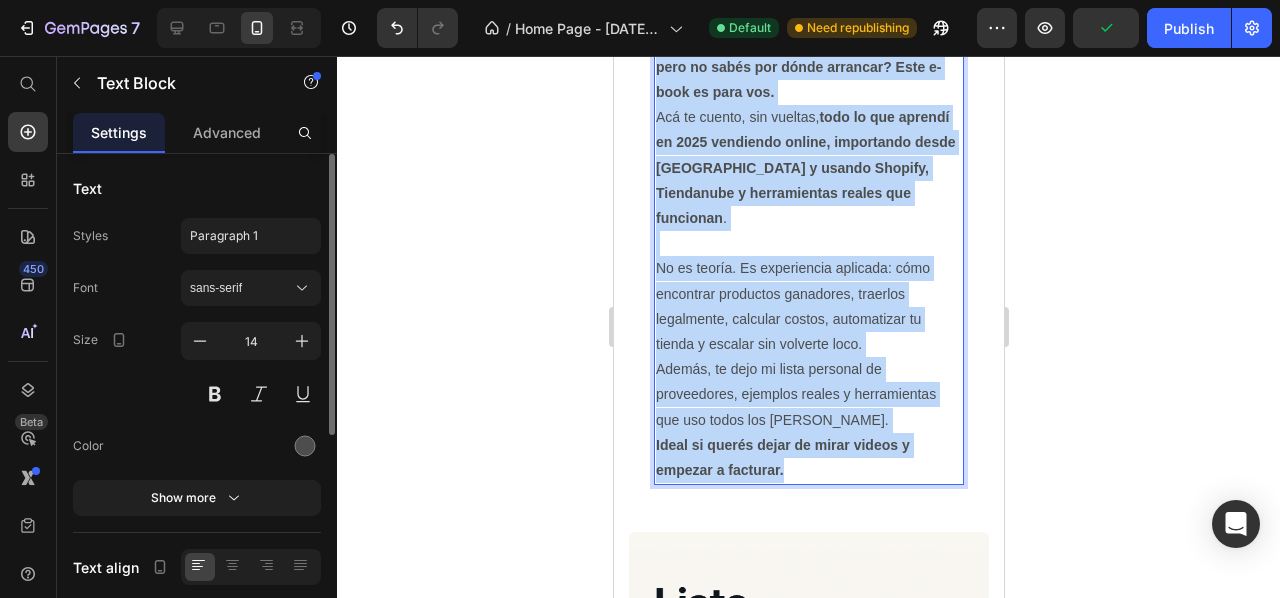 drag, startPoint x: 656, startPoint y: 369, endPoint x: 881, endPoint y: 463, distance: 243.84627 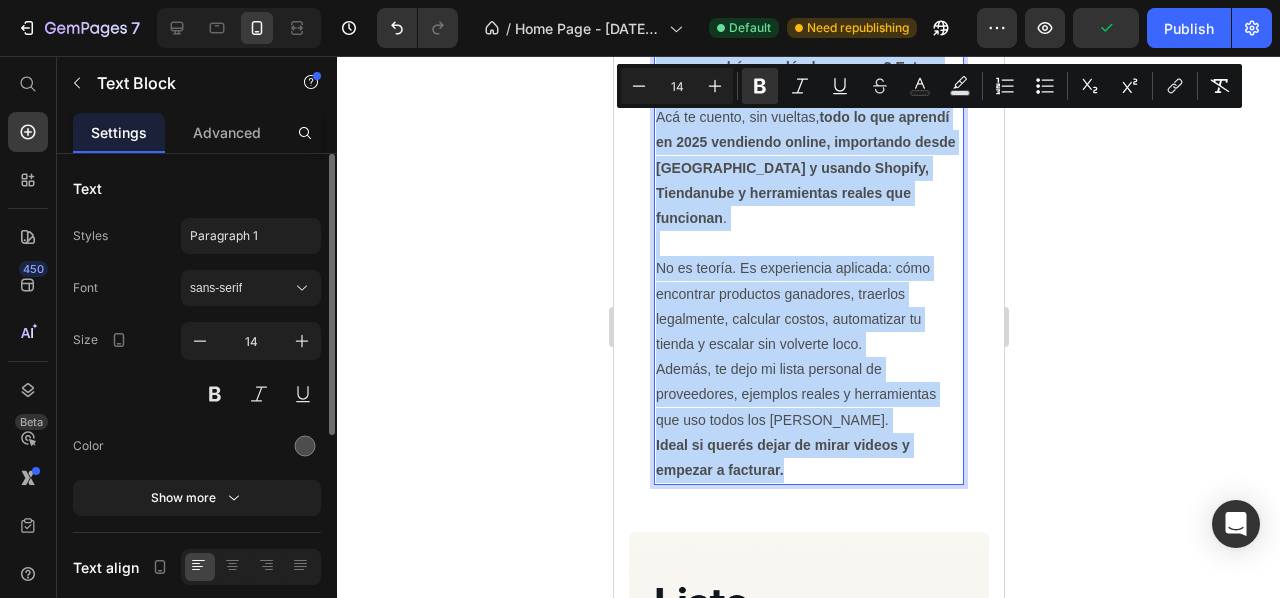 copy on "¿Querés empezar a importar, vender online o armar una marca en [GEOGRAPHIC_DATA], pero no sabés por dónde arrancar? Este e-book es para vos. Acá te cuento, sin vueltas,  todo lo que aprendí en 2025 vendiendo online, importando desde [GEOGRAPHIC_DATA] y usando Shopify, Tiendanube y herramientas reales que funcionan . No es teoría. Es experiencia aplicada: cómo encontrar productos ganadores, traerlos legalmente, calcular costos, automatizar tu tienda y escalar sin volverte loco. Además, te dejo mi lista personal de proveedores, ejemplos reales y herramientas que uso todos los [PERSON_NAME]. Ideal si querés dejar de mirar videos y empezar a facturar." 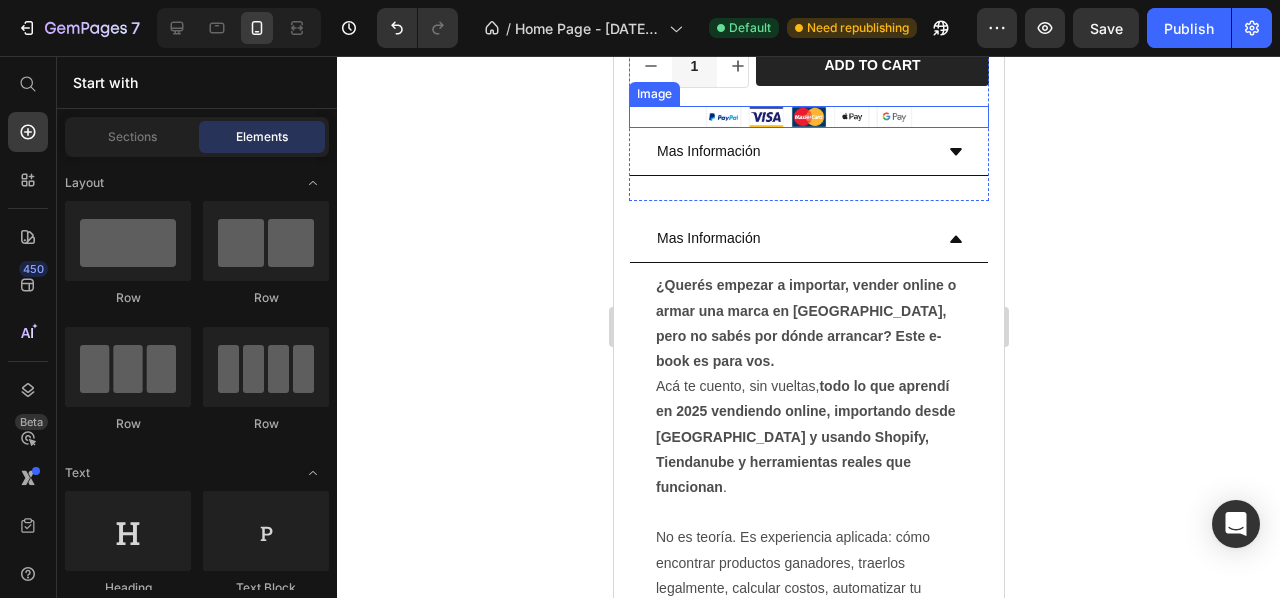 scroll, scrollTop: 1931, scrollLeft: 0, axis: vertical 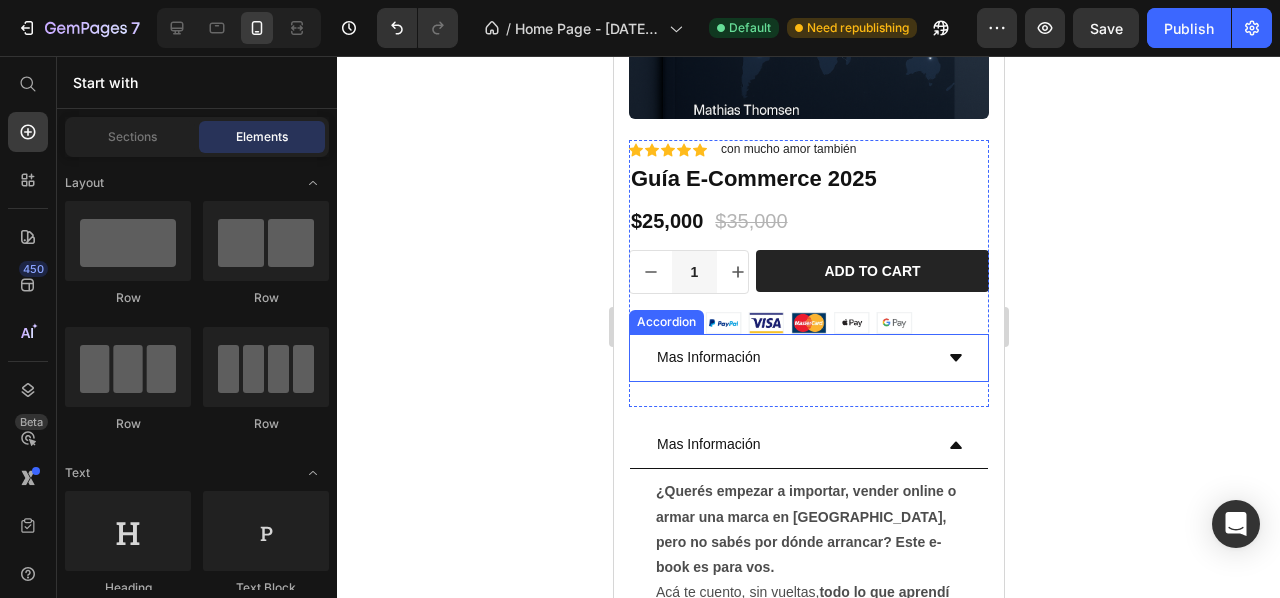 click 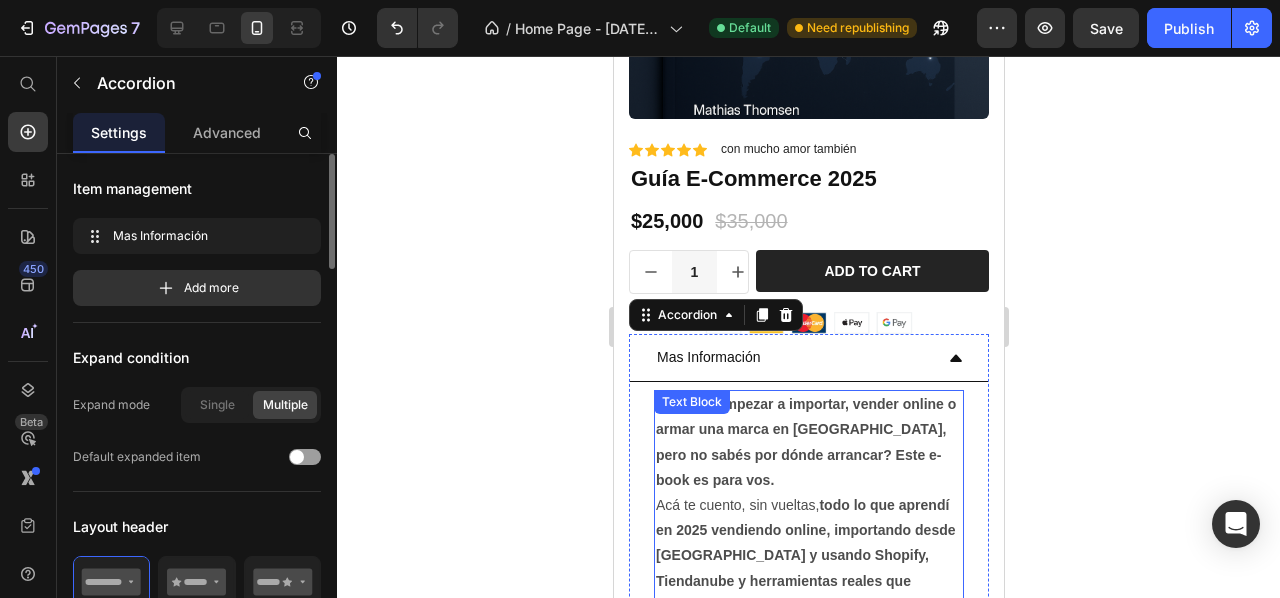 click on "¿Querés empezar a importar, vender online o armar una marca en [GEOGRAPHIC_DATA], pero no sabés por dónde arrancar? Este e-book es para vos. Acá te cuento, sin vueltas,  todo lo que aprendí en 2025 vendiendo online, importando desde [GEOGRAPHIC_DATA] y usando Shopify, Tiendanube y herramientas reales que funcionan .   No es teoría. Es experiencia aplicada: cómo encontrar productos ganadores, traerlos legalmente, calcular costos, automatizar tu tienda y escalar sin volverte loco. Además, te dejo mi lista personal de proveedores, ejemplos reales y herramientas que uso todos los [PERSON_NAME]. Ideal si querés dejar de mirar videos y empezar a facturar. Text Block" at bounding box center (808, 631) 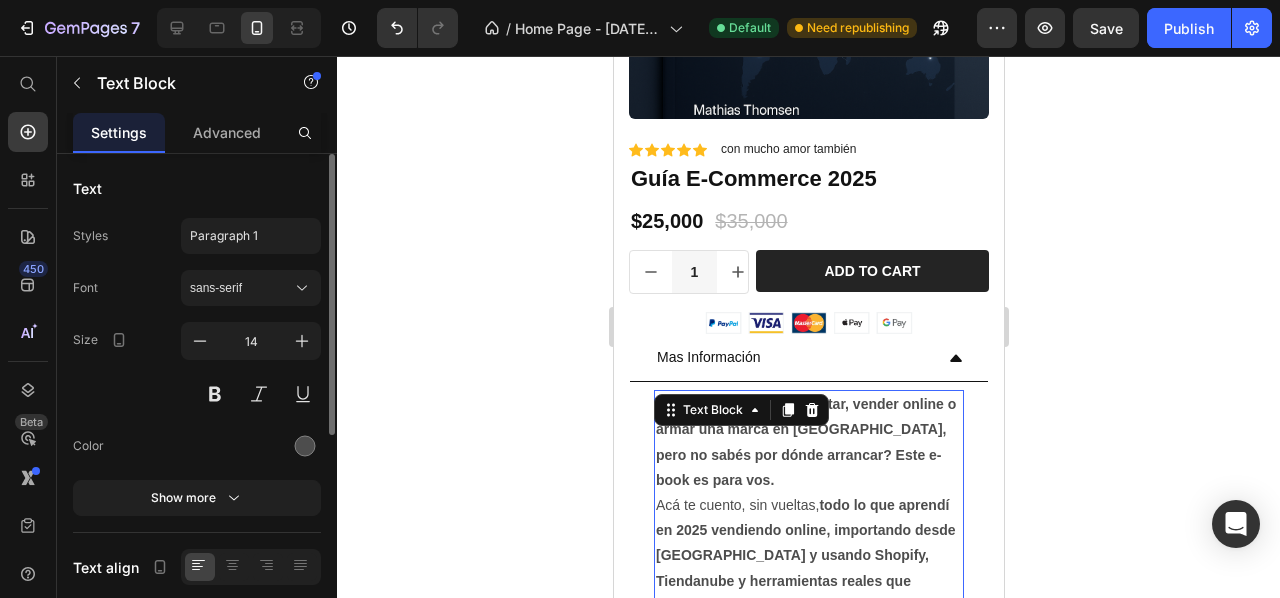 click on "Text Block" at bounding box center [740, 410] 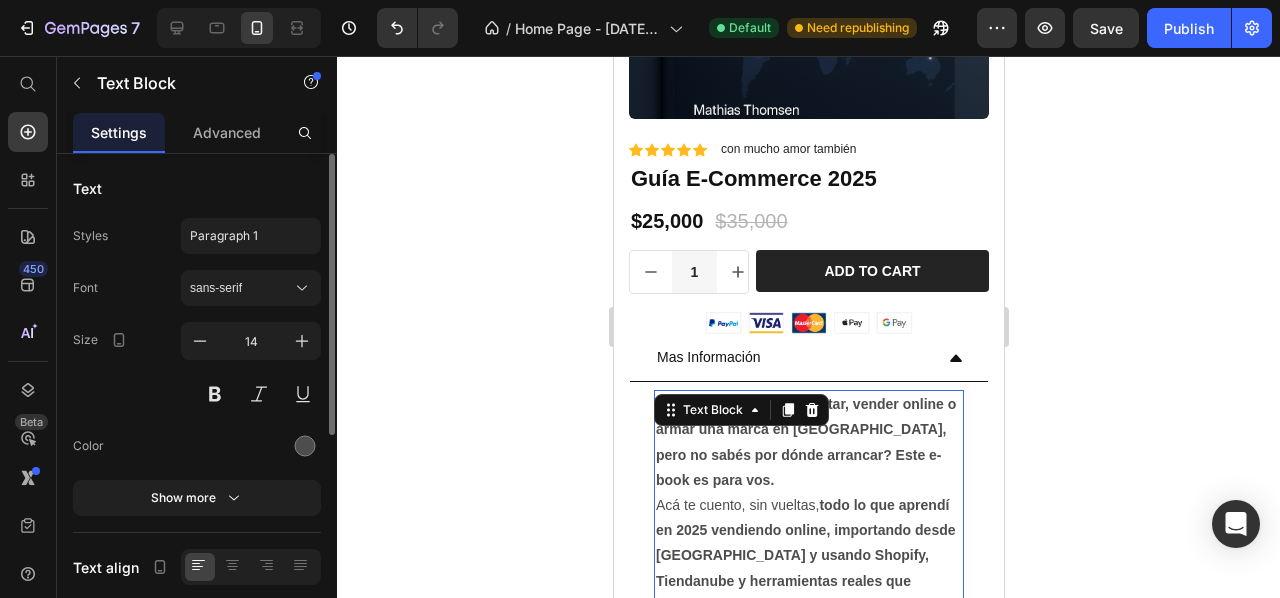 click on "¿Querés empezar a importar, vender online o armar una marca en [GEOGRAPHIC_DATA], pero no sabés por dónde arrancar? Este e-book es para vos." at bounding box center [808, 442] 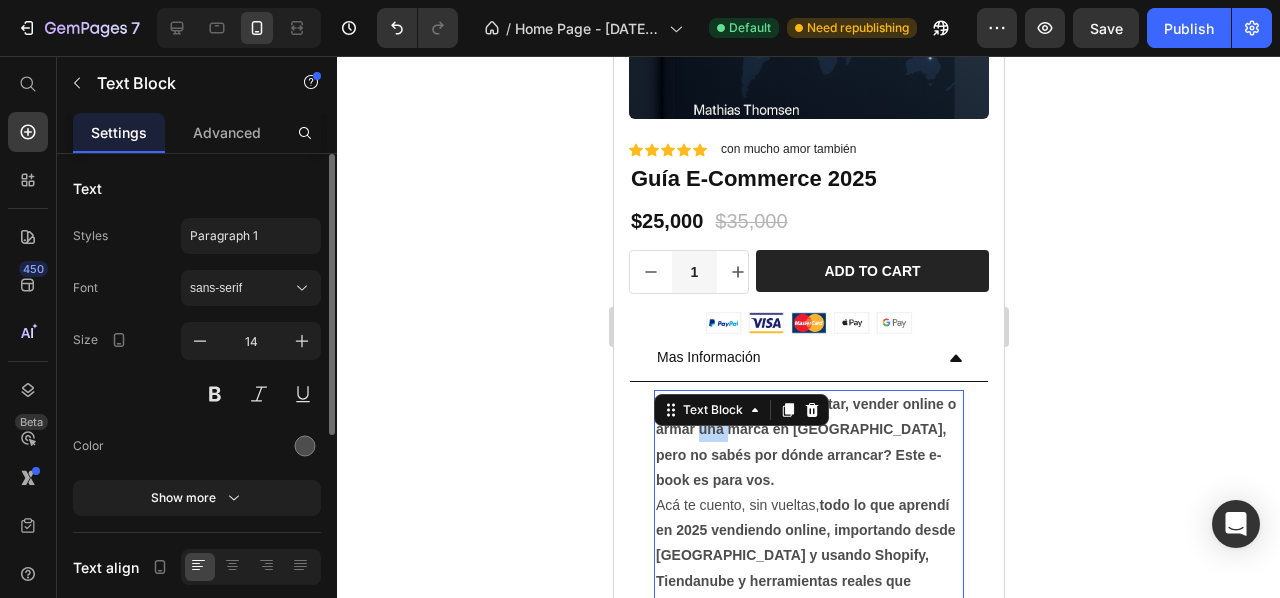 click on "¿Querés empezar a importar, vender online o armar una marca en [GEOGRAPHIC_DATA], pero no sabés por dónde arrancar? Este e-book es para vos." at bounding box center (808, 442) 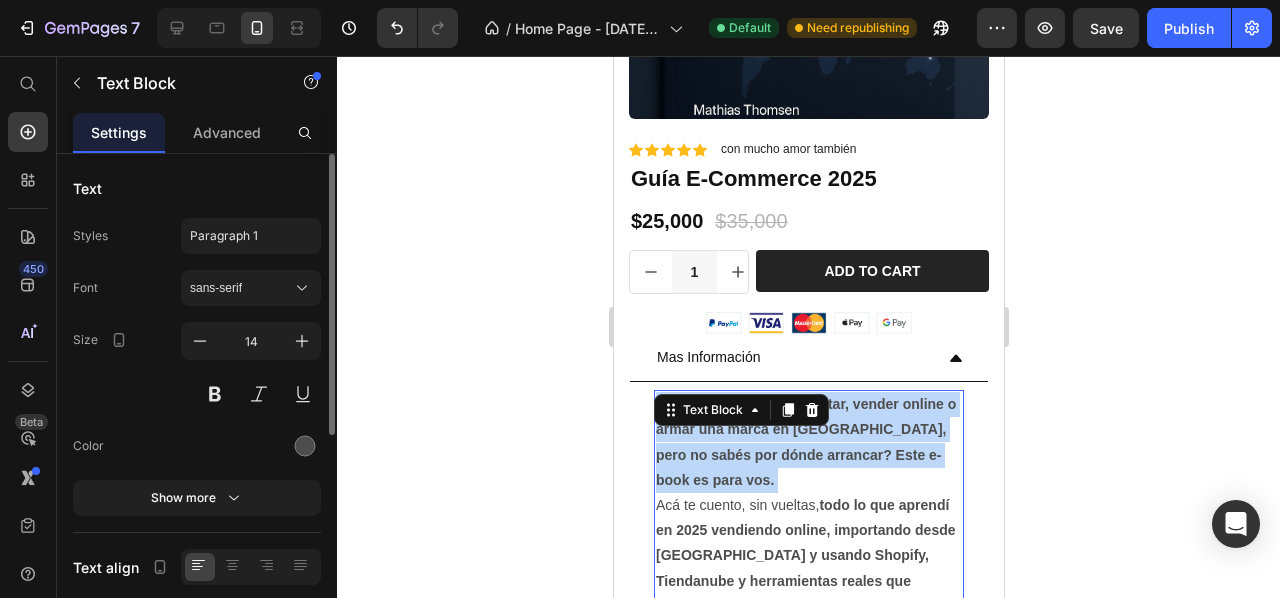 click on "¿Querés empezar a importar, vender online o armar una marca en [GEOGRAPHIC_DATA], pero no sabés por dónde arrancar? Este e-book es para vos." at bounding box center (808, 442) 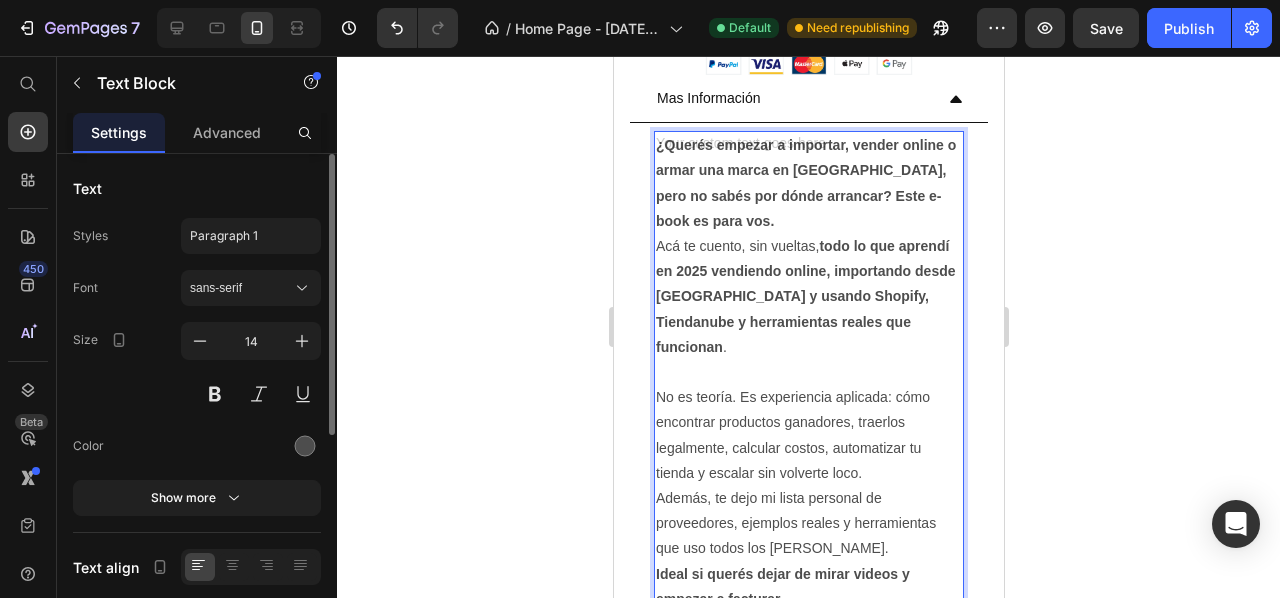 scroll, scrollTop: 20, scrollLeft: 0, axis: vertical 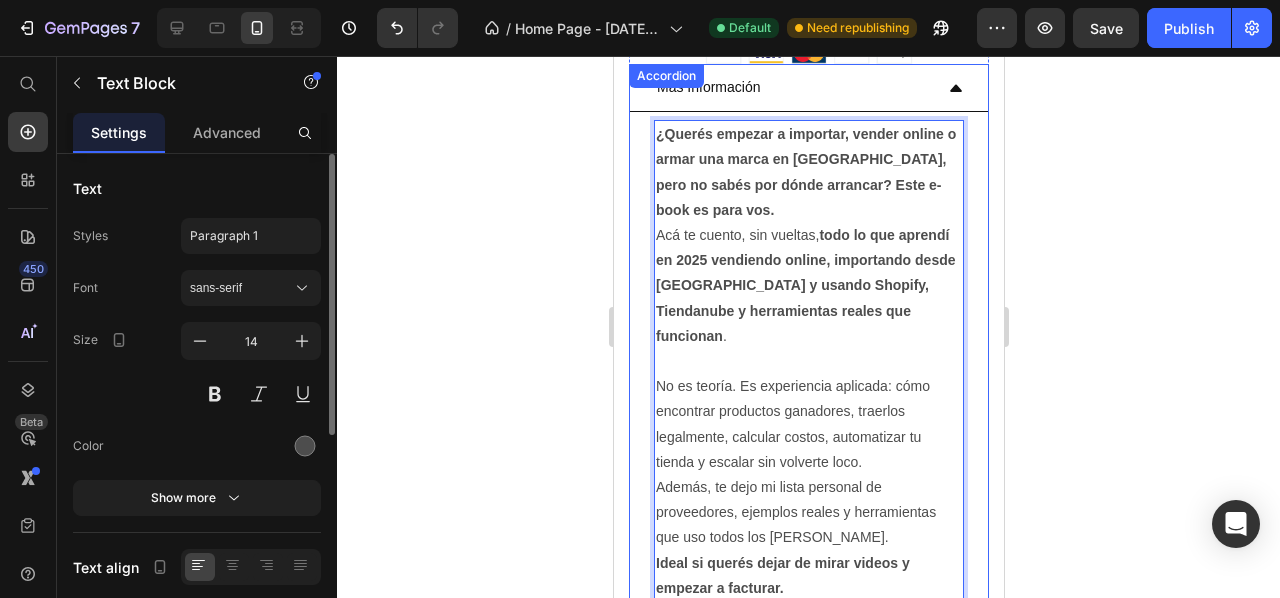 click 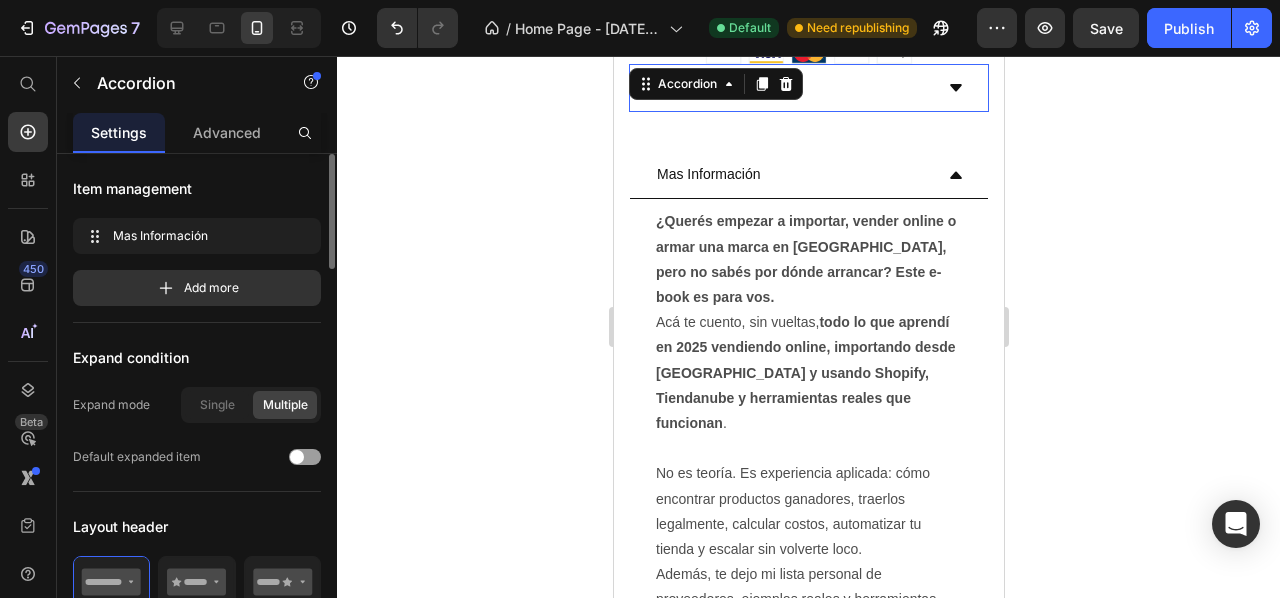 scroll, scrollTop: 0, scrollLeft: 0, axis: both 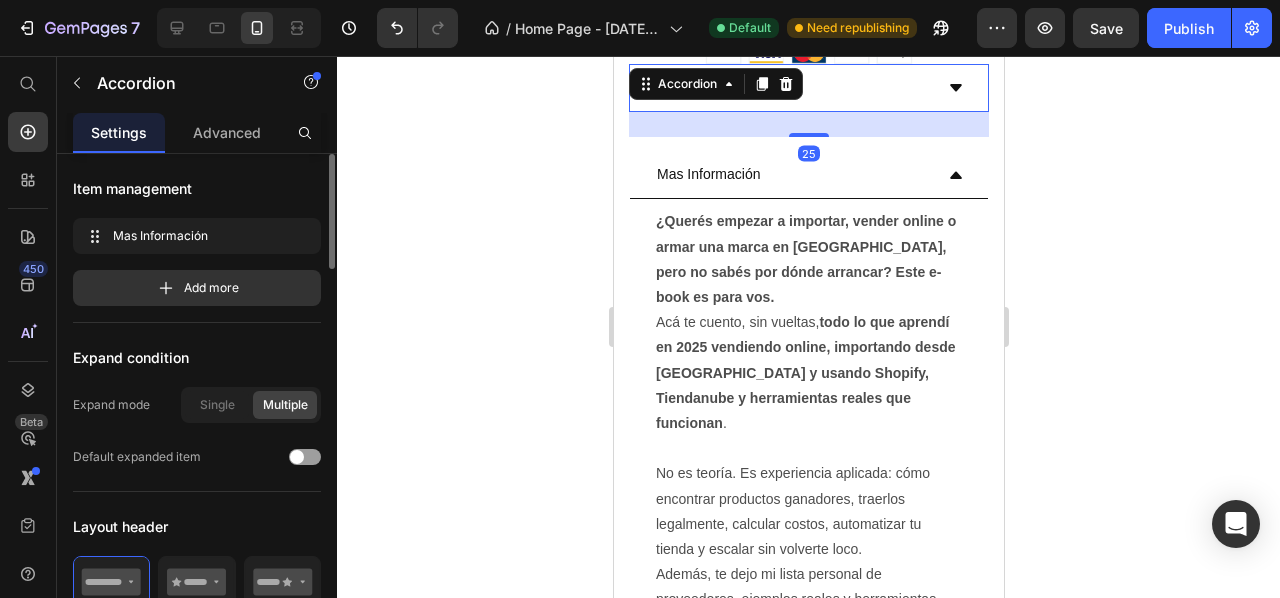 click 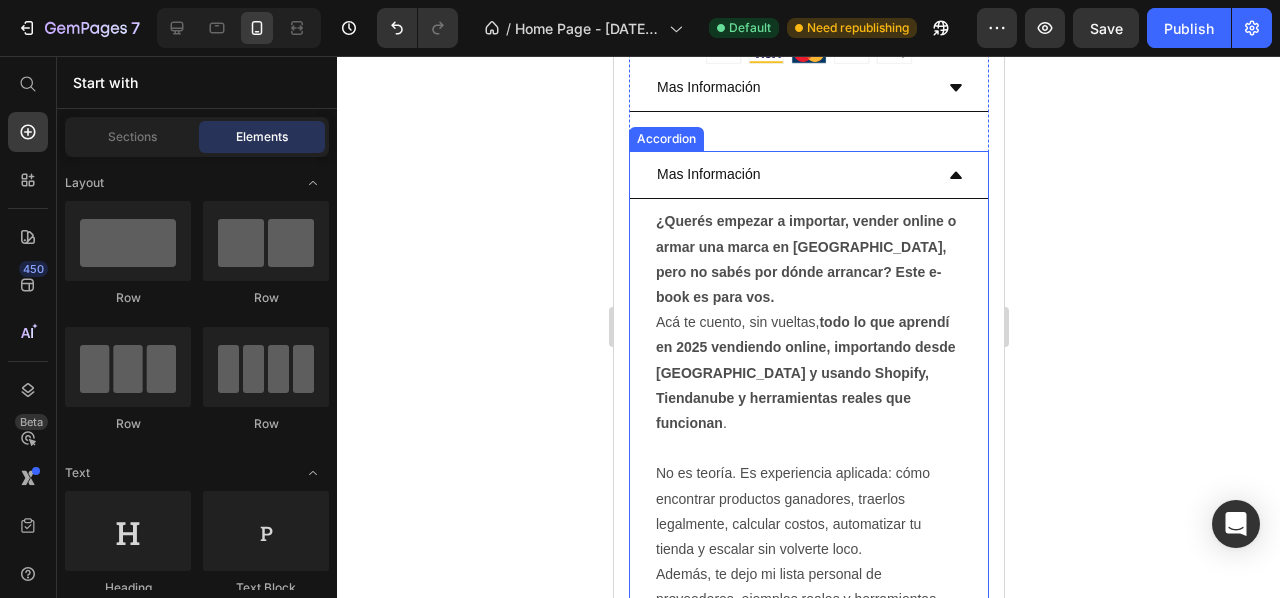 drag, startPoint x: 842, startPoint y: 141, endPoint x: 772, endPoint y: 165, distance: 74 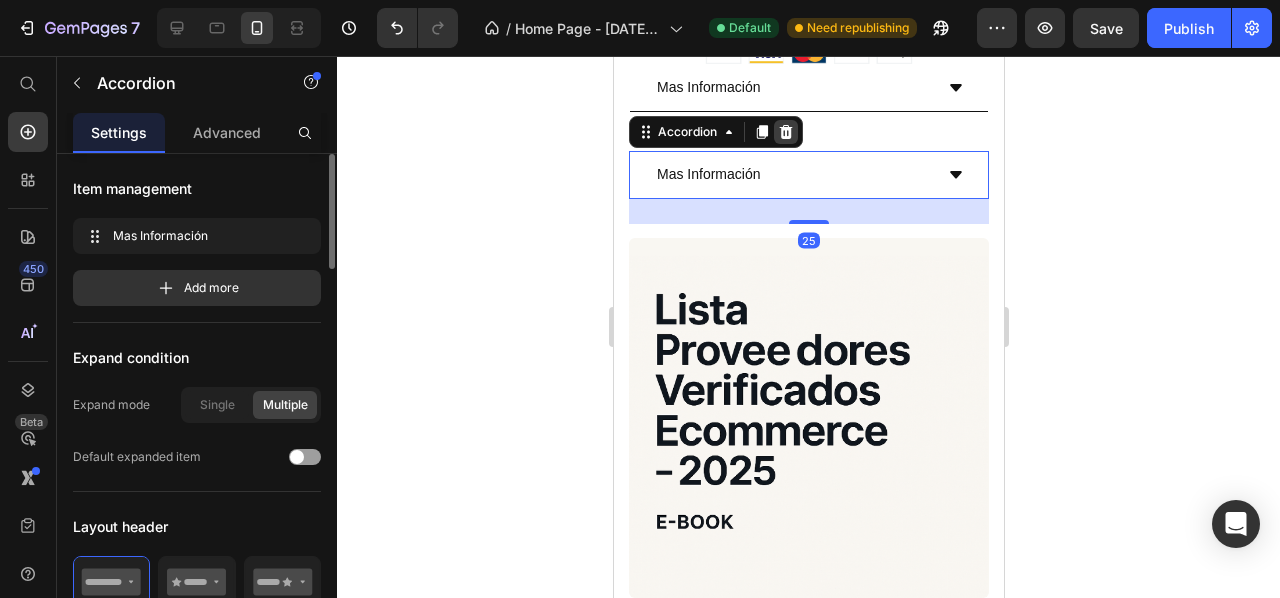 click 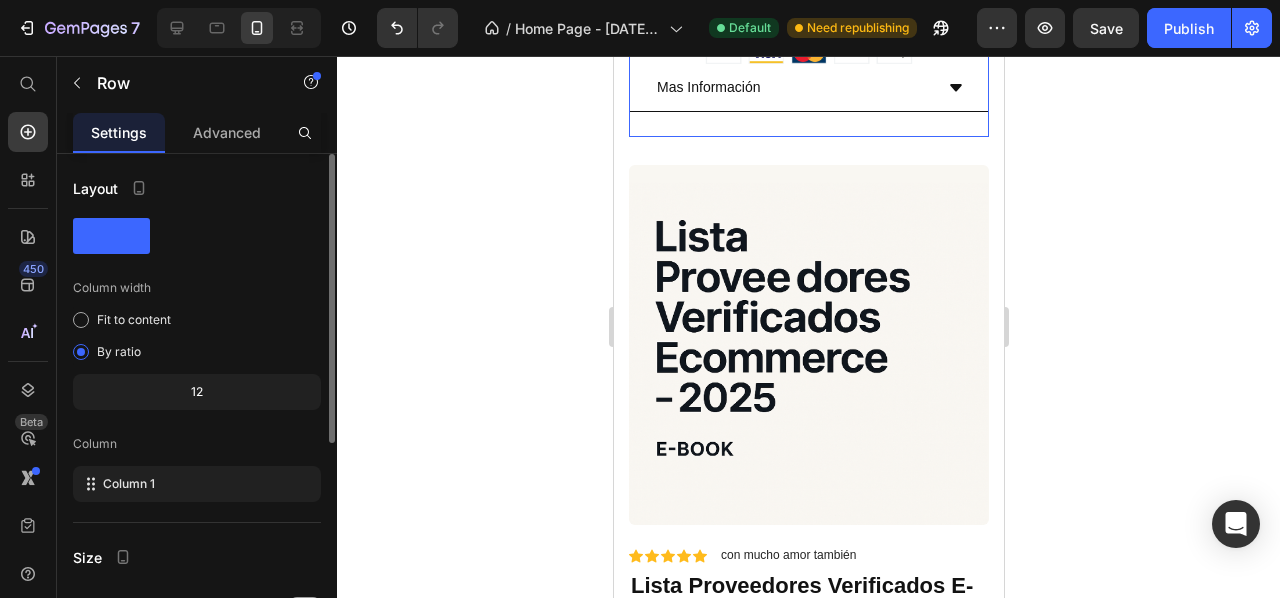 click on "Icon Icon Icon Icon Icon Icon List con mucho amor también Text Block Row Guía E-Commerce 2025 Product Title Icon Icon Icon Icon Icon Icon List Con mucho amor Text Block Row $25,000 Product Price $35,000 Product Price Row 1 Product Quantity Row Add to cart Add to Cart Row Image
Mas Información Accordion" at bounding box center (808, 4) 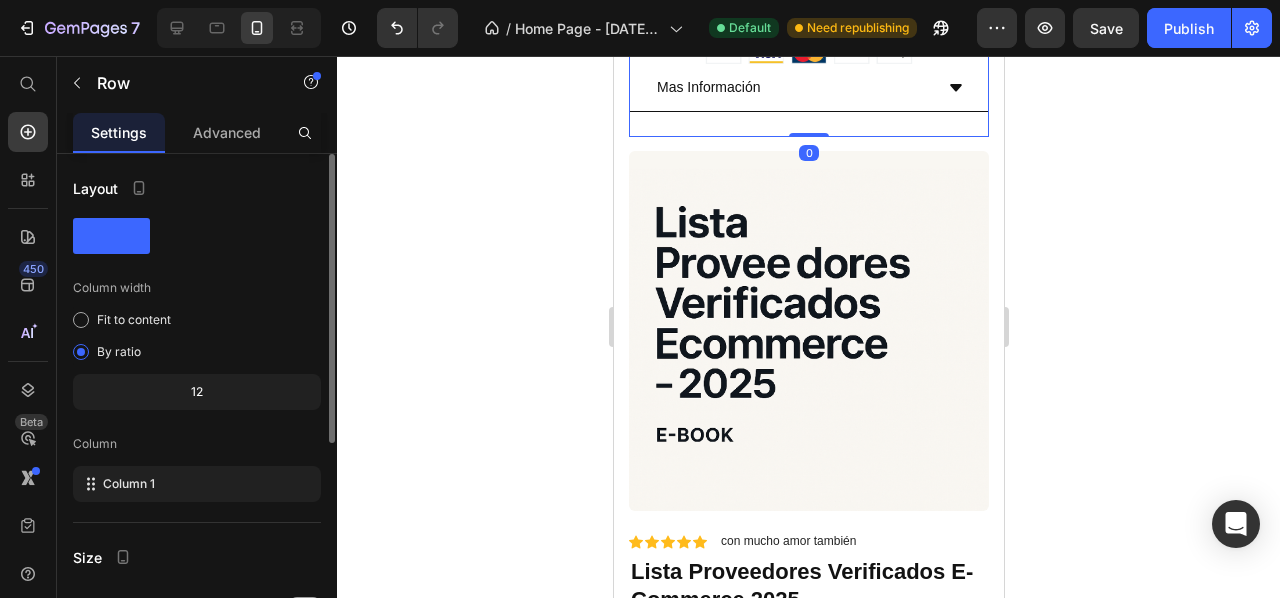 drag, startPoint x: 800, startPoint y: 129, endPoint x: 812, endPoint y: 103, distance: 28.635643 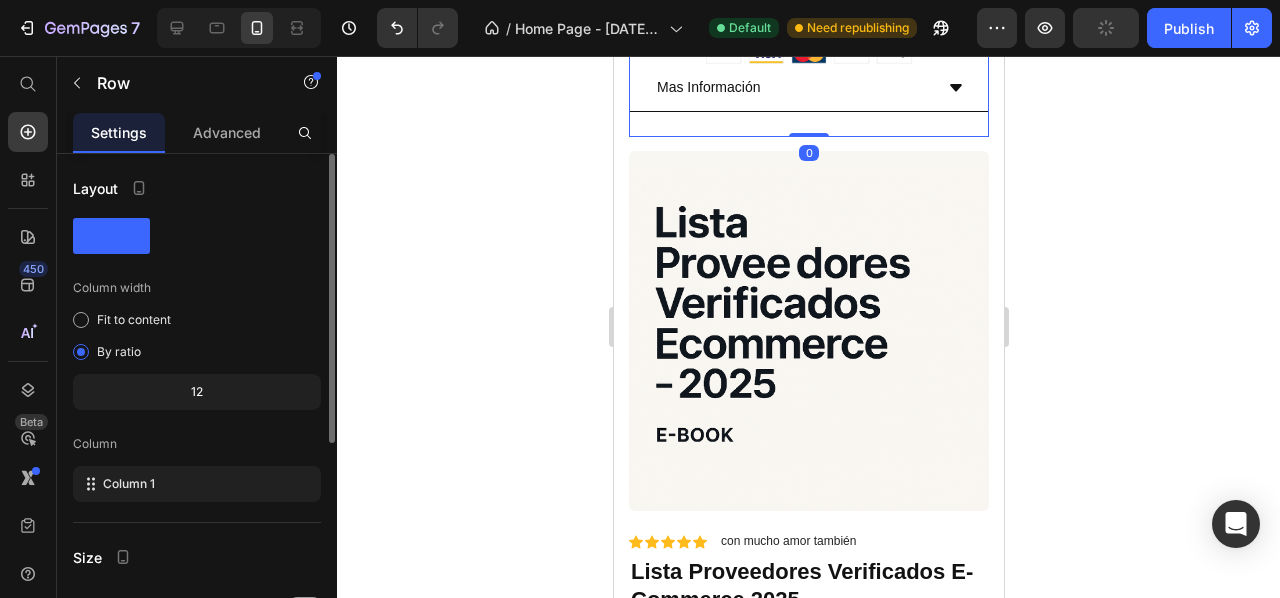 click 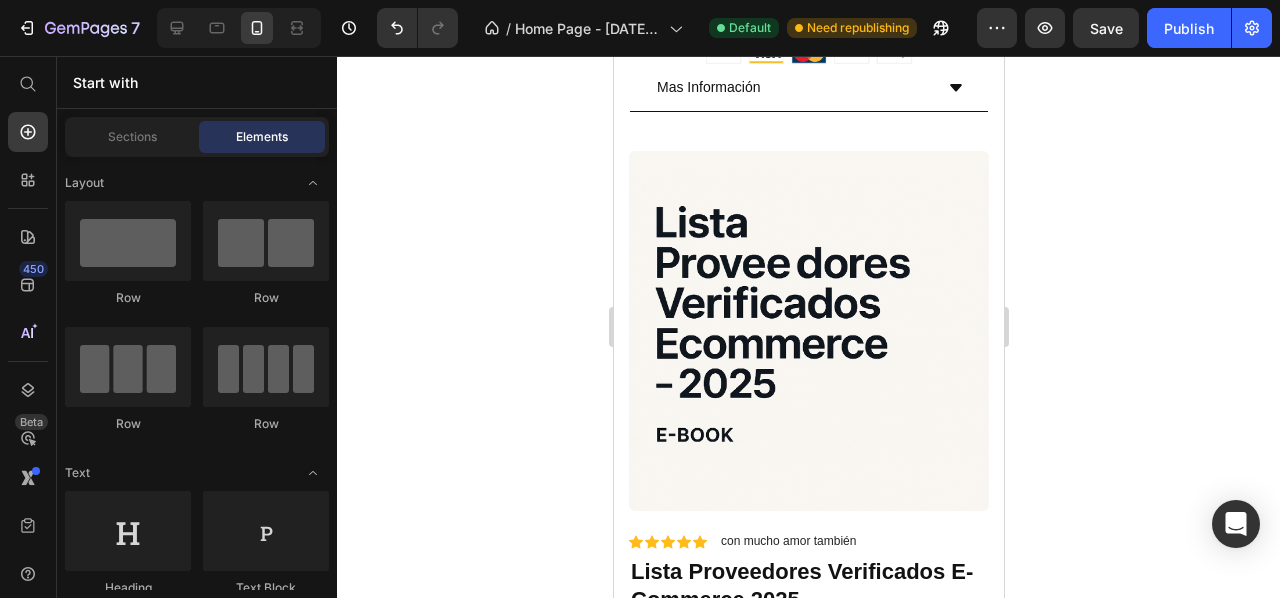 scroll, scrollTop: 1744, scrollLeft: 0, axis: vertical 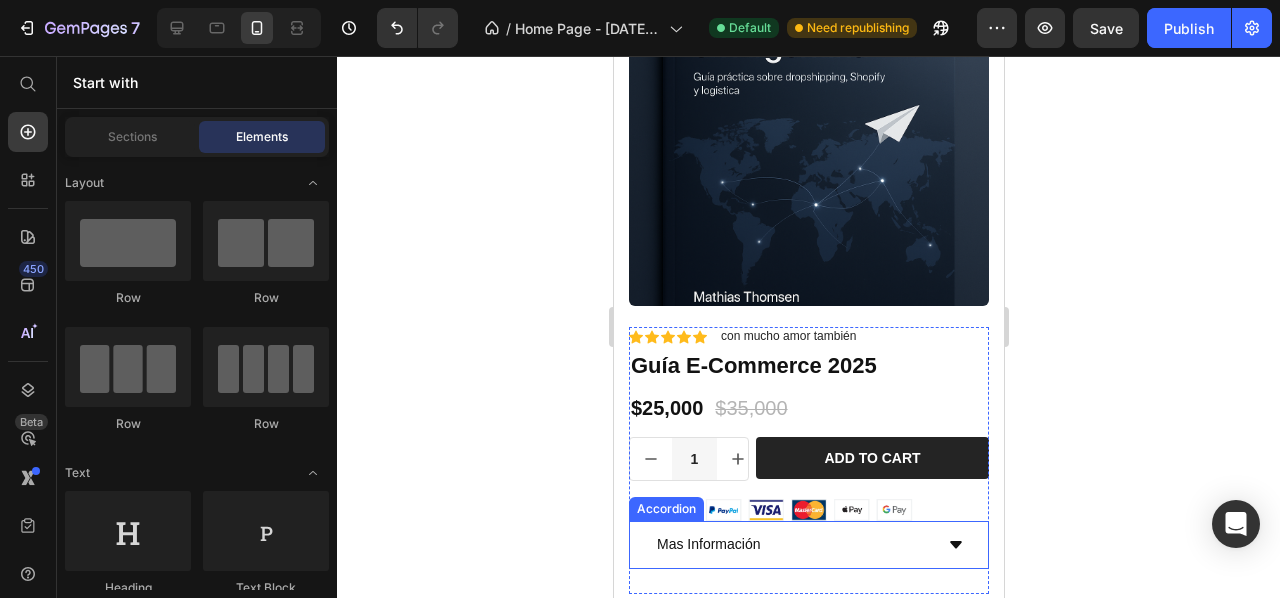 click on "Mas Información" at bounding box center [792, 544] 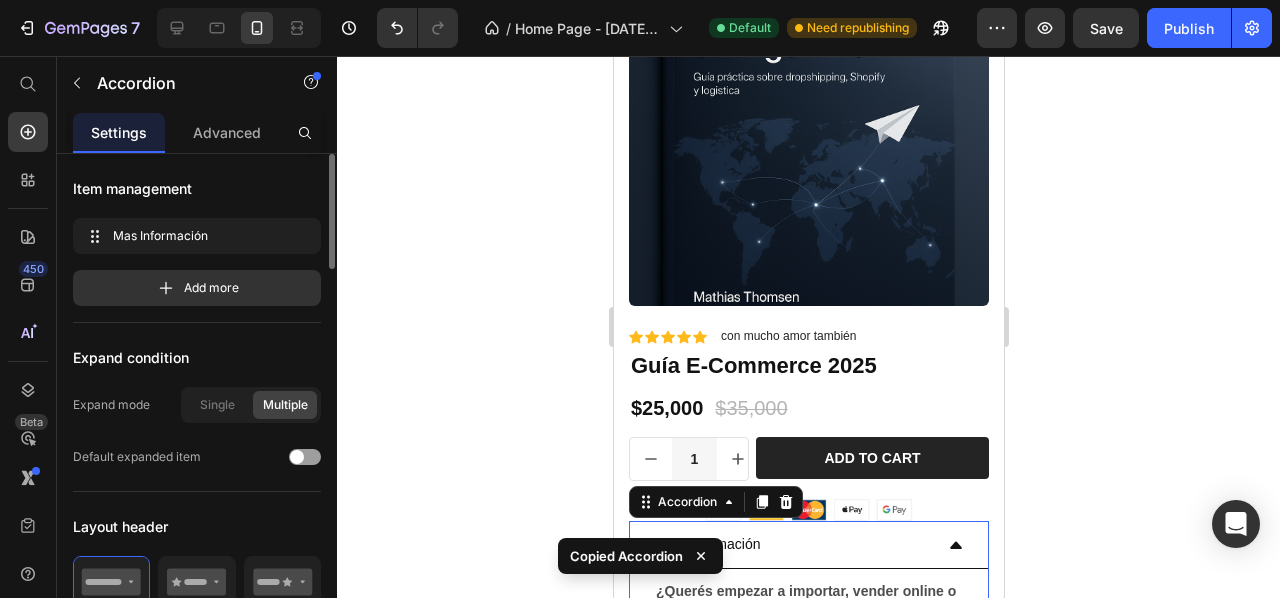click on "Mas Información" at bounding box center (808, 545) 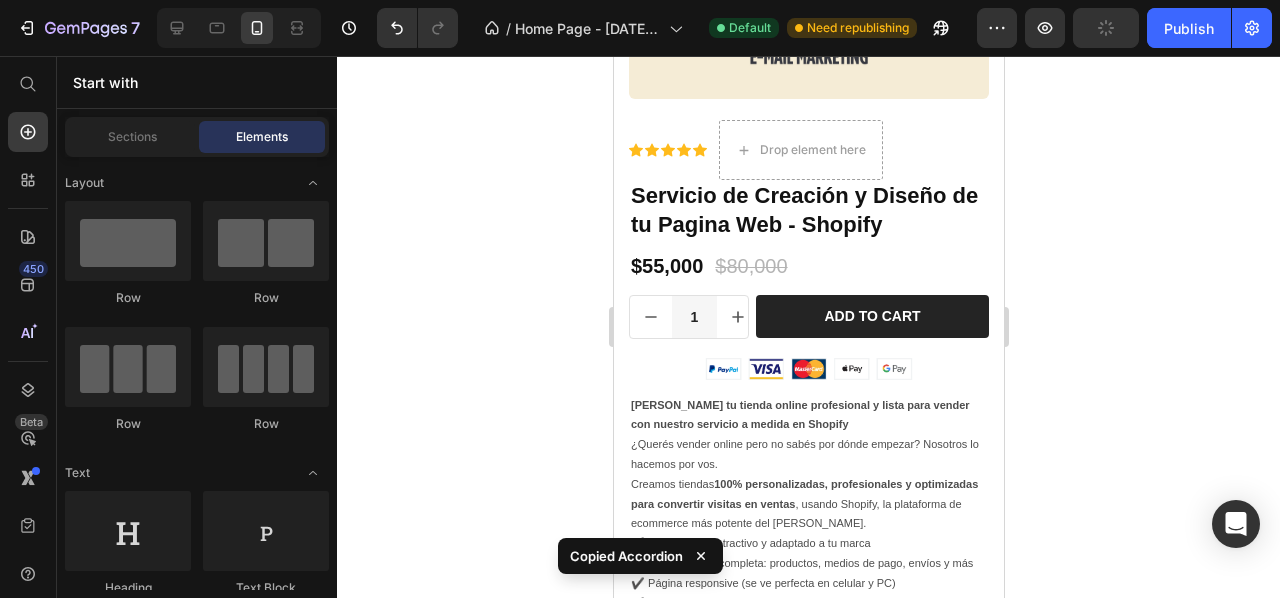 scroll, scrollTop: 3400, scrollLeft: 0, axis: vertical 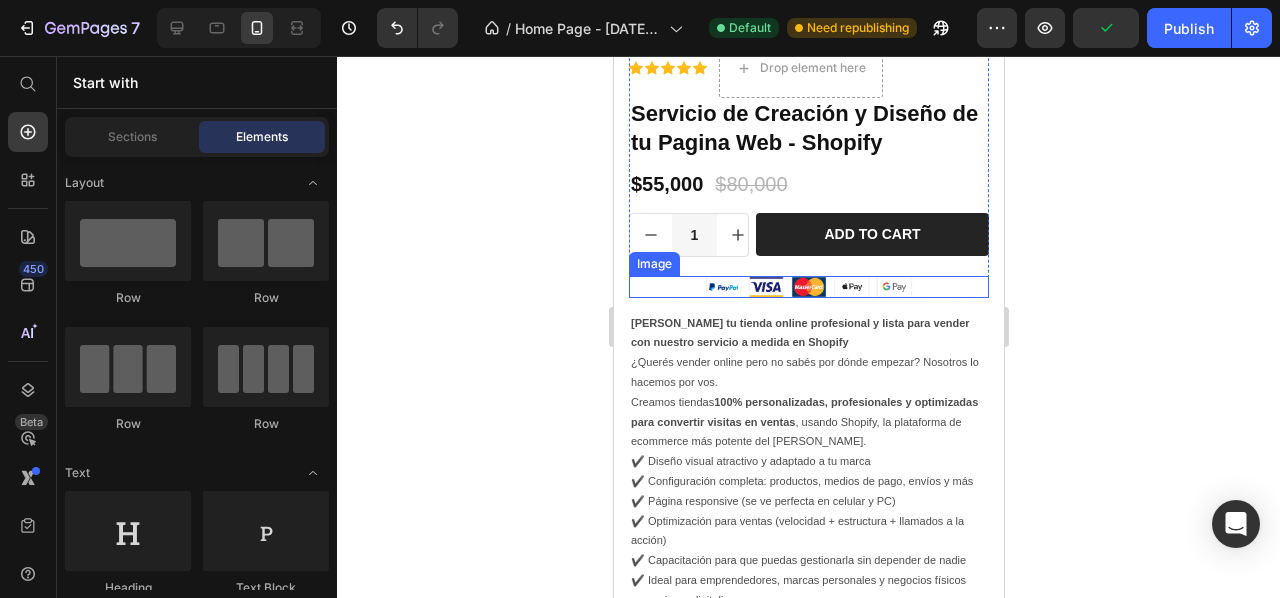 click at bounding box center [808, 287] 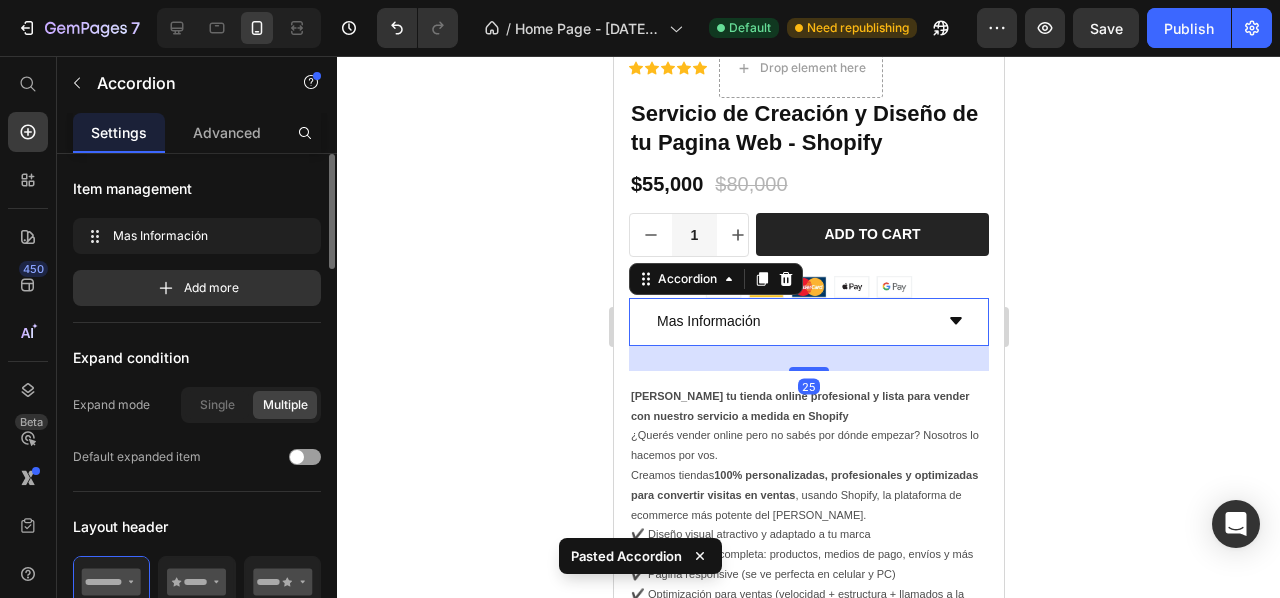 click 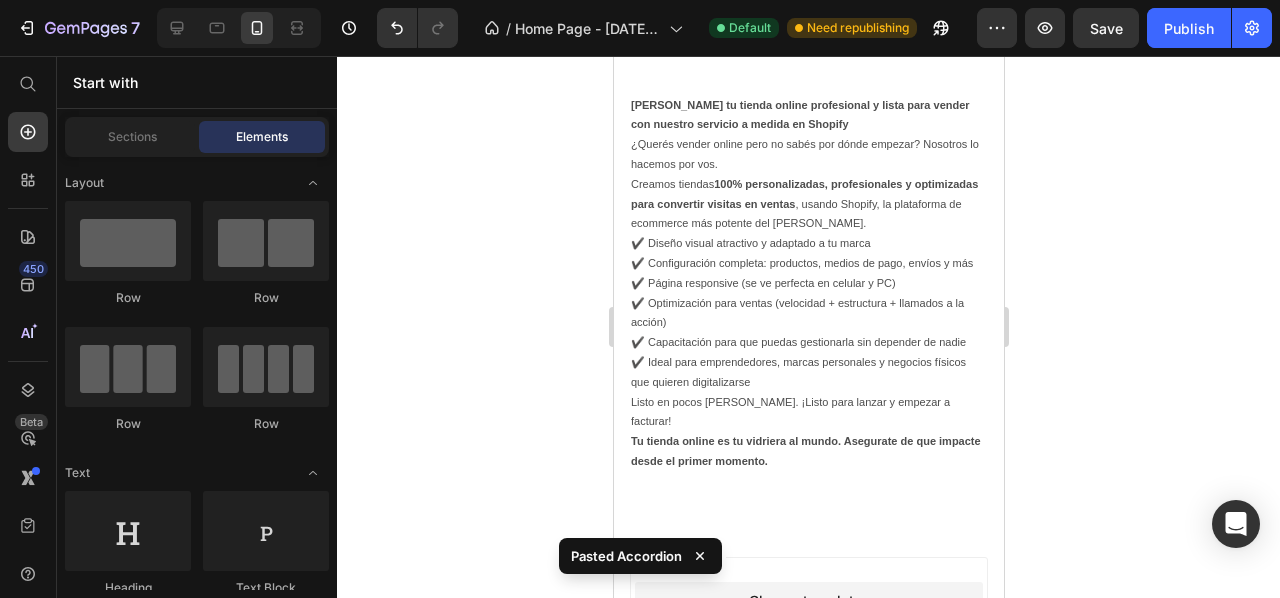 scroll, scrollTop: 4256, scrollLeft: 0, axis: vertical 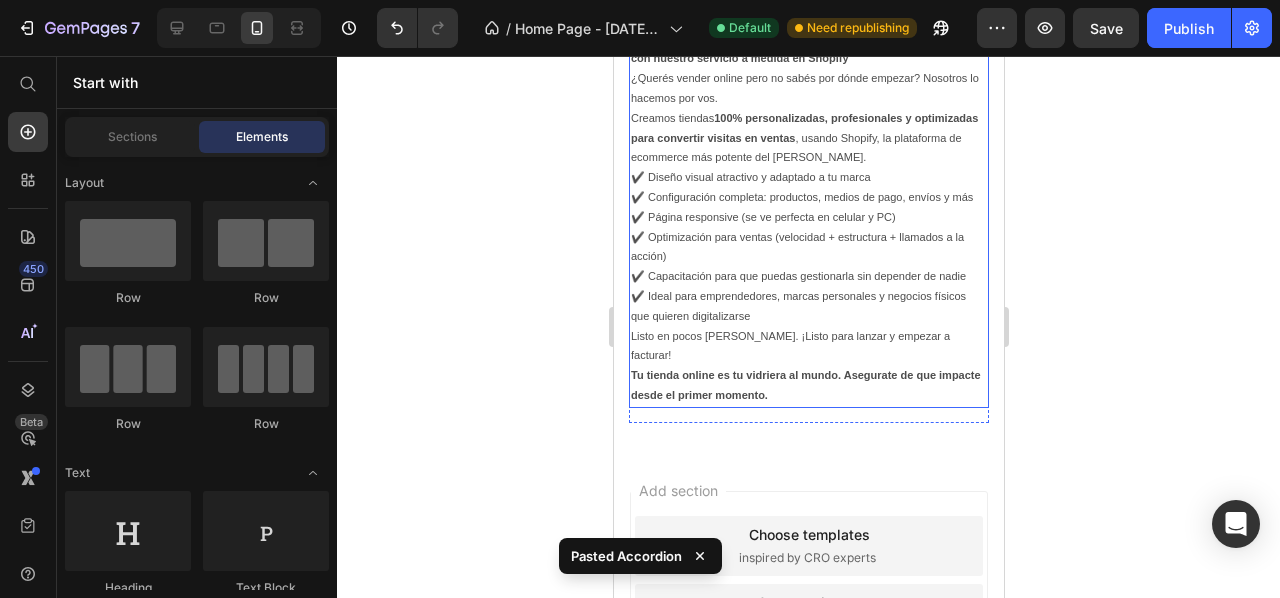 click on "Tu tienda online es tu vidriera al mundo. Asegurate de que impacte desde el primer momento." at bounding box center (805, 385) 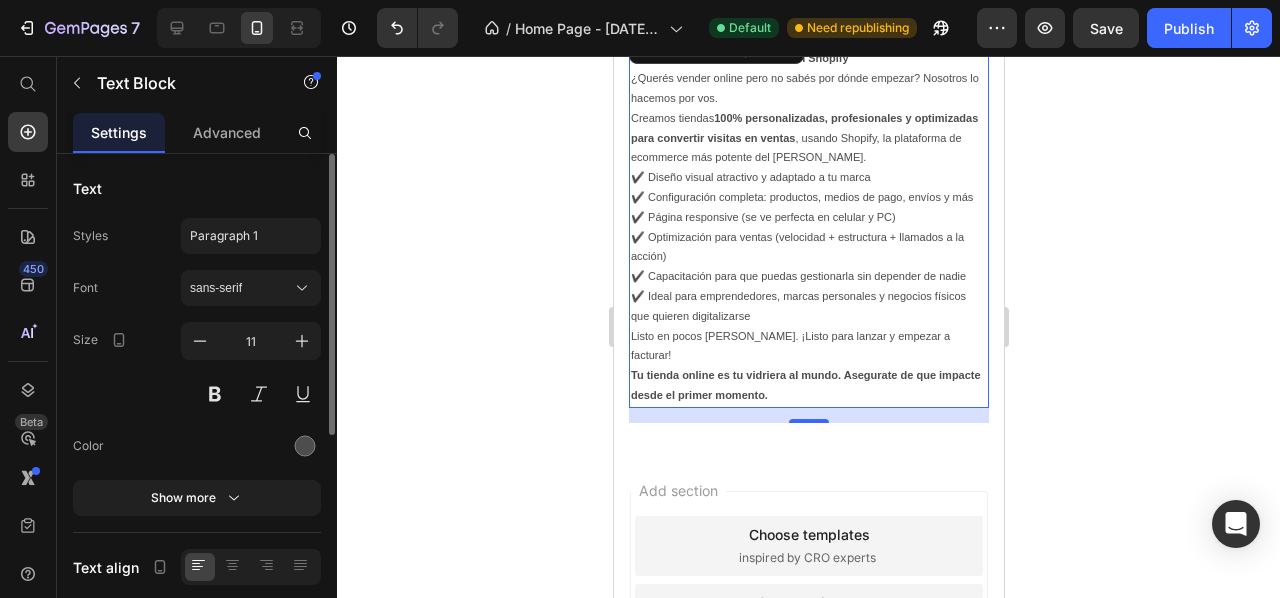 click on "Tu tienda online es tu vidriera al mundo. Asegurate de que impacte desde el primer momento." at bounding box center [808, 386] 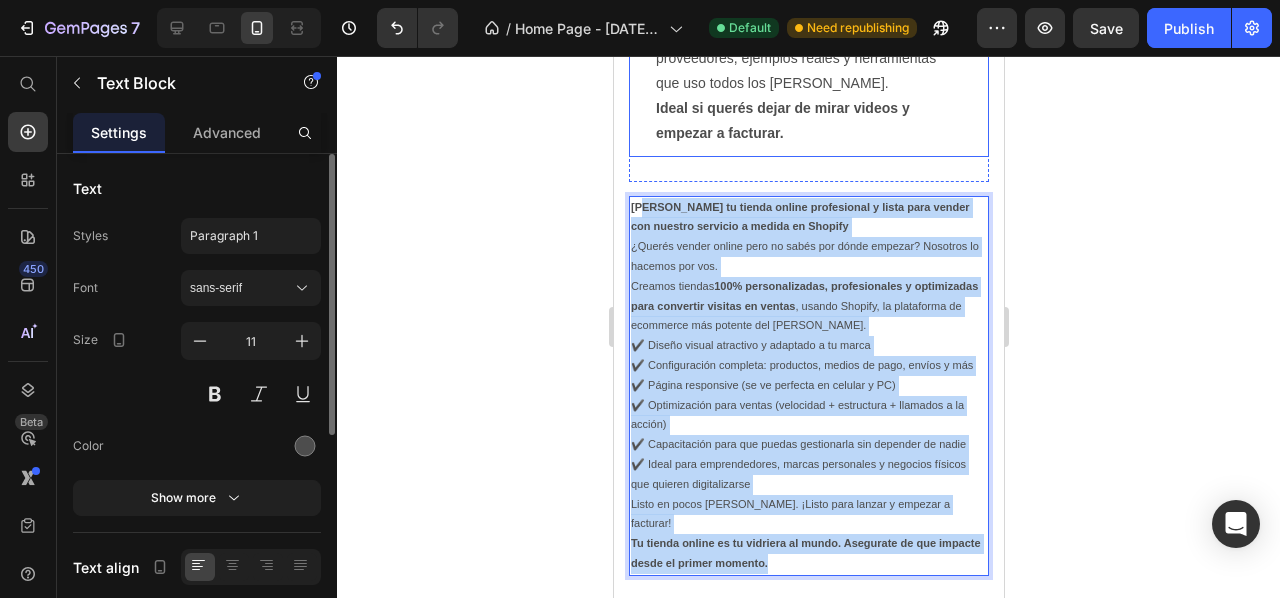 scroll, scrollTop: 4032, scrollLeft: 0, axis: vertical 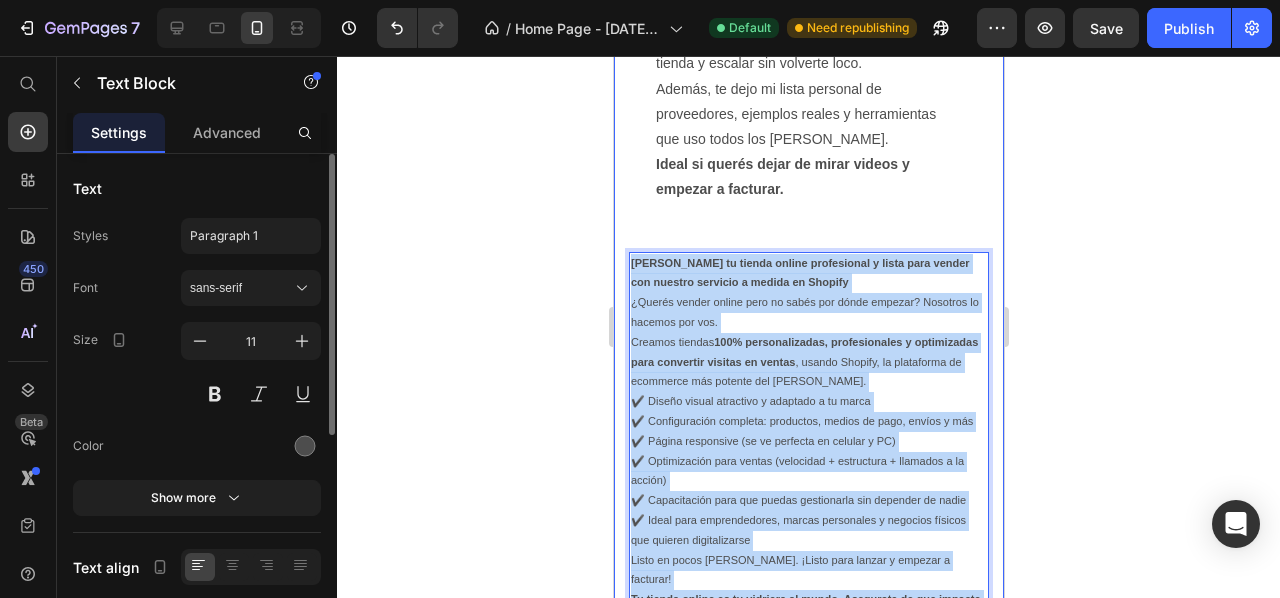 drag, startPoint x: 824, startPoint y: 350, endPoint x: 620, endPoint y: 197, distance: 255 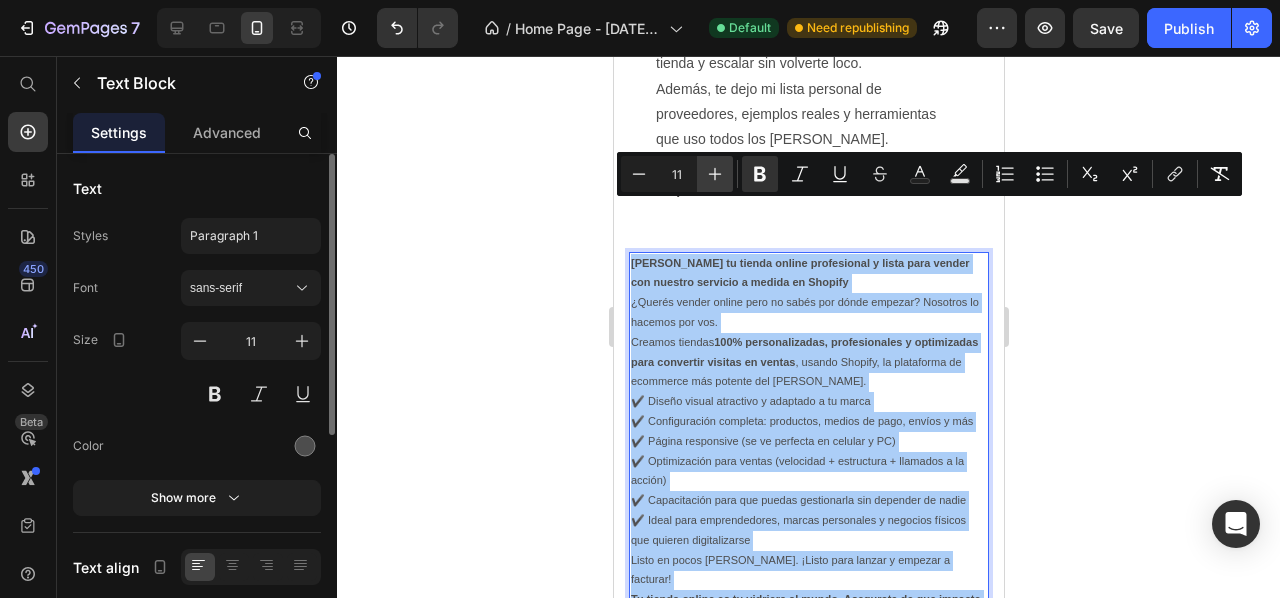 click 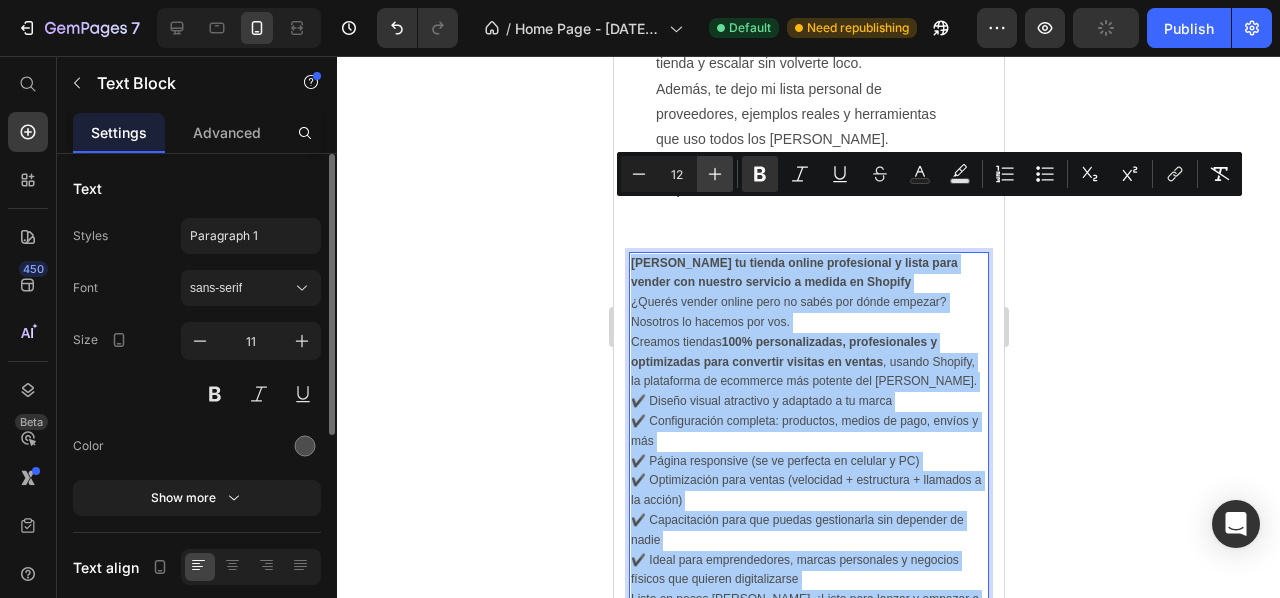 click 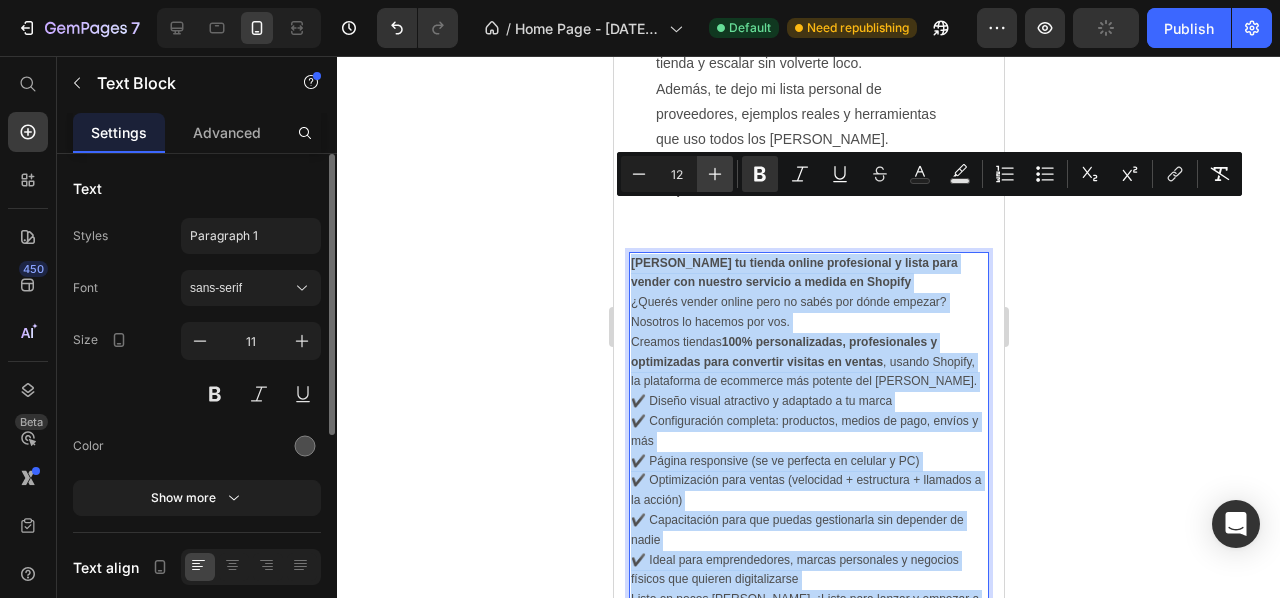 type on "13" 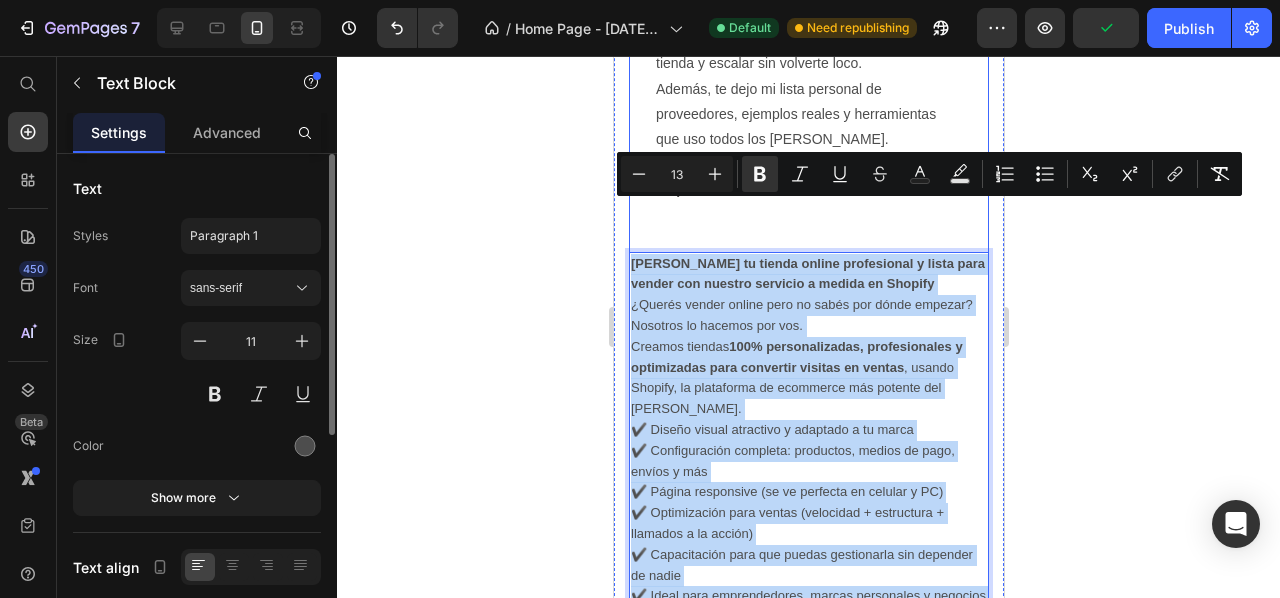 copy on "[PERSON_NAME] tu tienda online profesional y lista para vender con nuestro servicio a medida en Shopify ¿Querés vender online pero no sabés por dónde empezar? Nosotros lo hacemos por vos. Creamos tiendas  100% personalizadas, profesionales y optimizadas para convertir visitas en ventas , usando Shopify, la plataforma de ecommerce más potente del [PERSON_NAME]. ✔️ Diseño visual atractivo y adaptado a tu marca ✔️ Configuración completa: productos, medios de pago, envíos y más ✔️ Página responsive (se ve perfecta en celular y PC) ✔️ Optimización para ventas (velocidad + estructura + llamados a la acción) ✔️ Capacitación para que puedas gestionarla sin depender de nadie ✔️ Ideal para emprendedores, marcas personales y negocios físicos que quieren digitalizarse Listo en pocos [PERSON_NAME]. ¡Listo para lanzar y empezar a facturar!" 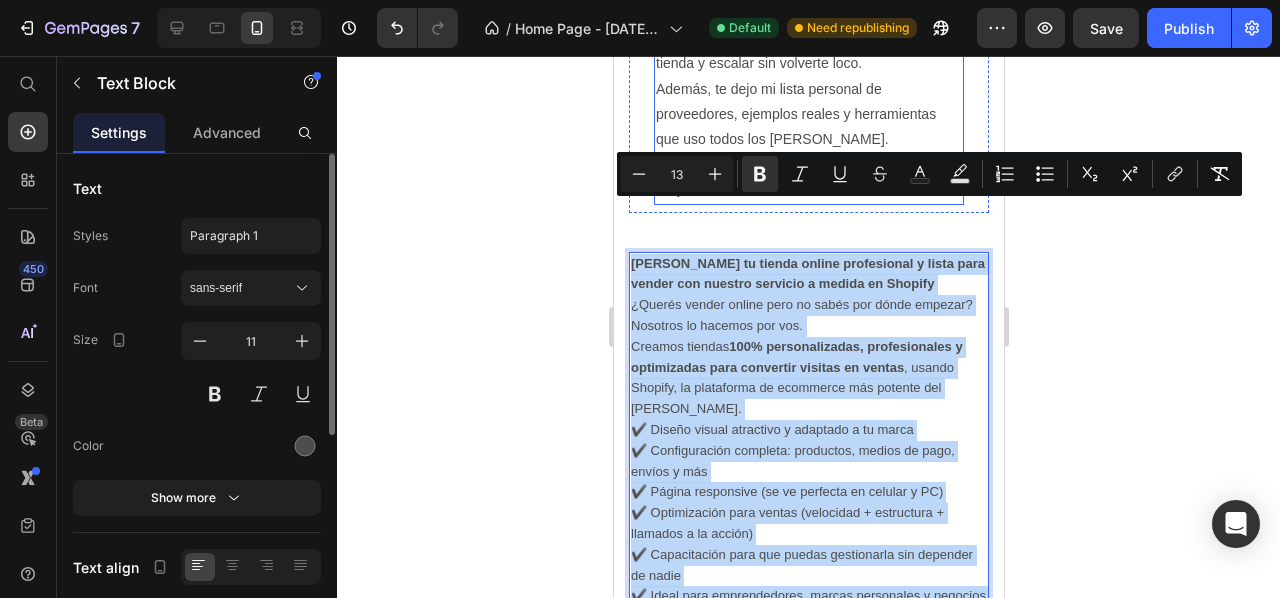 click on "Ideal si querés dejar de mirar videos y empezar a facturar." at bounding box center [808, 177] 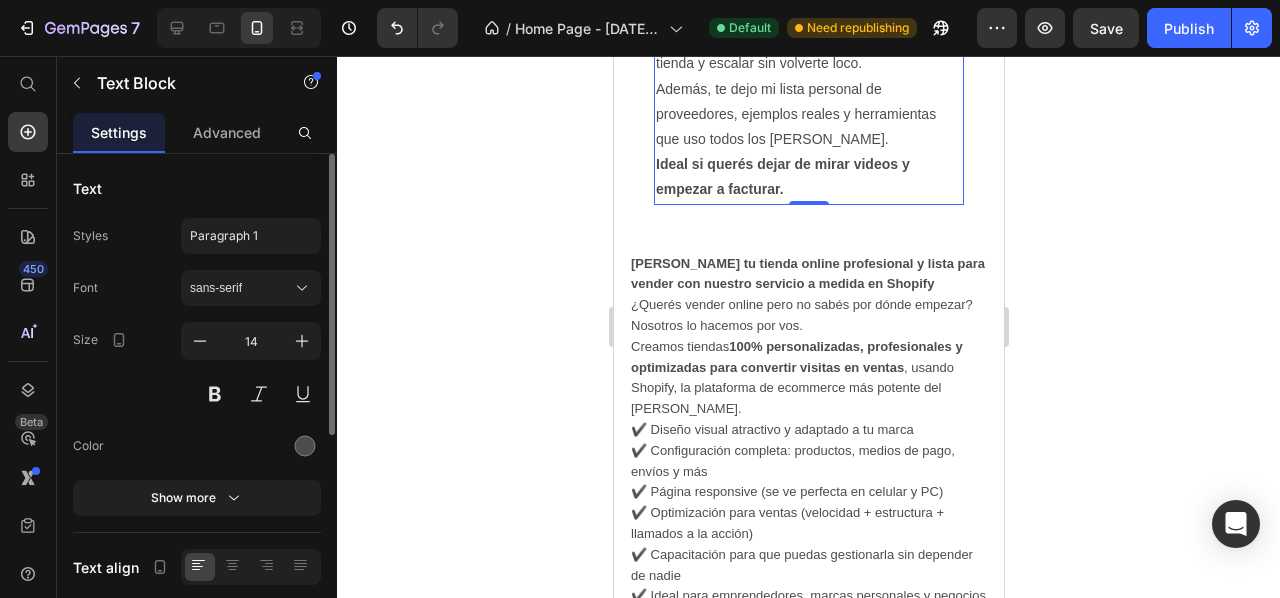 click on "Ideal si querés dejar de mirar videos y empezar a facturar." at bounding box center (782, 176) 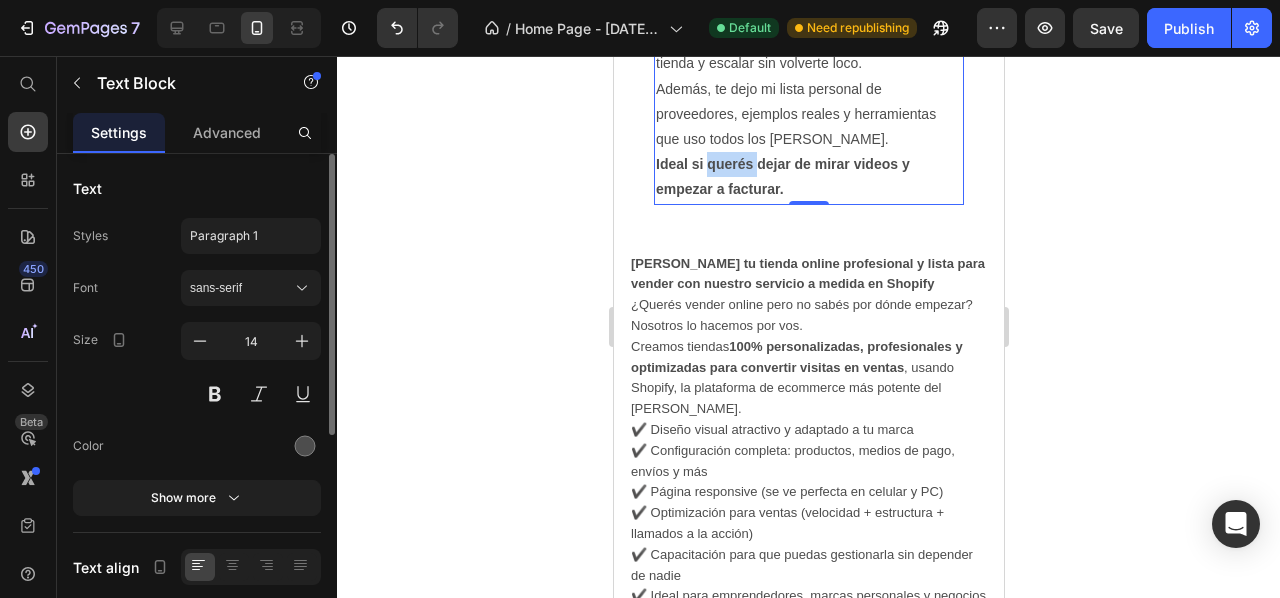 click on "Ideal si querés dejar de mirar videos y empezar a facturar." at bounding box center (782, 176) 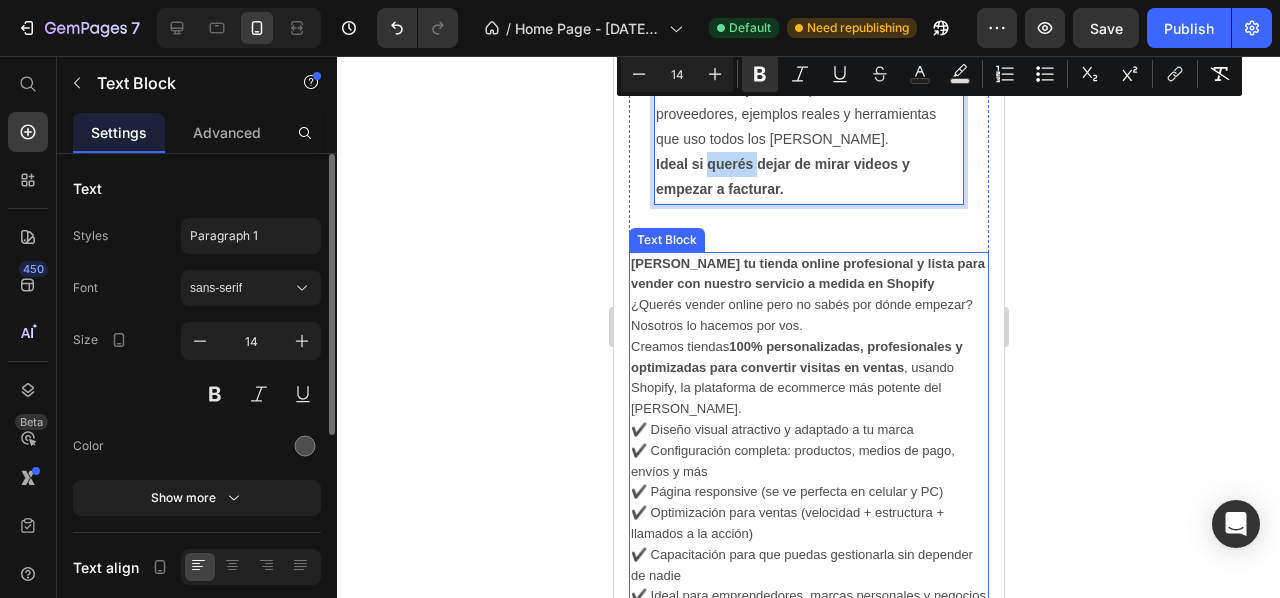 click on "¿Querés vender online pero no sabés por dónde empezar? Nosotros lo hacemos por vos." at bounding box center [808, 316] 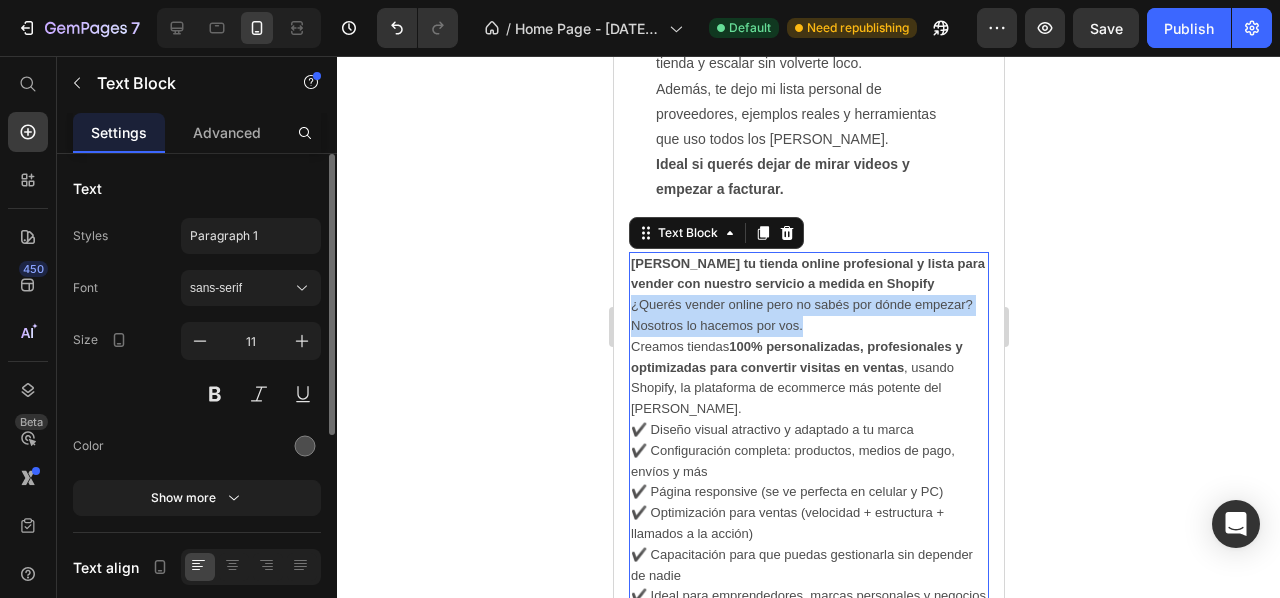 click on "¿Querés vender online pero no sabés por dónde empezar? Nosotros lo hacemos por vos." at bounding box center [808, 316] 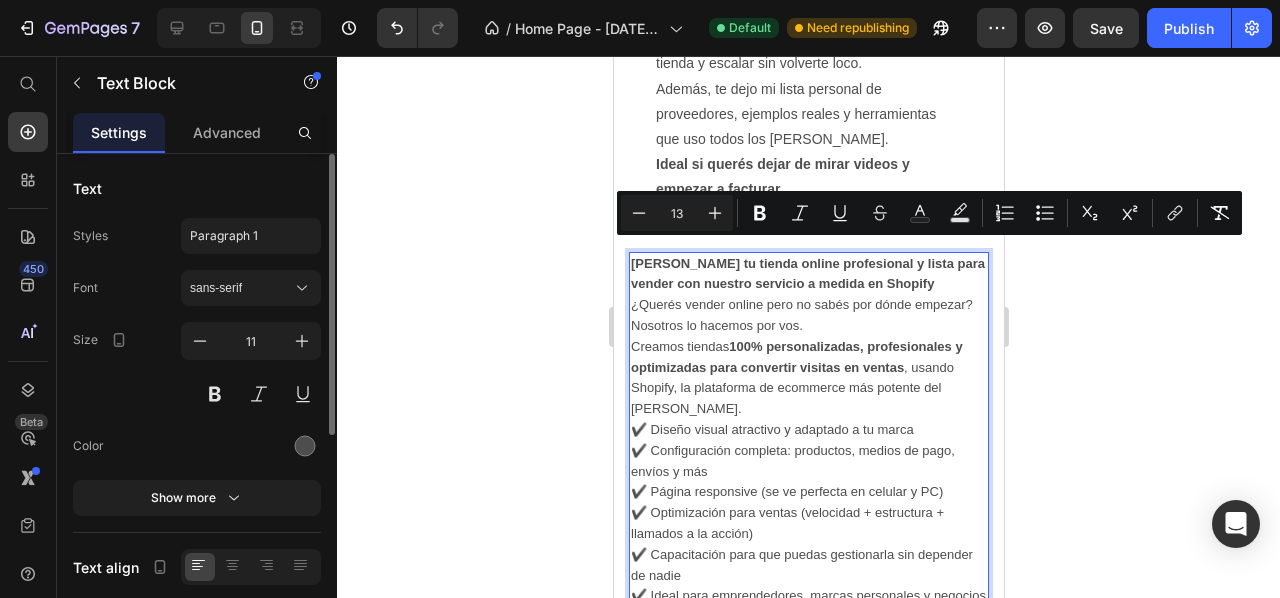 click on "✔️ Diseño visual atractivo y adaptado a tu marca ✔️ Configuración completa: productos, medios de pago, envíos y más ✔️ Página responsive (se ve perfecta en celular y PC) ✔️ Optimización para ventas (velocidad + estructura + llamados a la acción) ✔️ Capacitación para que puedas gestionarla sin depender de nadie ✔️ Ideal para emprendedores, marcas personales y negocios físicos que quieren digitalizarse" at bounding box center [808, 524] 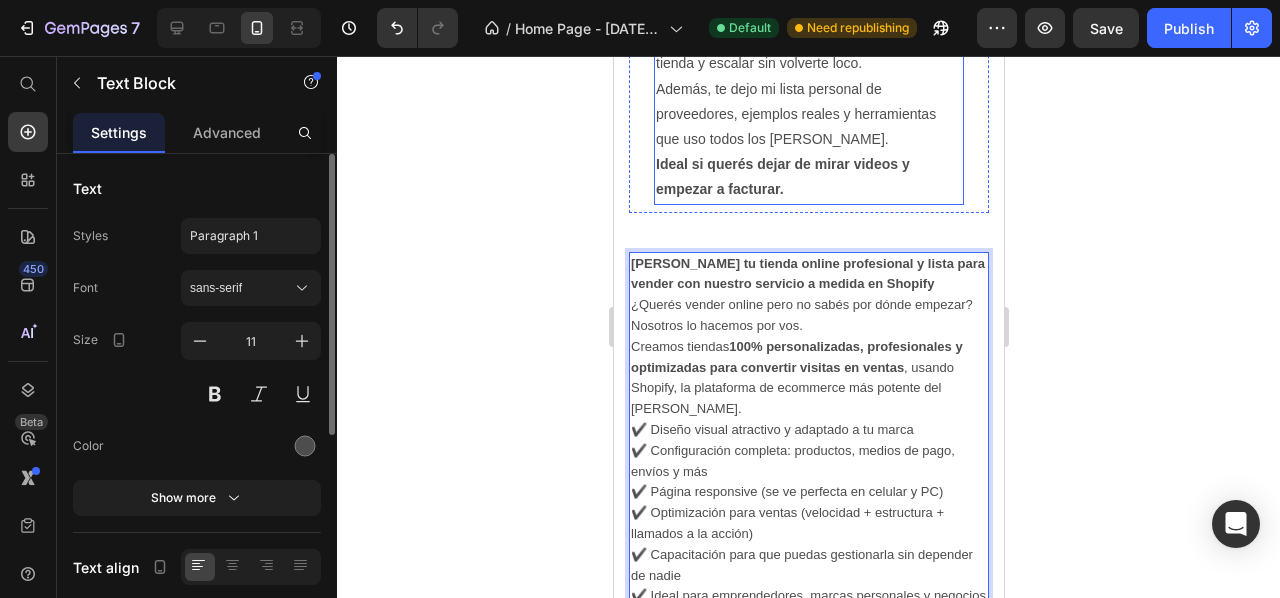 click on "Ideal si querés dejar de mirar videos y empezar a facturar." at bounding box center [782, 176] 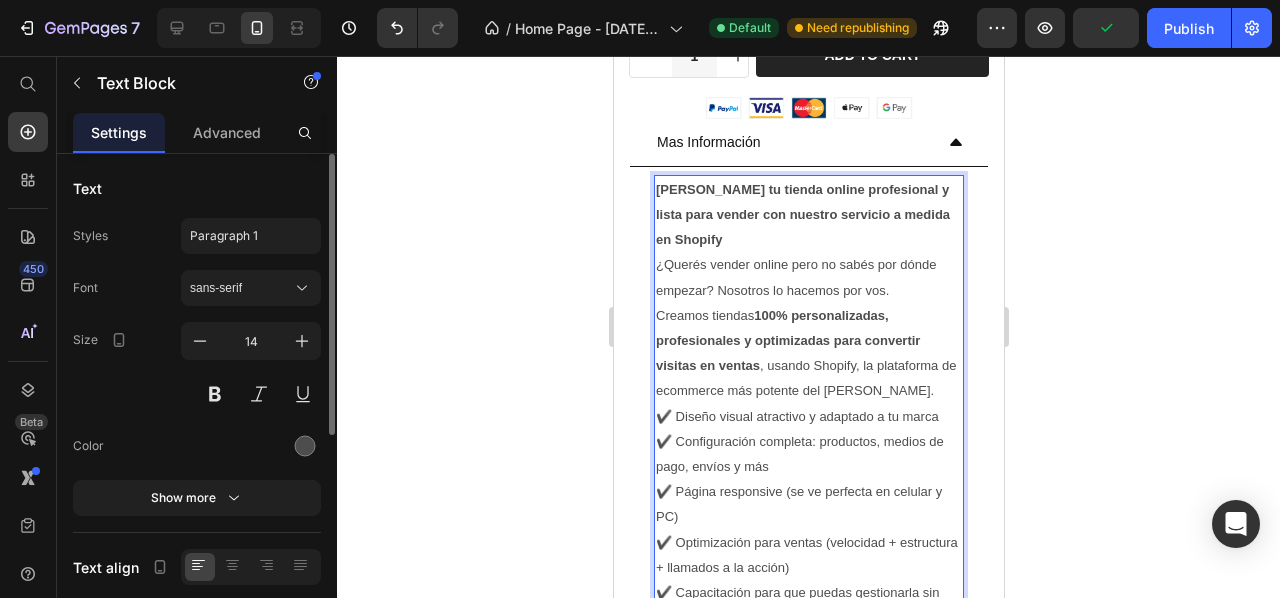 scroll, scrollTop: 3792, scrollLeft: 0, axis: vertical 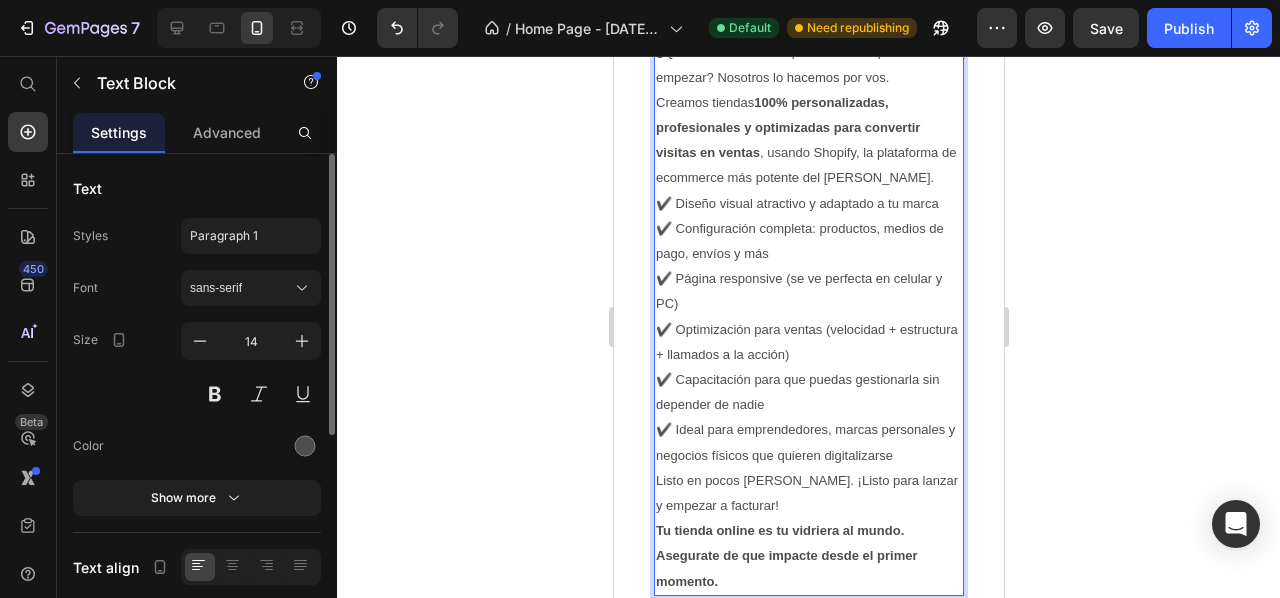 click 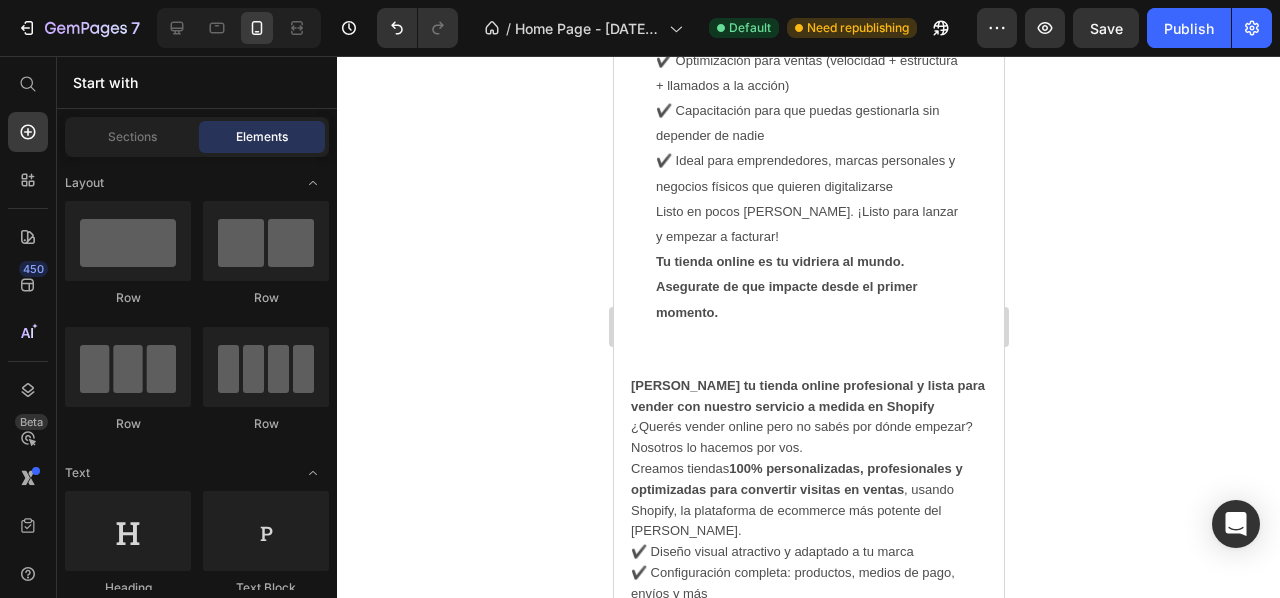 scroll, scrollTop: 4235, scrollLeft: 0, axis: vertical 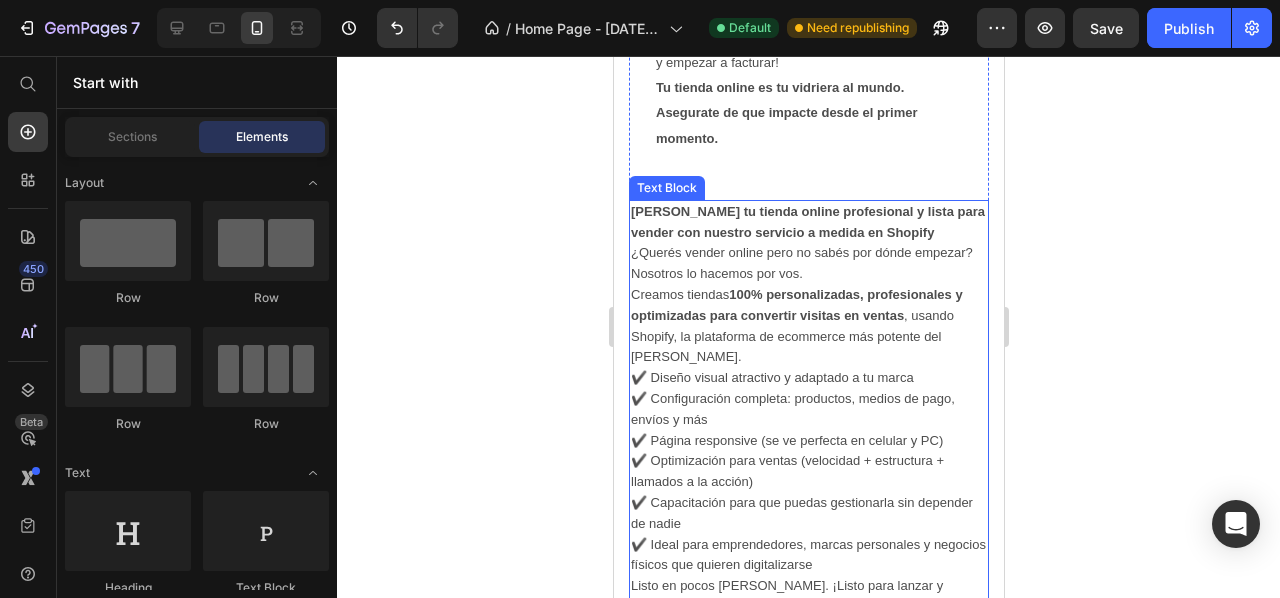 click on "[PERSON_NAME] tu tienda online profesional y lista para vender con nuestro servicio a medida en Shopify" at bounding box center [808, 223] 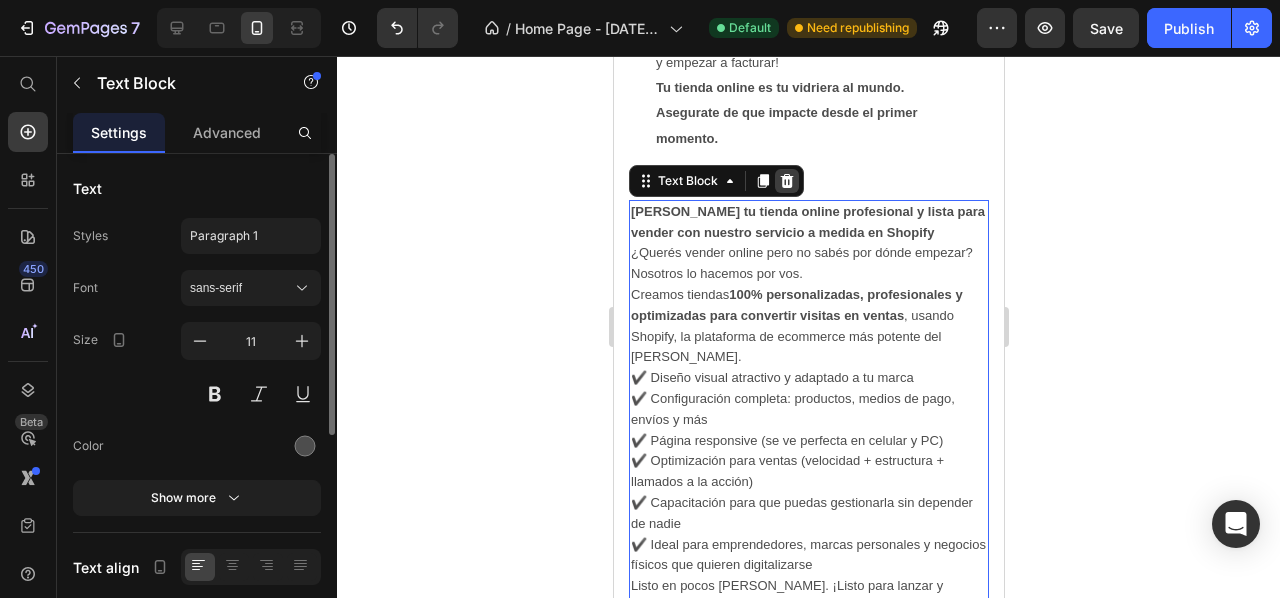click 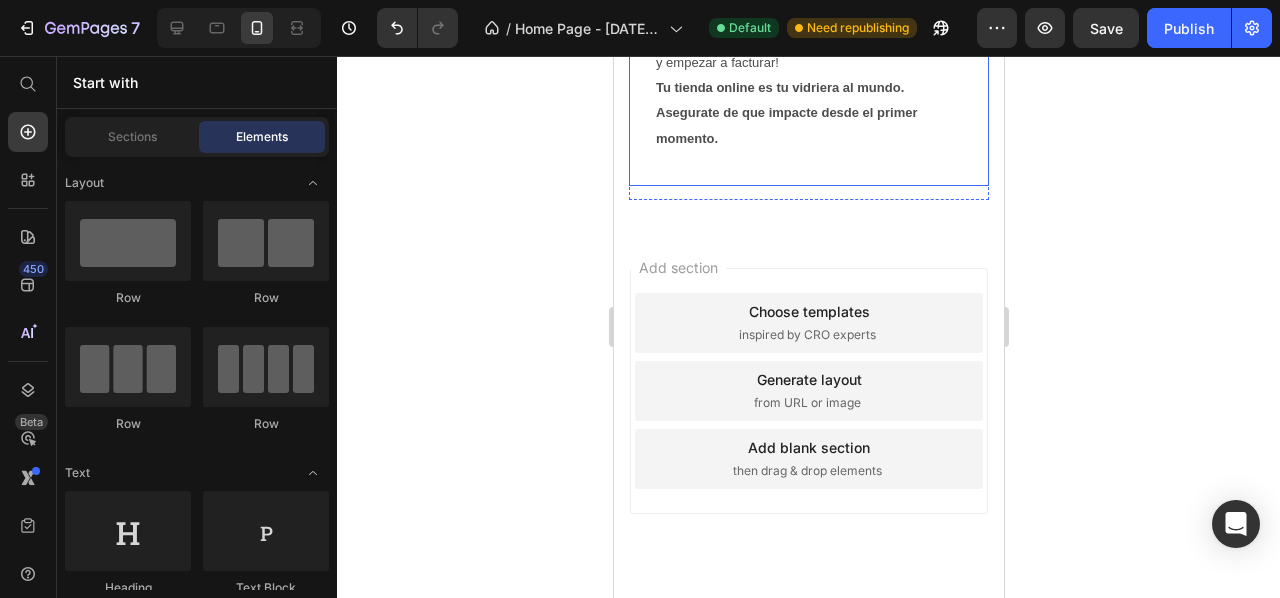 click on "Icon Icon Icon Icon Icon Icon List
Drop element here Row Servicio de Creación y Diseño de tu Pagina Web - Shopify Product Title $55,000 Product Price $80,000 Product Price Row Icon Icon Icon Icon Icon Icon List Row 1 Product Quantity Row Add to cart Add to Cart Row Image
Mas Información [PERSON_NAME] tu tienda online profesional y lista para vender con nuestro servicio a medida en Shopify ¿Querés vender online pero no sabés por dónde empezar? Nosotros lo hacemos por vos. Creamos tiendas  100% personalizadas, profesionales y optimizadas para convertir visitas en ventas , usando Shopify, la plataforma de ecommerce más potente del [PERSON_NAME]. ✔️ Diseño visual atractivo y adaptado a tu marca ✔️ Configuración completa: productos, medios de pago, envíos y más ✔️ Página responsive (se ve perfecta en celular y PC) ✔️ Optimización para ventas (velocidad + estructura + llamados a la acción) Listo en pocos [PERSON_NAME]. ¡Listo para lanzar y empezar a facturar!" at bounding box center (808, -306) 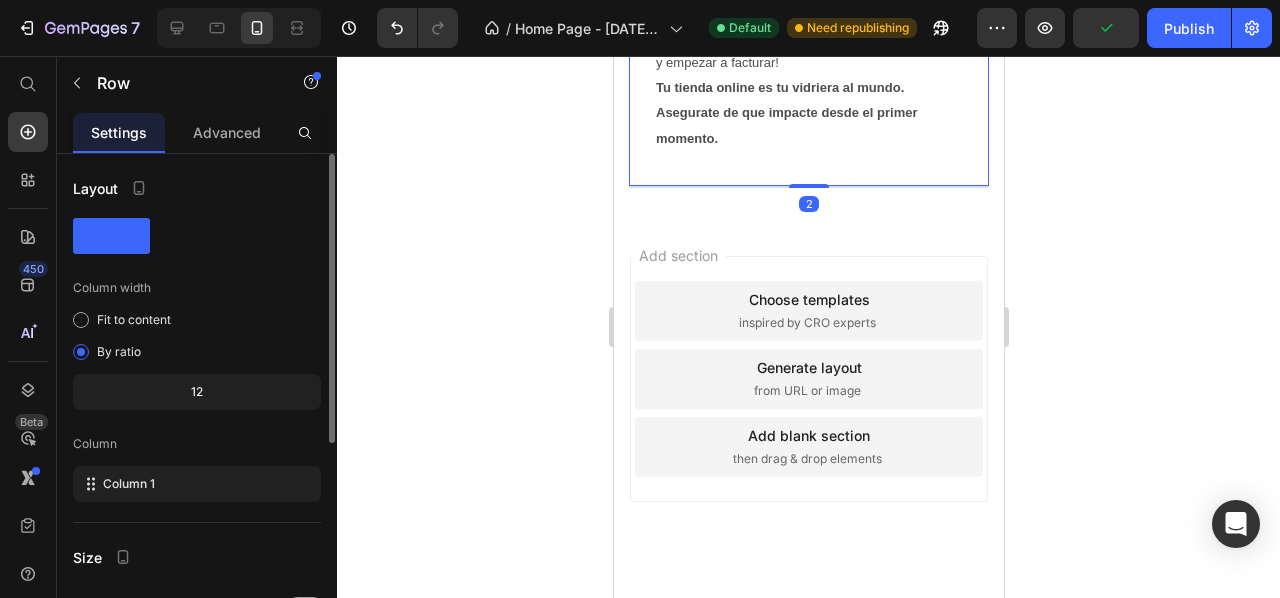drag, startPoint x: 805, startPoint y: 187, endPoint x: 812, endPoint y: 159, distance: 28.86174 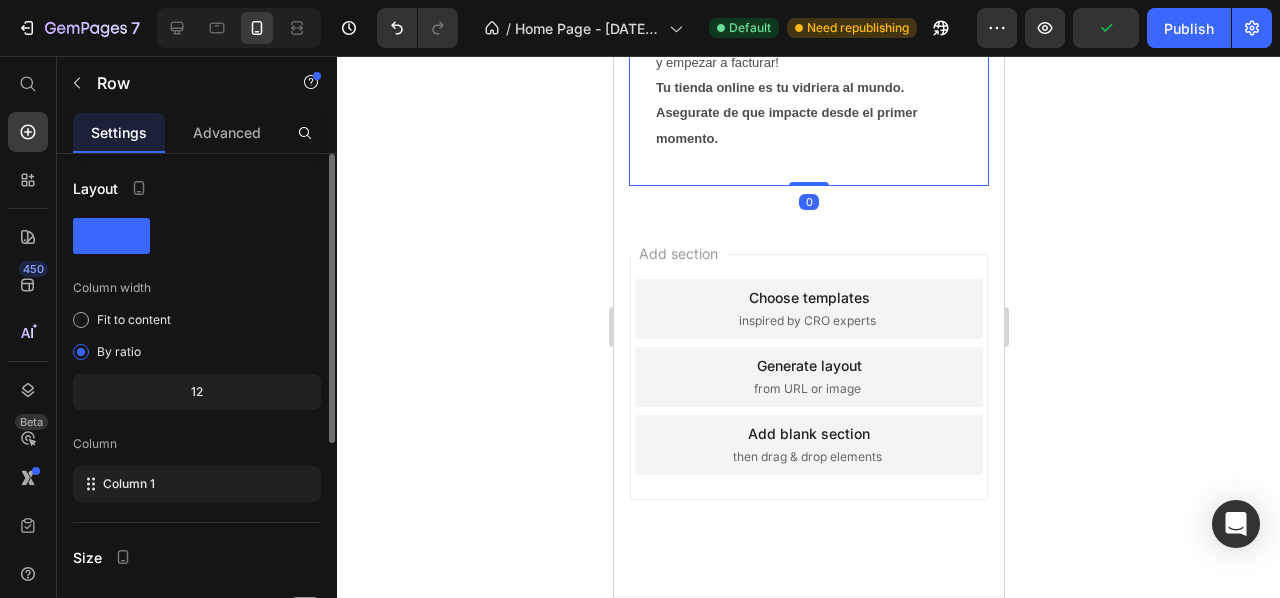 click 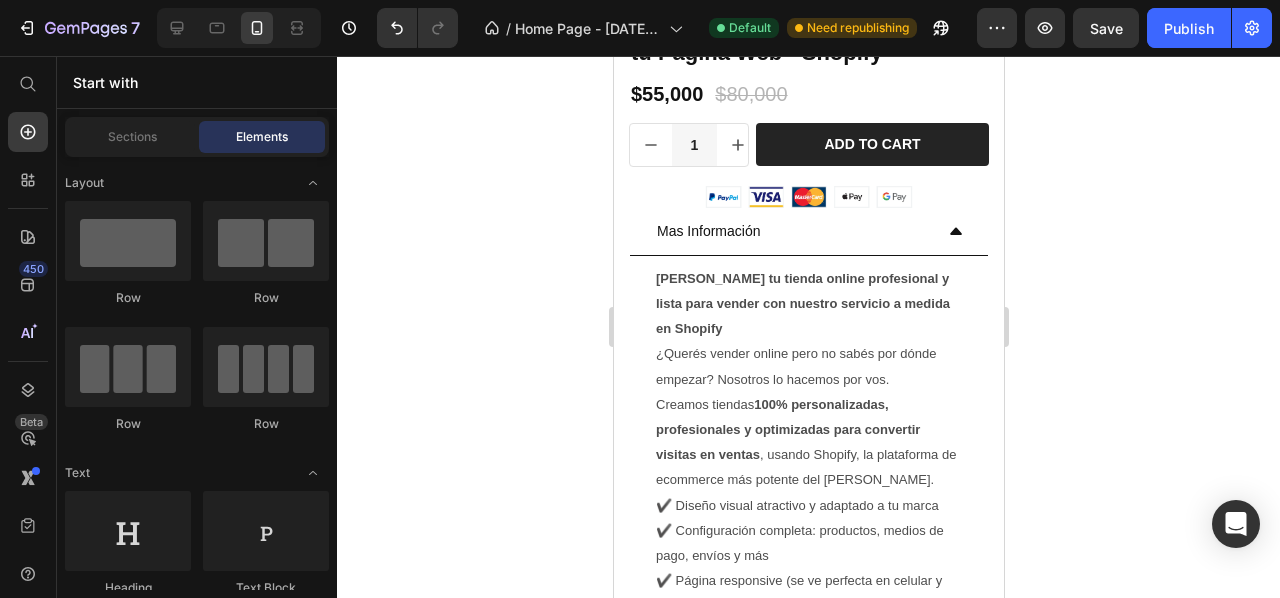 scroll, scrollTop: 3472, scrollLeft: 0, axis: vertical 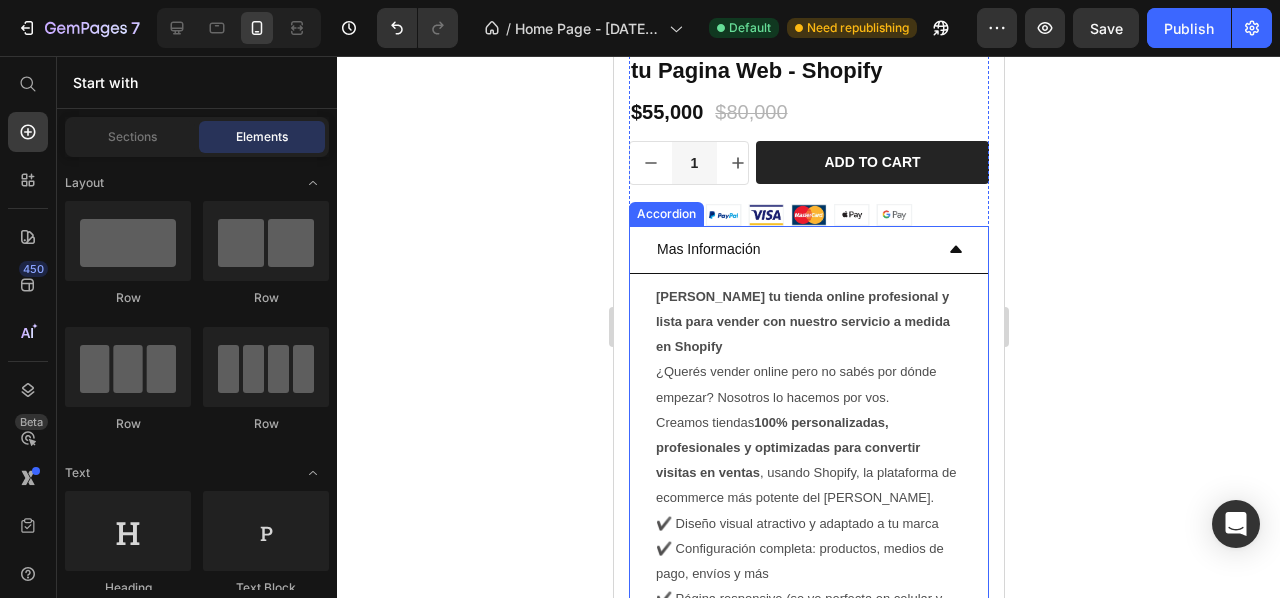 click on "Mas Información" at bounding box center (808, 250) 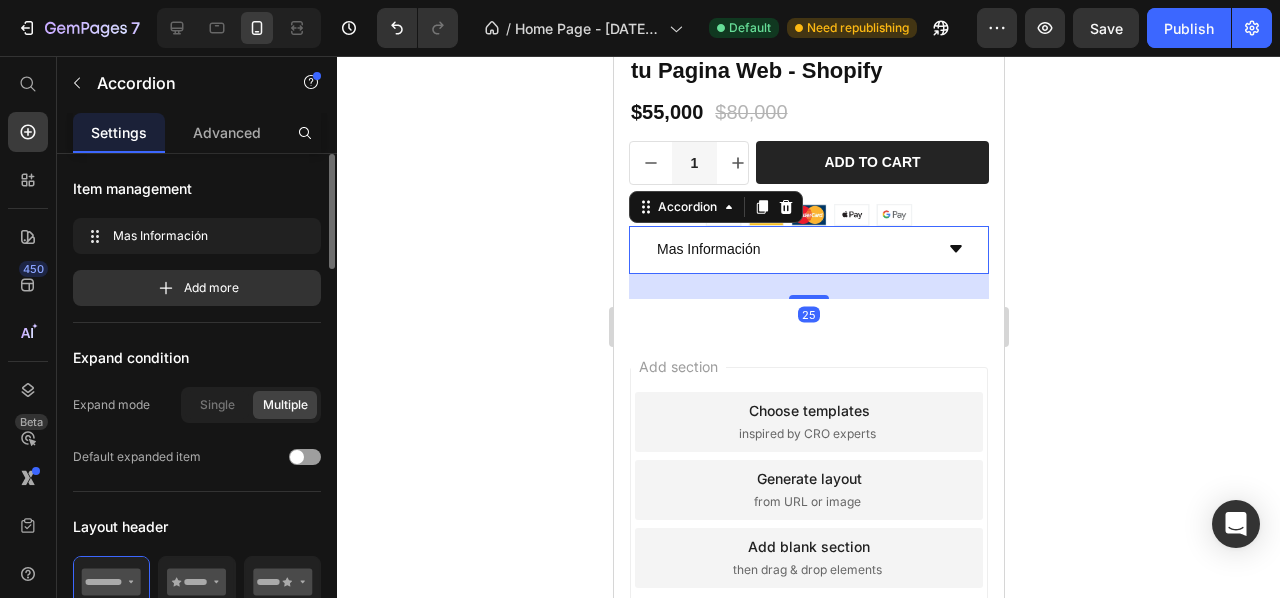 click 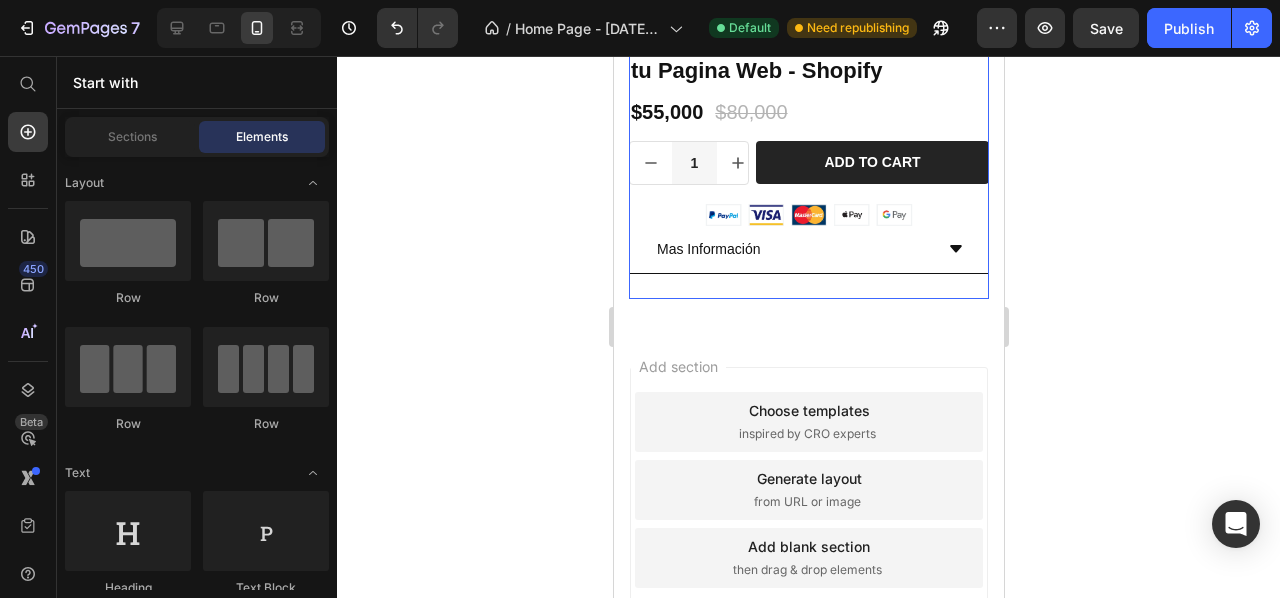 click on "Icon Icon Icon Icon Icon Icon List
Drop element here Row Servicio de Creación y Diseño de tu Pagina Web - Shopify Product Title $55,000 Product Price $80,000 Product Price Row Icon Icon Icon Icon Icon Icon List Row 1 Product Quantity Row Add to cart Add to Cart Row Image
Mas Información Accordion" at bounding box center (808, 132) 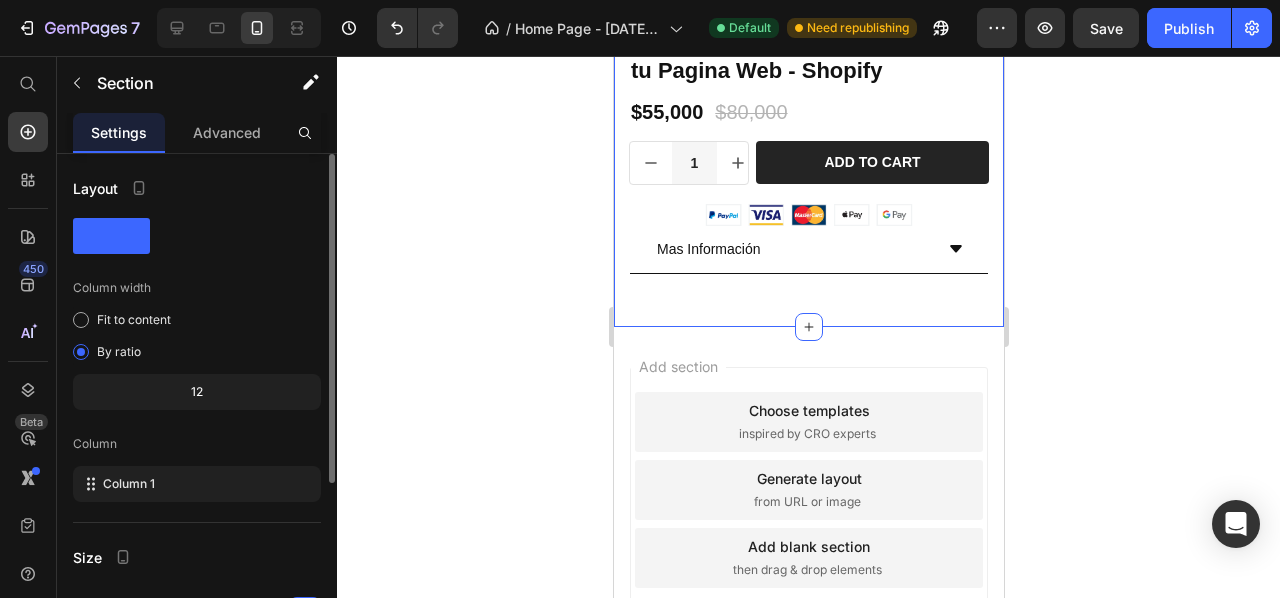 click on "Product Images
Material
Envío Accordion Icon Icon Icon Icon Icon Icon List con mucho amor también Text Block Row Guía E-Commerce 2025 Product Title Icon Icon Icon Icon Icon Icon List Con mucho amor Text Block Row $25,000 Product Price $35,000 Product Price Row 1 Product Quantity Row Add to cart Add to Cart Row Image
Mas Información Accordion Row Product Product Images
Te doy Proveedores de los siguientes rubros: Accordion Icon Icon Icon Icon Icon Icon List con mucho amor también Text Block Row Lista Proveedores Verificados E-Commerce 2025 Product Title $20,000 Product Price $30,000 Product Price Row Icon Icon Icon Icon Icon Icon List Con mucho amor Text Block Row 1 Product Quantity Row Add to cart Add to Cart Row Image
Mas Información Accordion Row Product Product Images Icon Icon Icon Icon Icon Icon List
Drop element here Row Product Title $55,000 $80,000 Row" at bounding box center (808, -735) 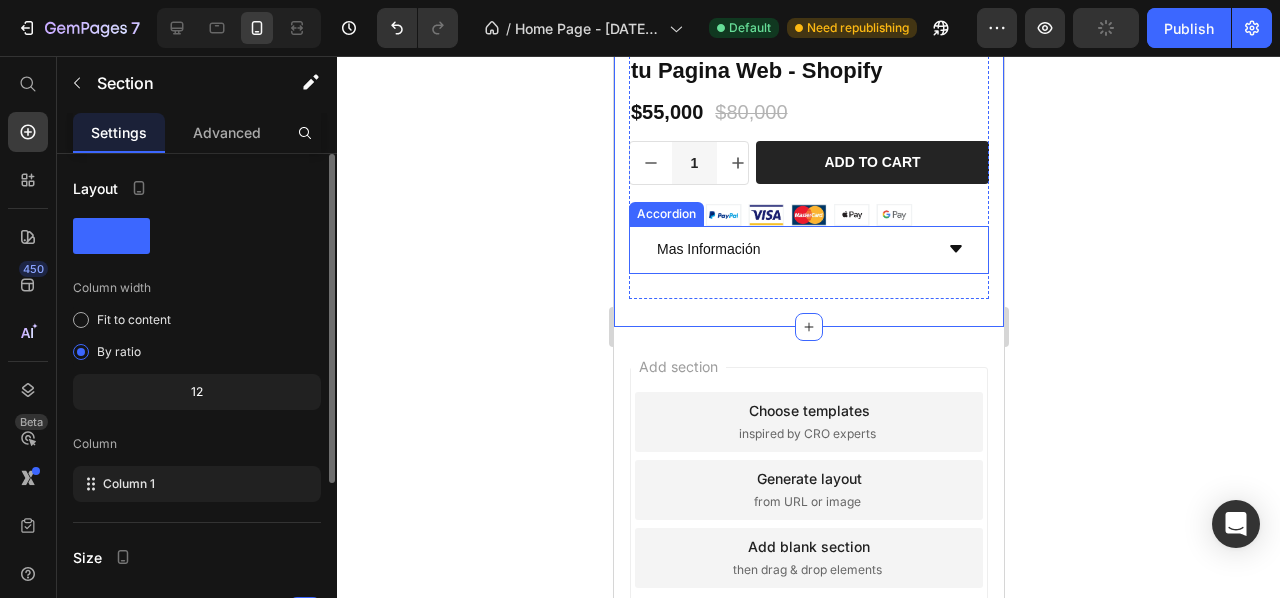 click on "Mas Información" at bounding box center (792, 249) 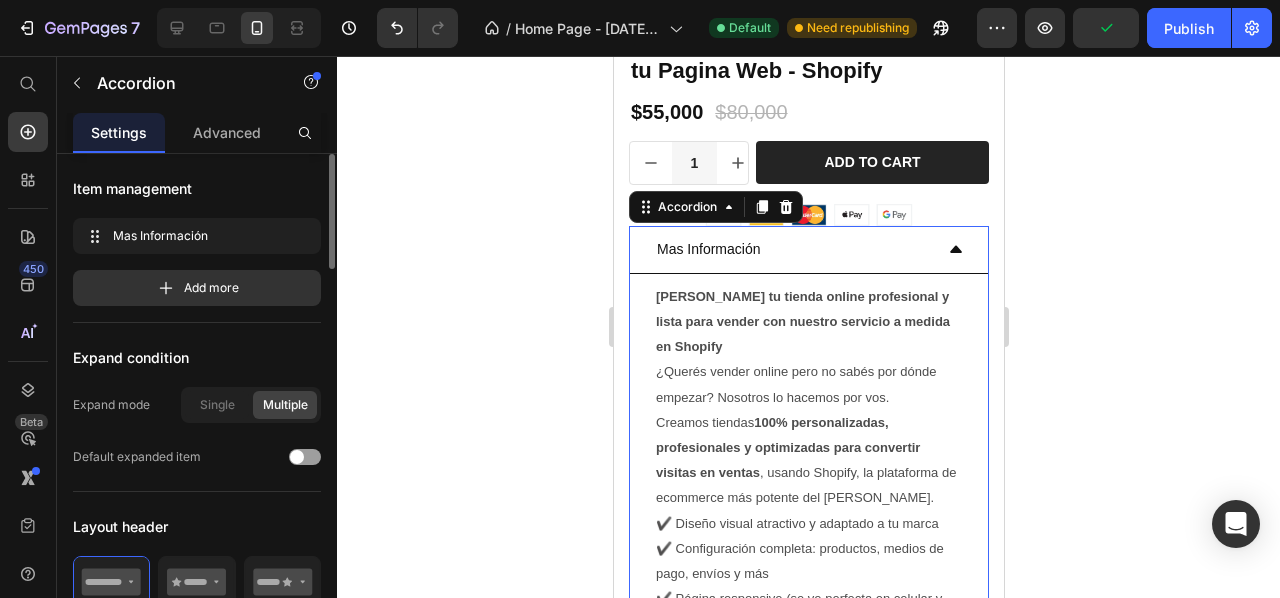 click on "Mas Información" at bounding box center (808, 250) 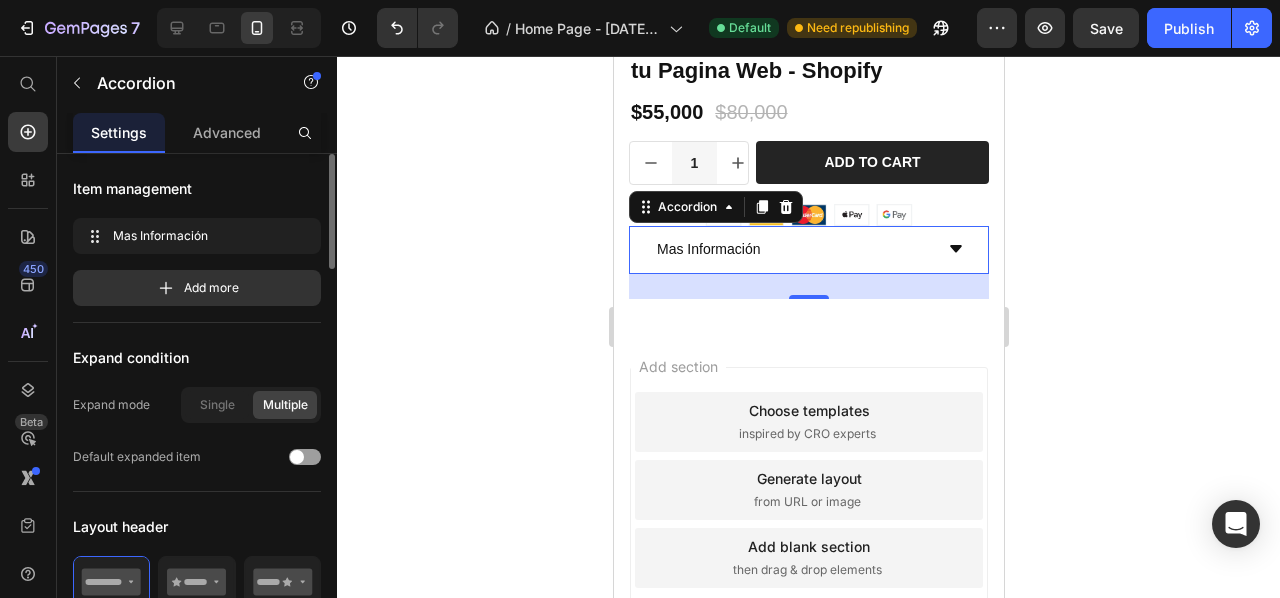 drag, startPoint x: 1052, startPoint y: 424, endPoint x: 1046, endPoint y: 435, distance: 12.529964 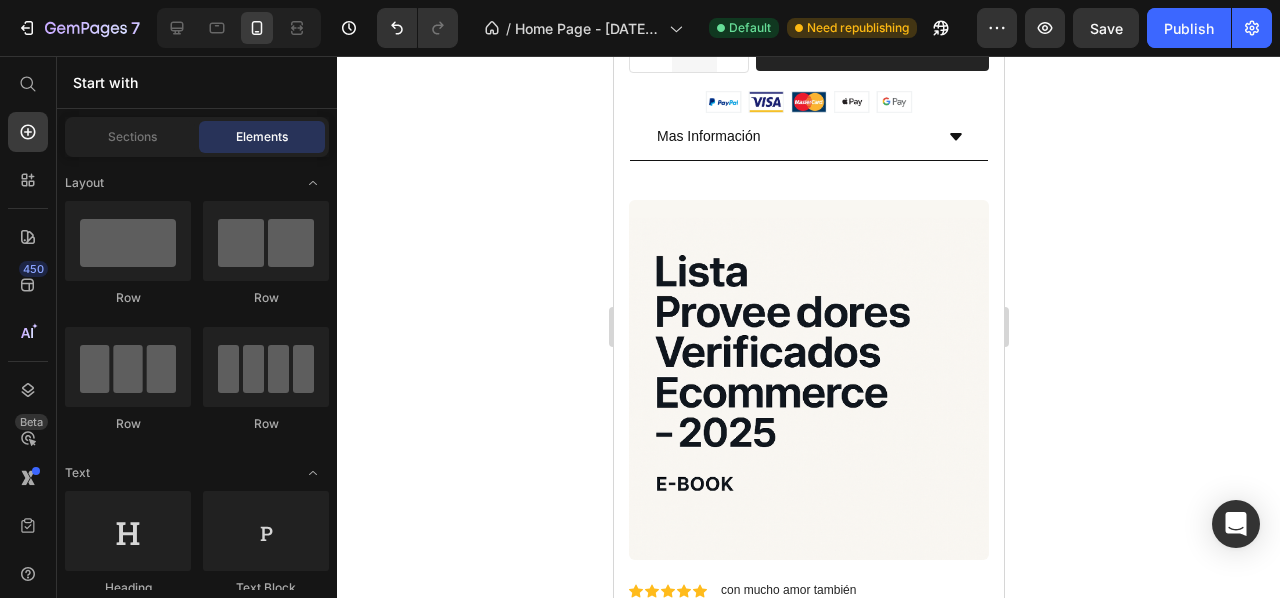 scroll, scrollTop: 2174, scrollLeft: 0, axis: vertical 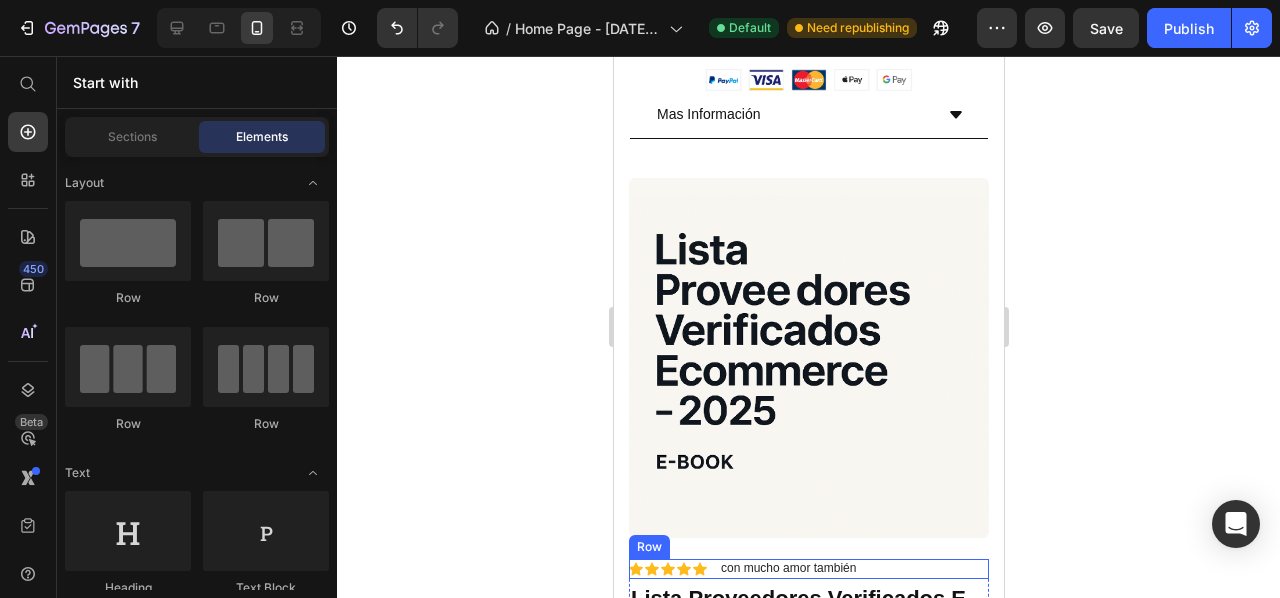 click on "Icon Icon Icon Icon Icon Icon List con mucho amor también Text Block Row" at bounding box center [808, 569] 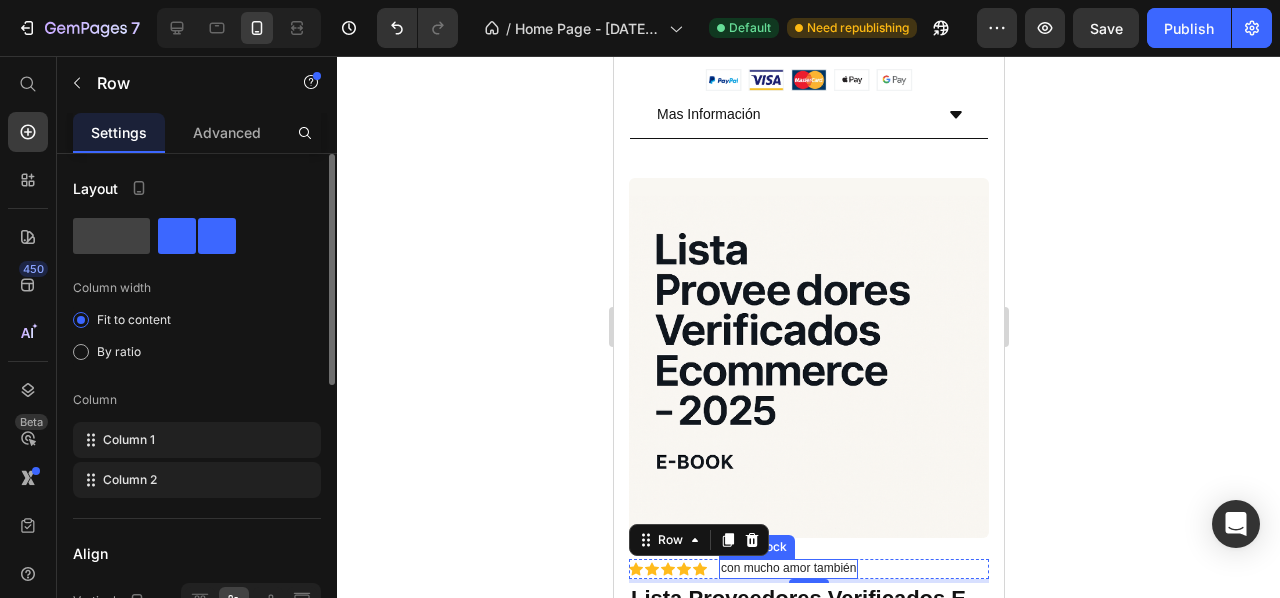 click on "con mucho amor también" at bounding box center [787, 569] 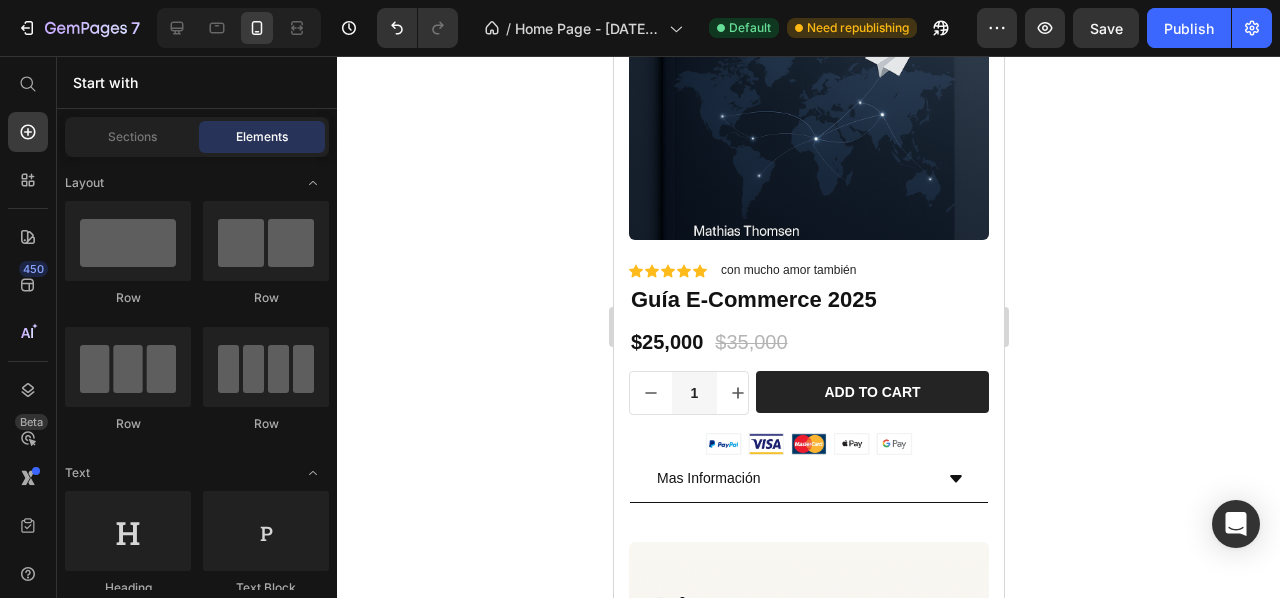 scroll, scrollTop: 1804, scrollLeft: 0, axis: vertical 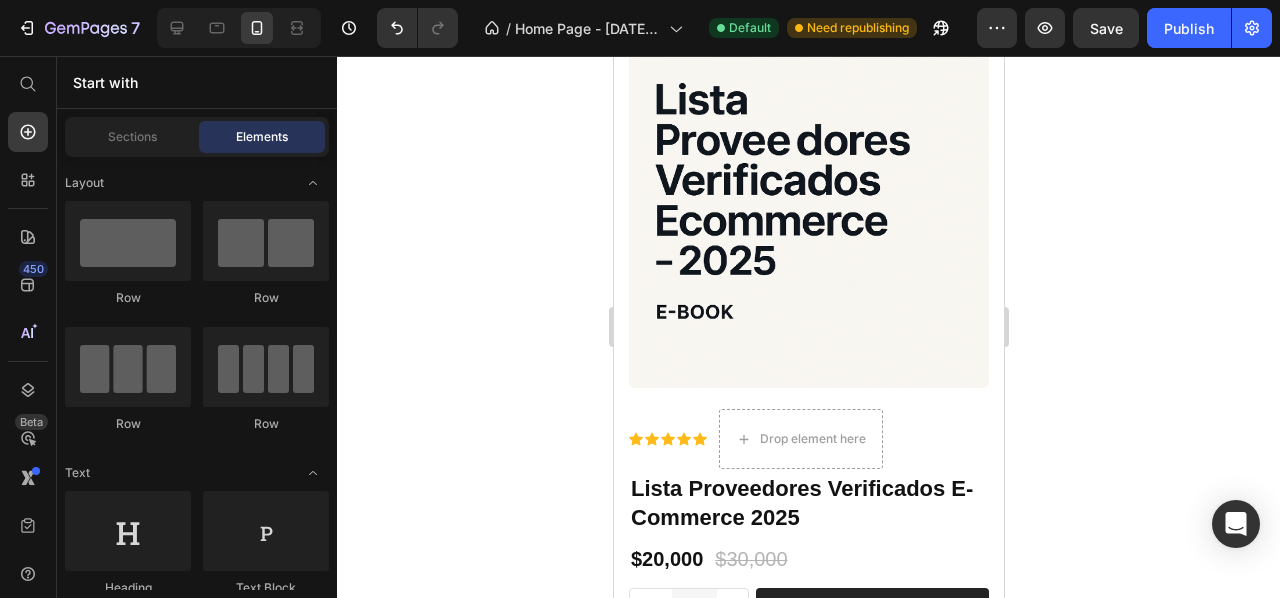 drag, startPoint x: 995, startPoint y: 365, endPoint x: 1625, endPoint y: 371, distance: 630.02856 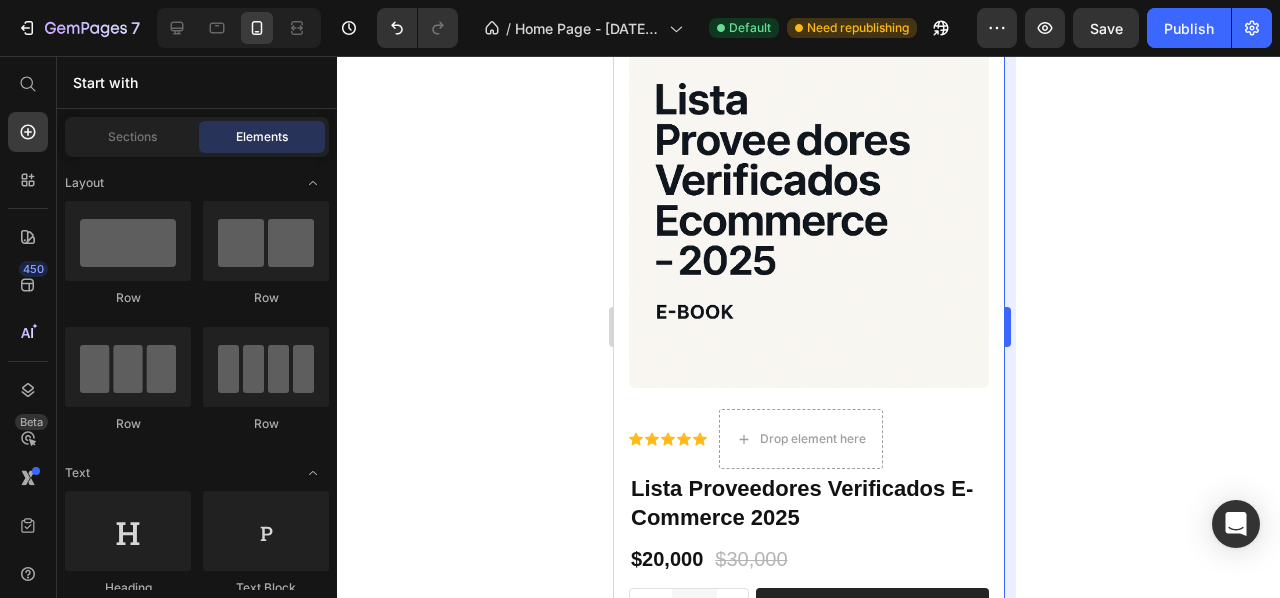 scroll, scrollTop: 1766, scrollLeft: 0, axis: vertical 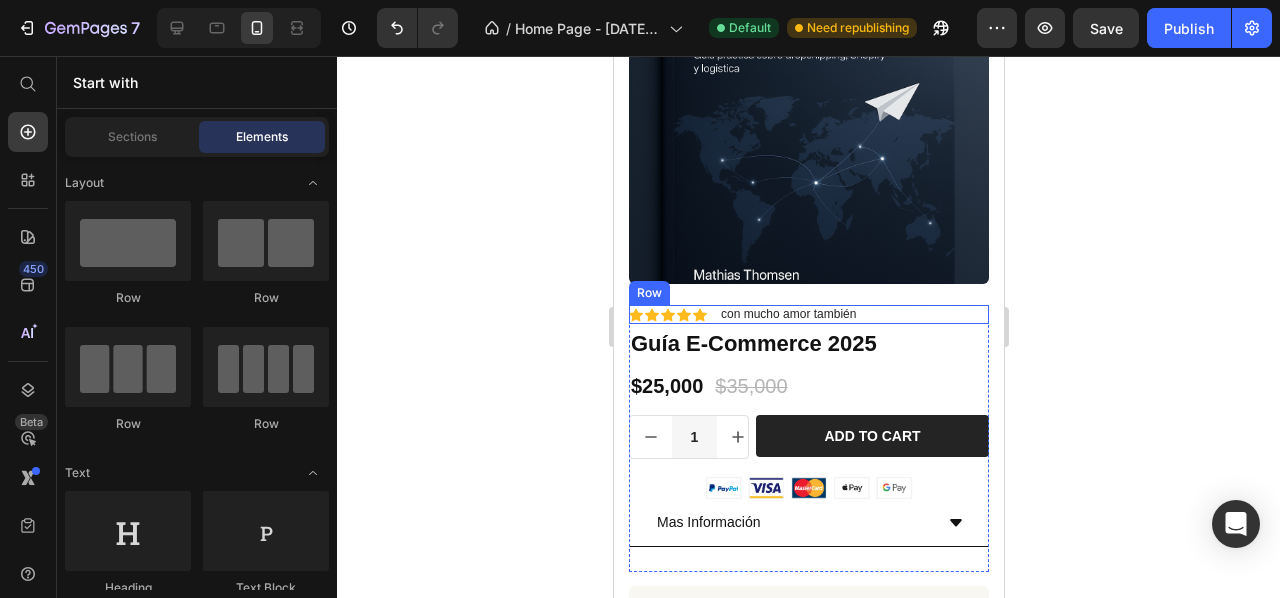 click on "Icon Icon Icon Icon Icon Icon List con mucho amor también Text Block Row" at bounding box center (808, 315) 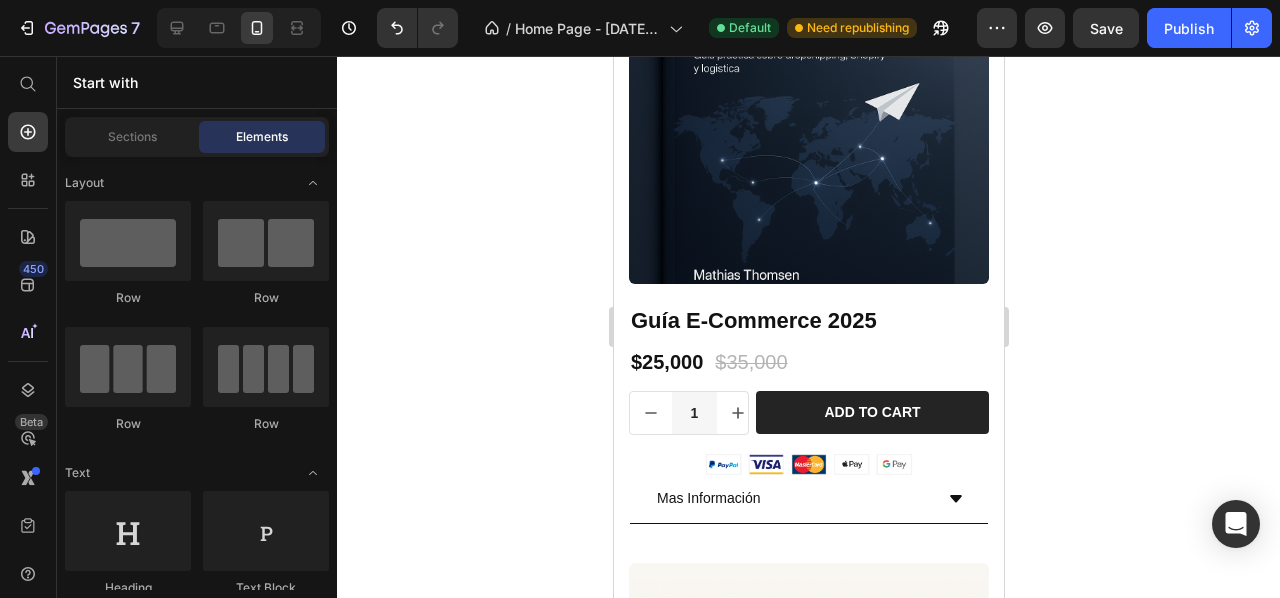 click 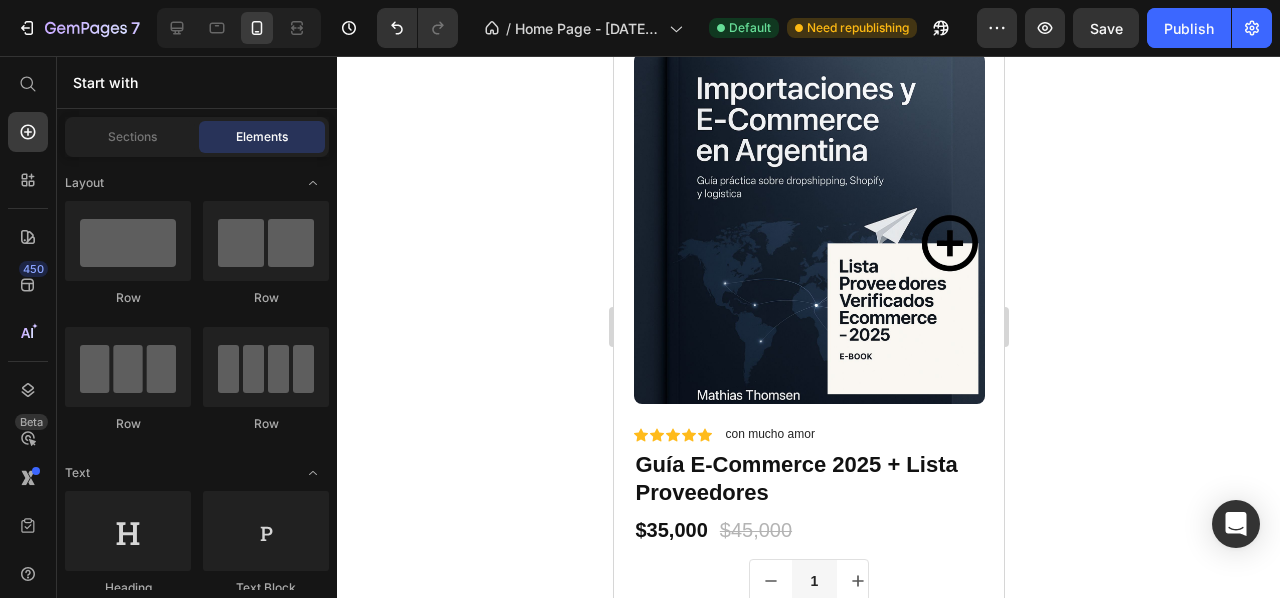 scroll, scrollTop: 16, scrollLeft: 0, axis: vertical 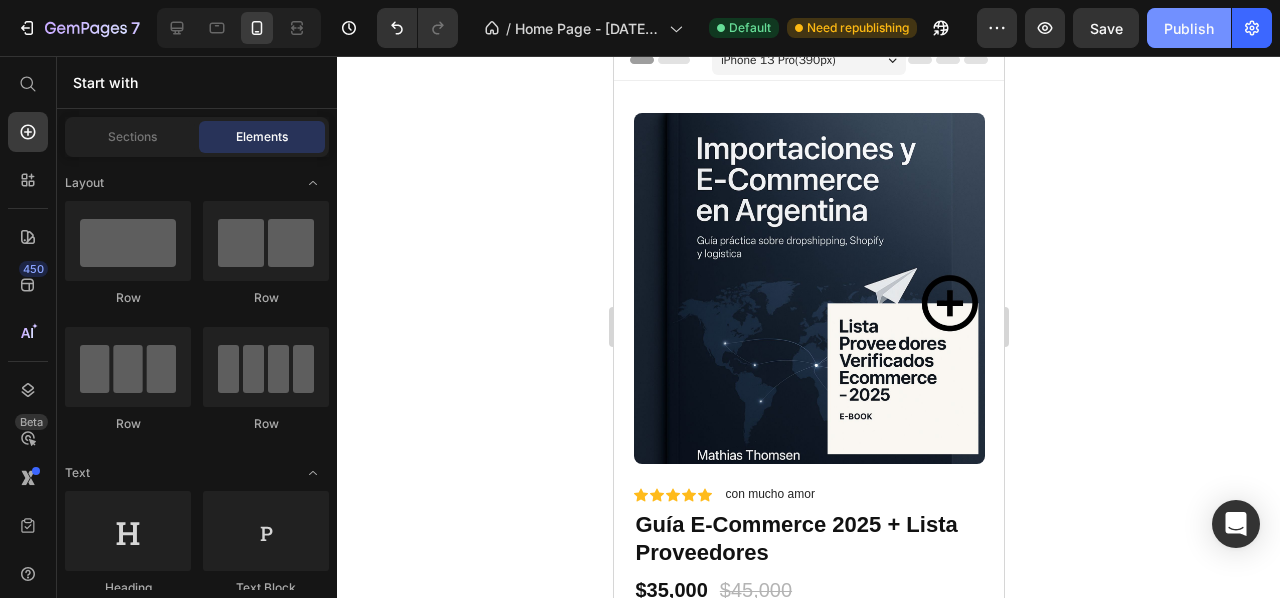 click on "Publish" at bounding box center [1189, 28] 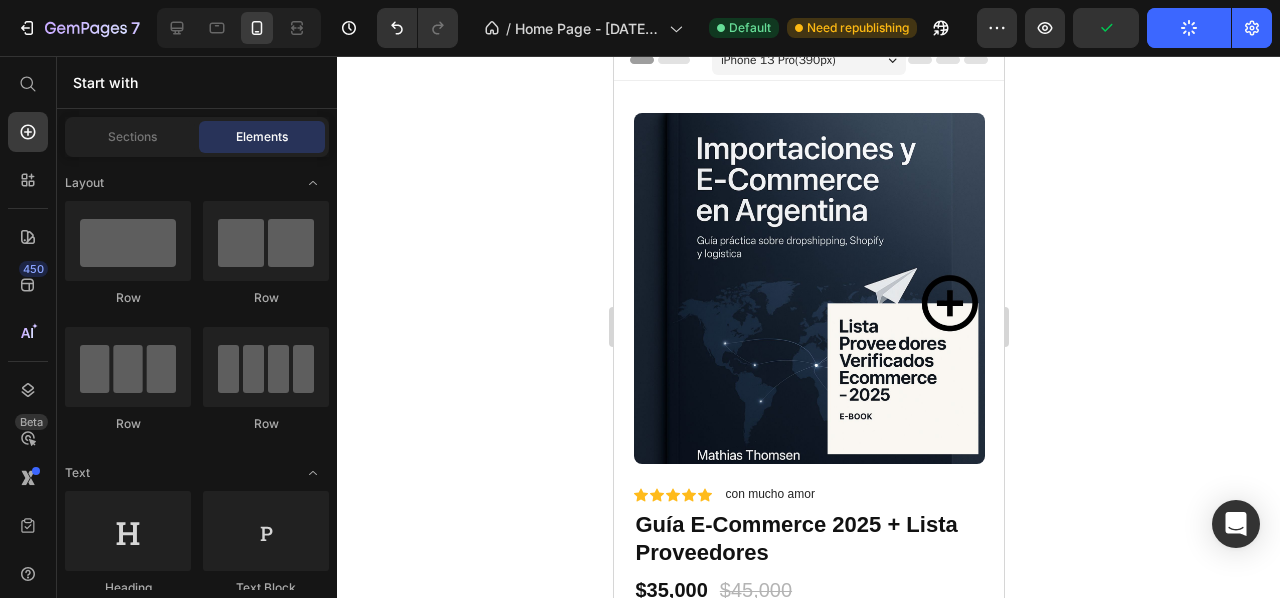 scroll, scrollTop: 0, scrollLeft: 0, axis: both 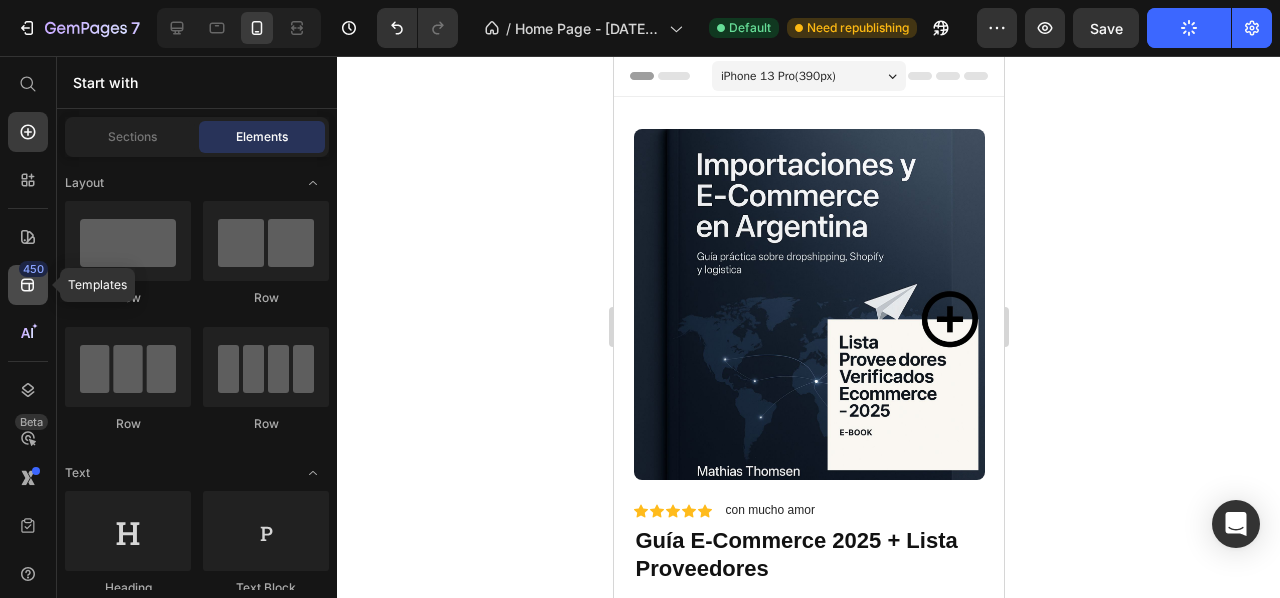 click 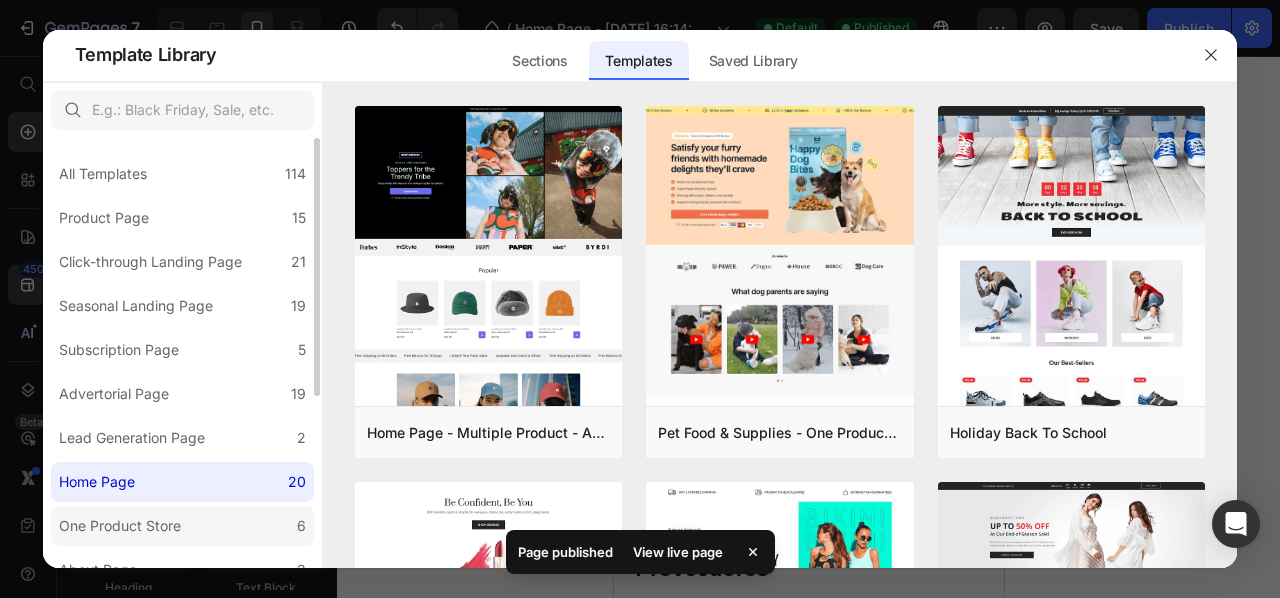 click on "One Product Store" at bounding box center [124, 526] 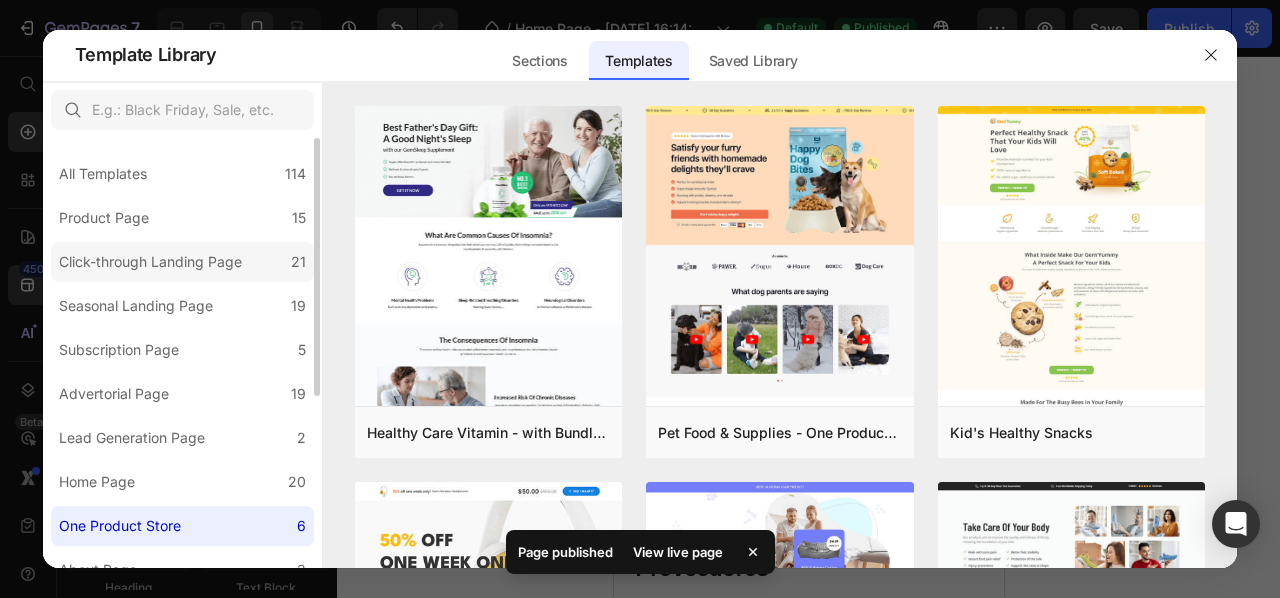 click on "Click-through Landing Page" at bounding box center [150, 262] 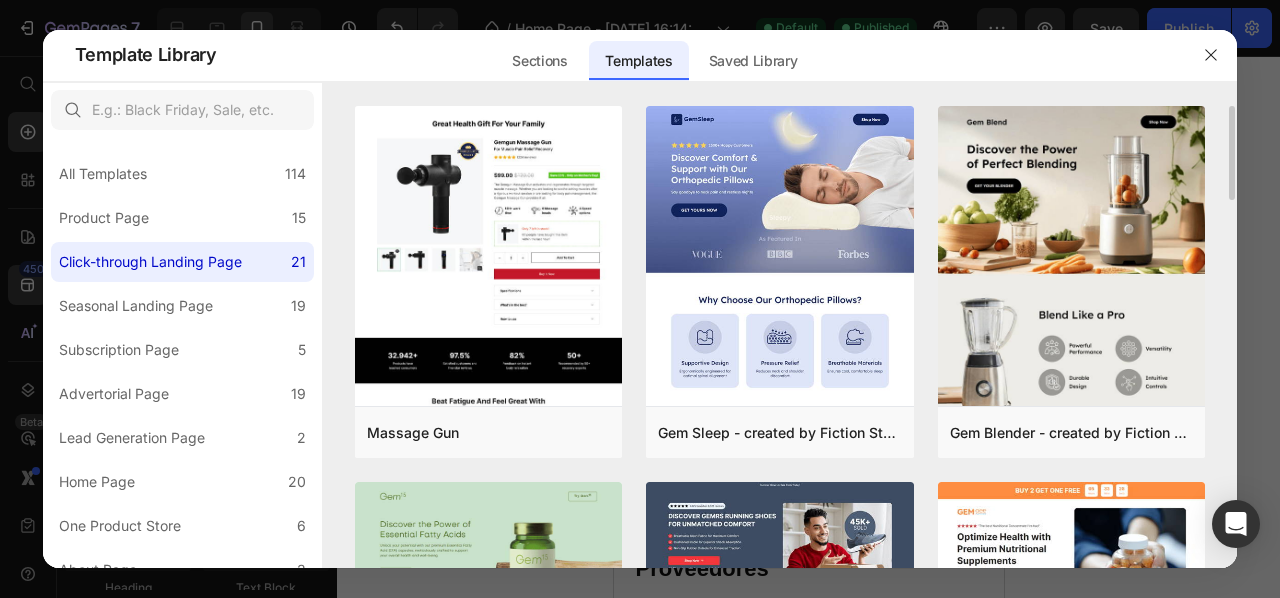 drag, startPoint x: 1234, startPoint y: 155, endPoint x: 1229, endPoint y: 207, distance: 52.23983 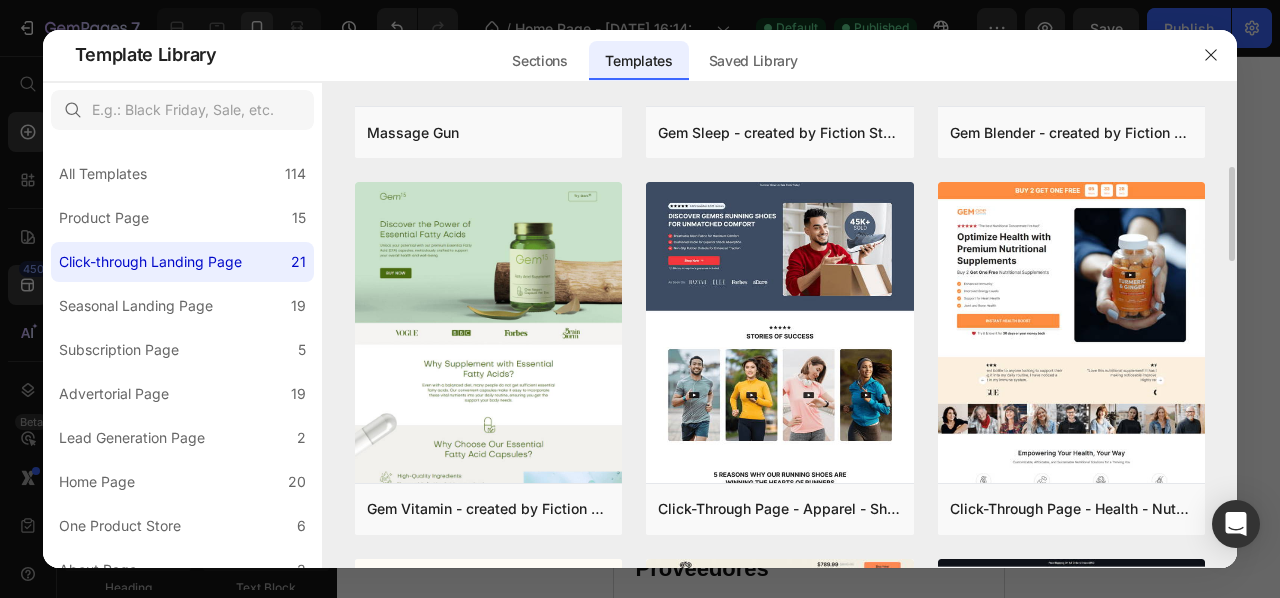 scroll, scrollTop: 400, scrollLeft: 0, axis: vertical 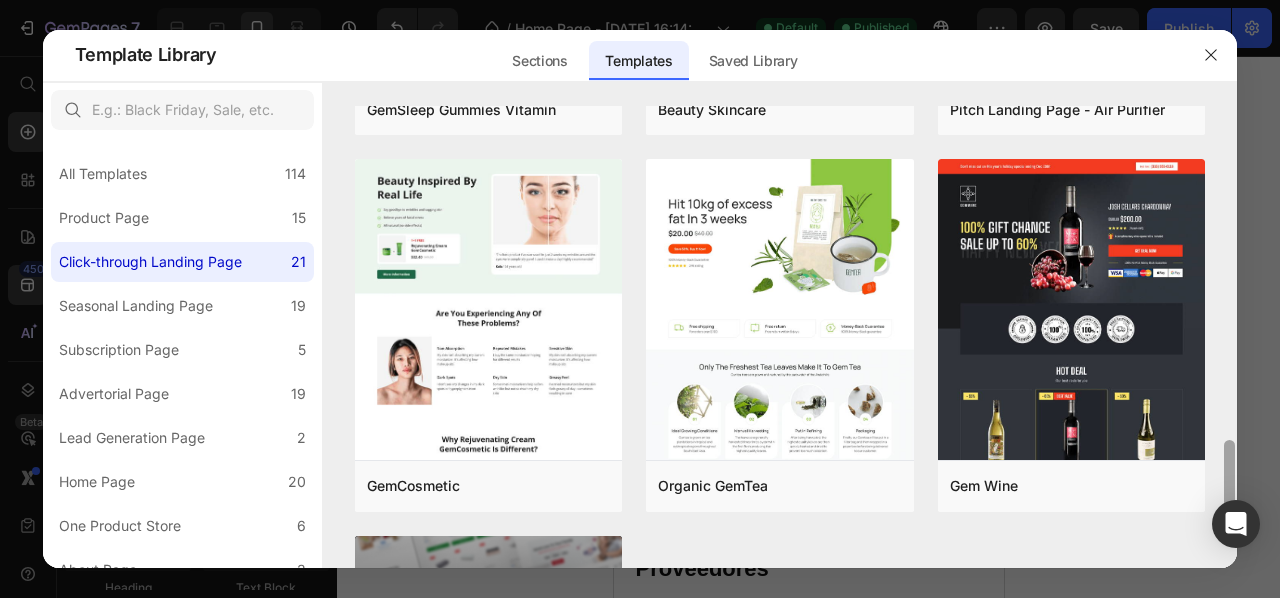 drag, startPoint x: 1231, startPoint y: 223, endPoint x: 1230, endPoint y: 577, distance: 354.0014 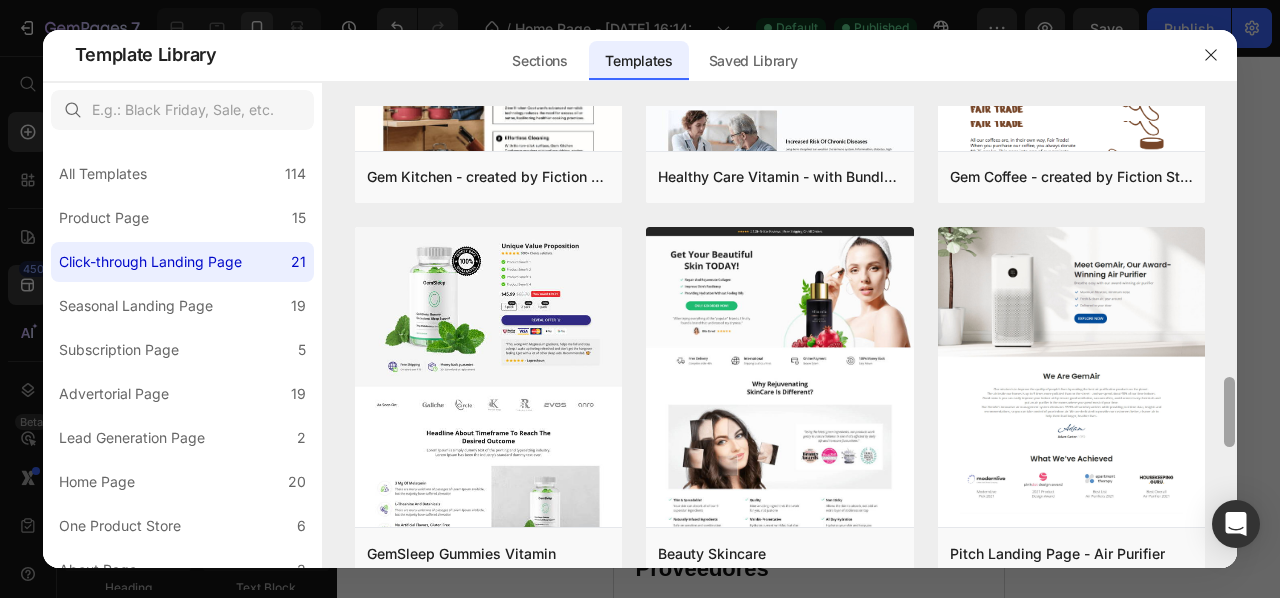 scroll, scrollTop: 1840, scrollLeft: 0, axis: vertical 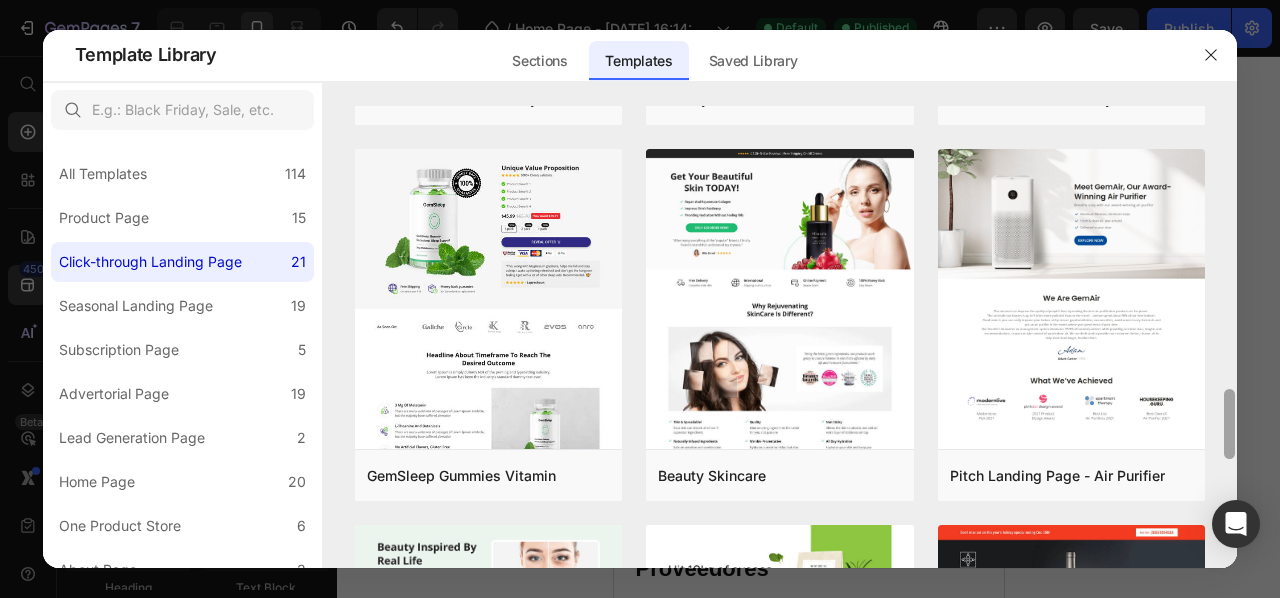 drag, startPoint x: 1230, startPoint y: 468, endPoint x: 1240, endPoint y: 407, distance: 61.81424 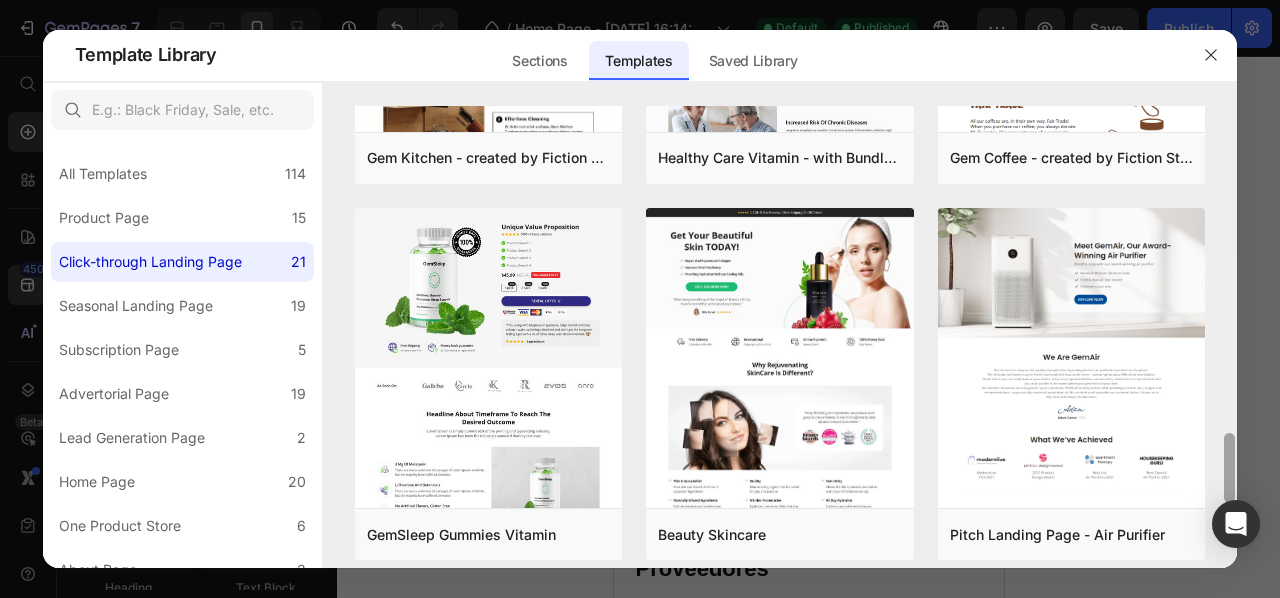 scroll, scrollTop: 1827, scrollLeft: 0, axis: vertical 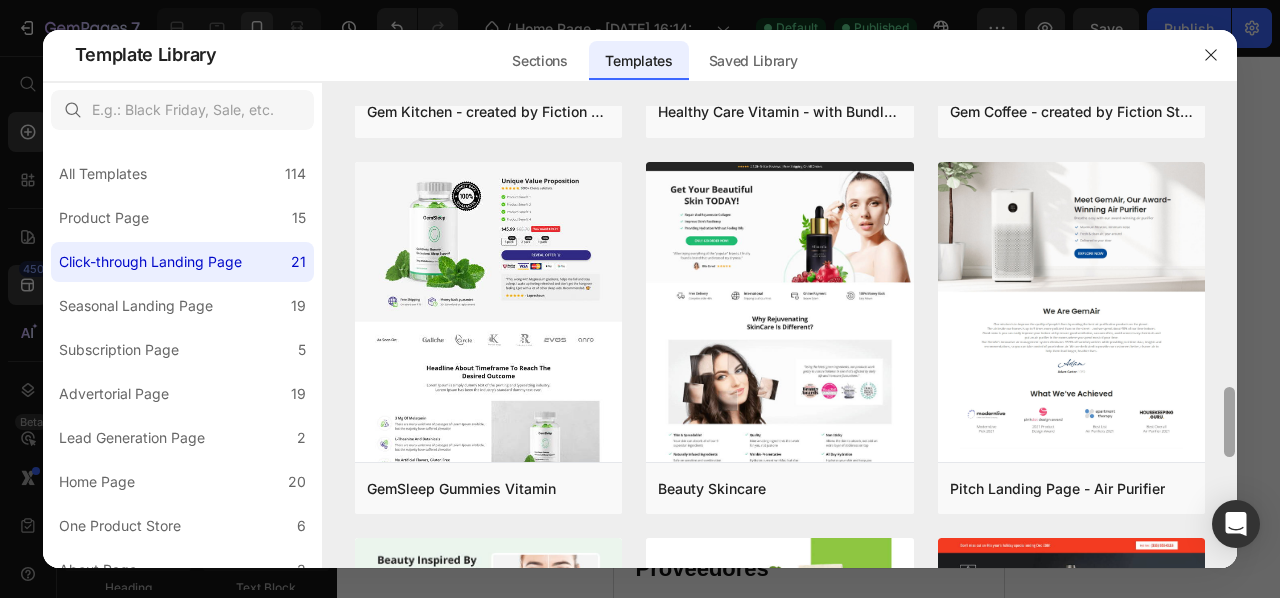 drag, startPoint x: 1232, startPoint y: 405, endPoint x: 1222, endPoint y: 403, distance: 10.198039 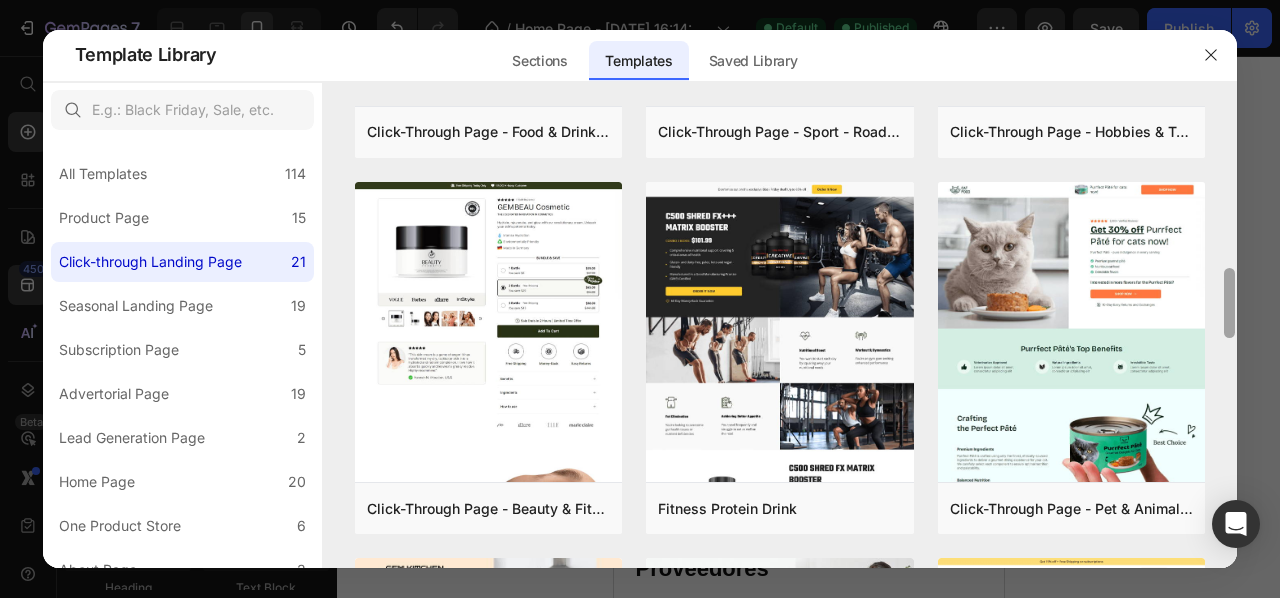 scroll, scrollTop: 1040, scrollLeft: 0, axis: vertical 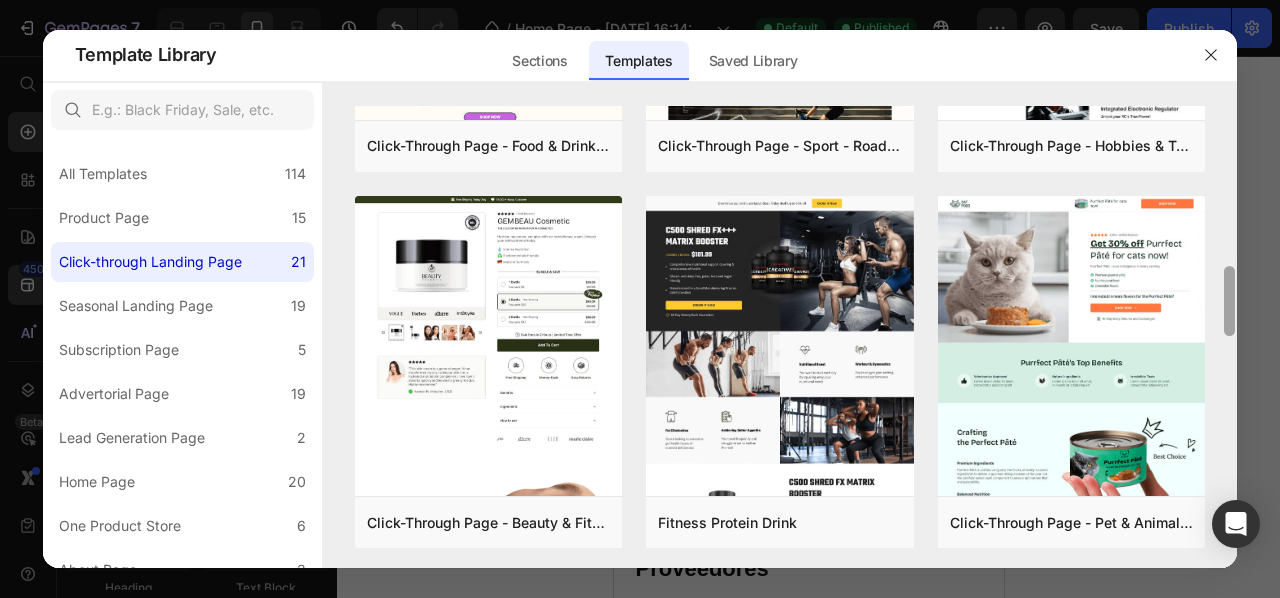 drag, startPoint x: 1232, startPoint y: 398, endPoint x: 1207, endPoint y: 277, distance: 123.55566 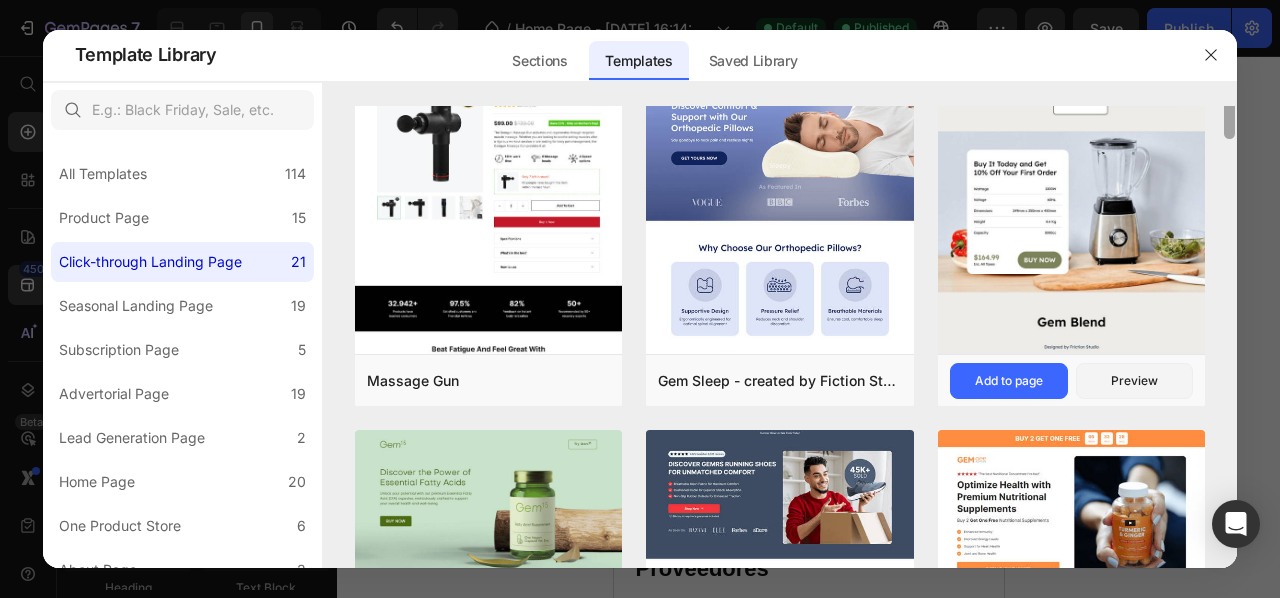scroll, scrollTop: 0, scrollLeft: 0, axis: both 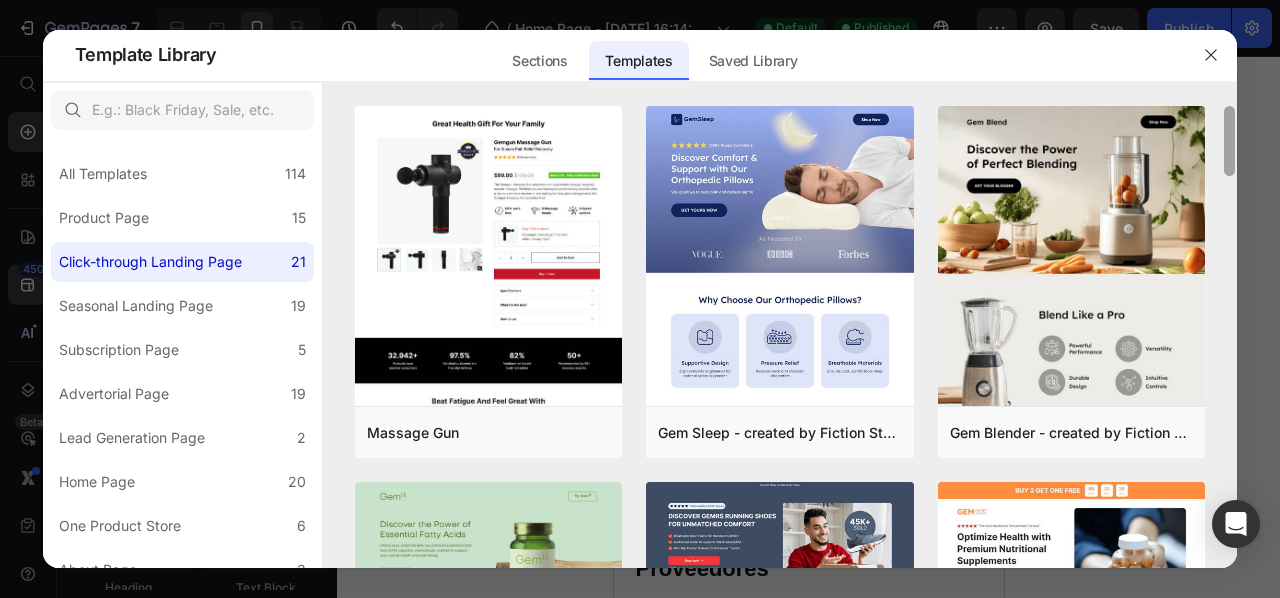 drag, startPoint x: 1232, startPoint y: 277, endPoint x: 1208, endPoint y: 101, distance: 177.62883 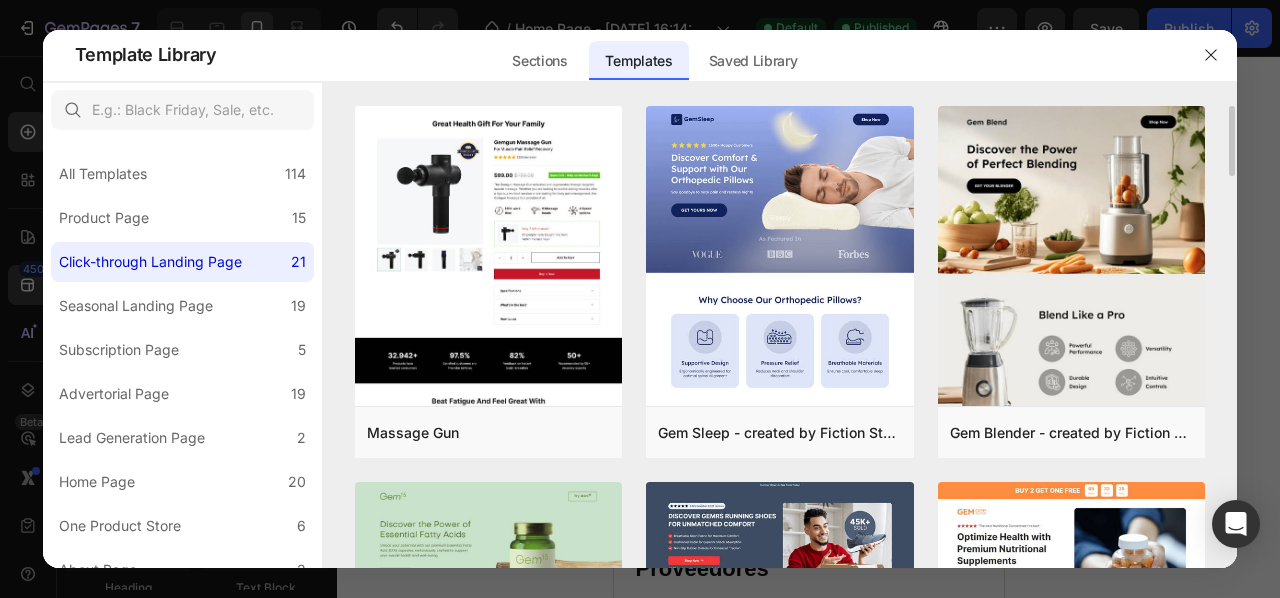 drag, startPoint x: 1232, startPoint y: 139, endPoint x: 1234, endPoint y: 174, distance: 35.057095 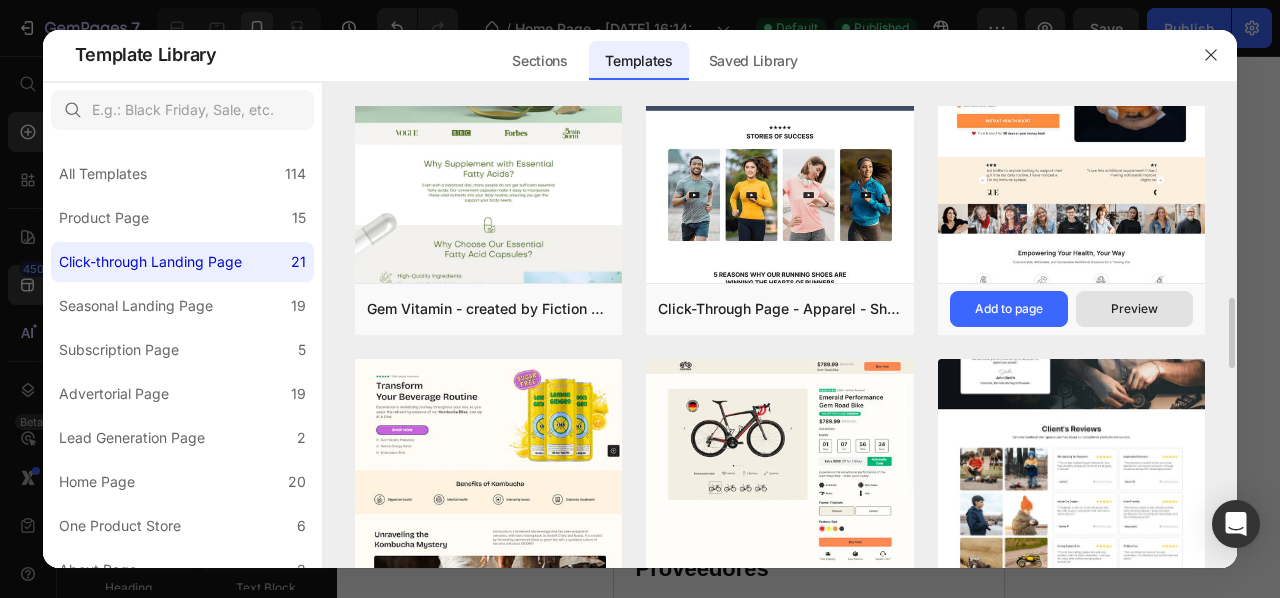 scroll, scrollTop: 600, scrollLeft: 0, axis: vertical 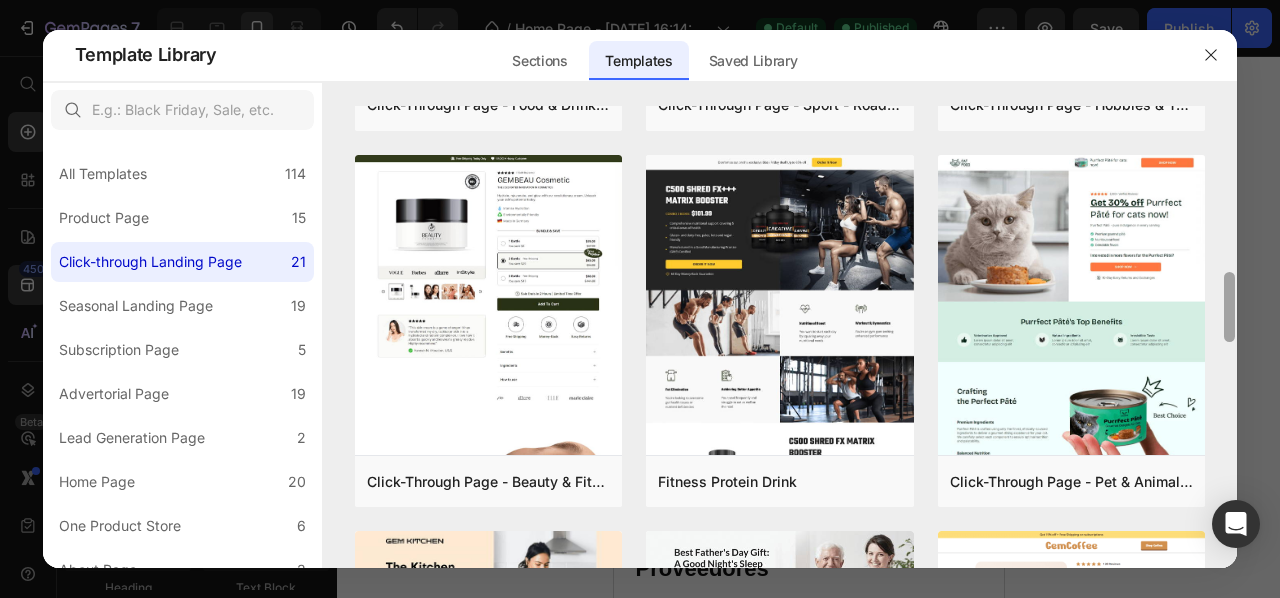 drag, startPoint x: 1233, startPoint y: 220, endPoint x: 1232, endPoint y: 294, distance: 74.00676 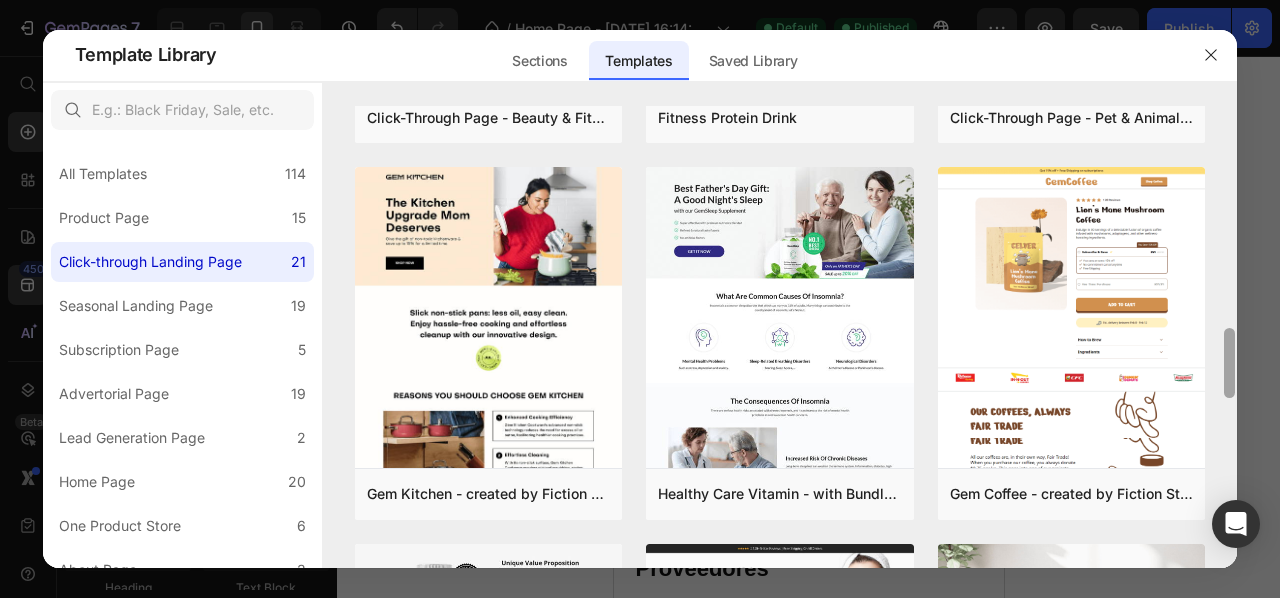 scroll, scrollTop: 1458, scrollLeft: 0, axis: vertical 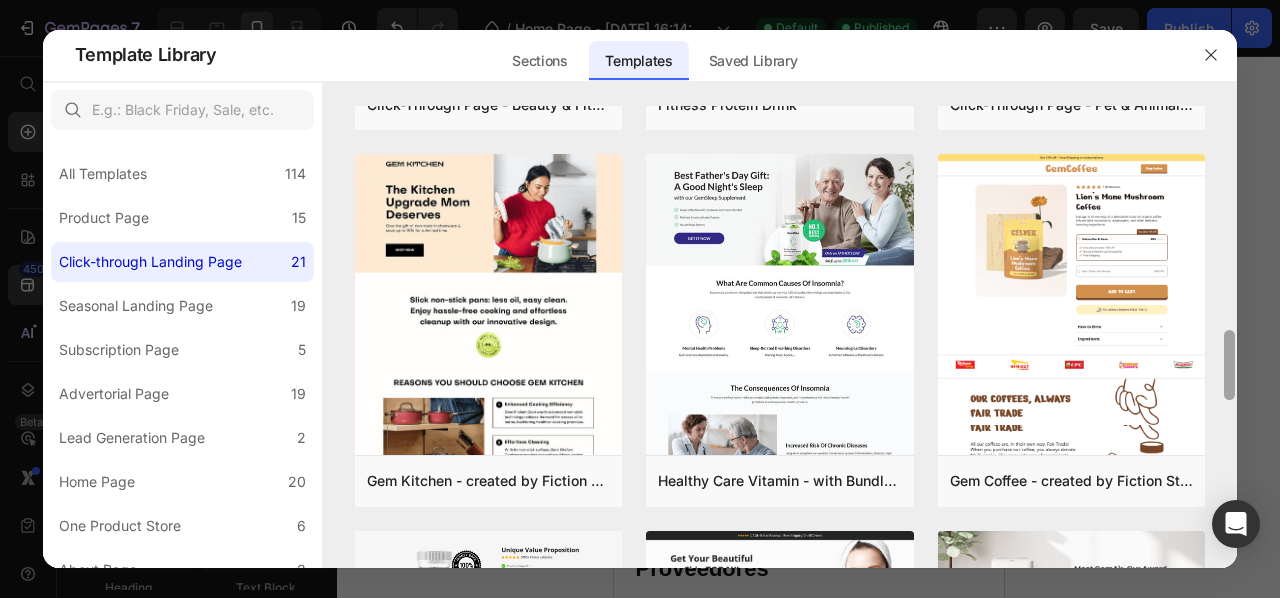 drag, startPoint x: 1232, startPoint y: 295, endPoint x: 1243, endPoint y: 353, distance: 59.03389 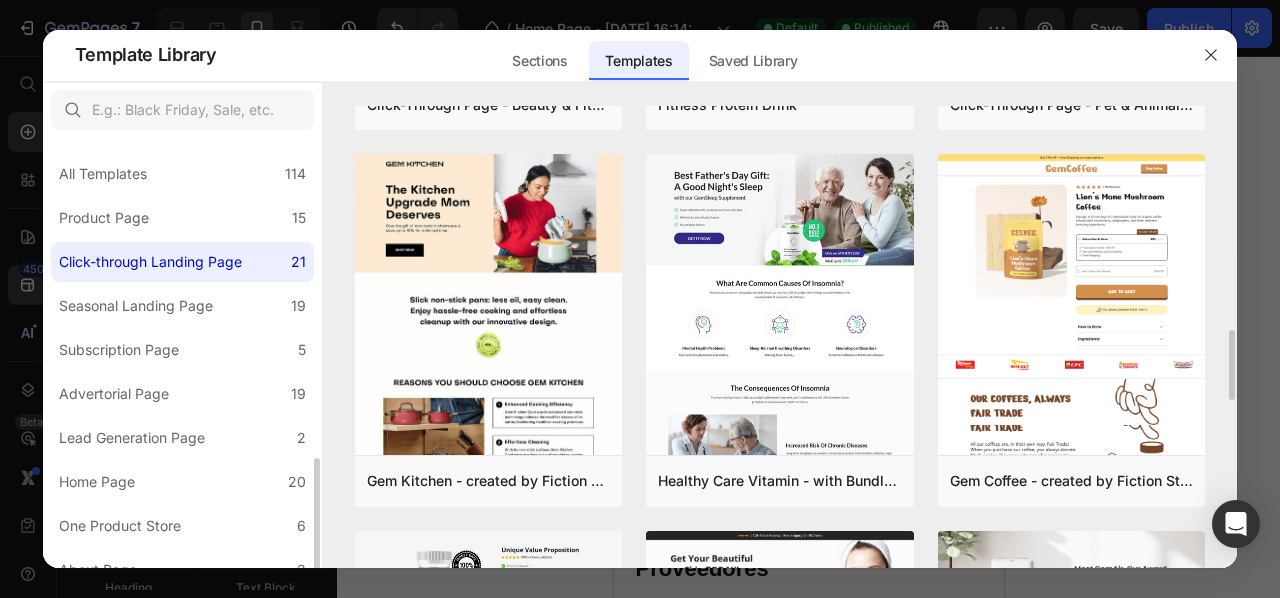 scroll, scrollTop: 200, scrollLeft: 0, axis: vertical 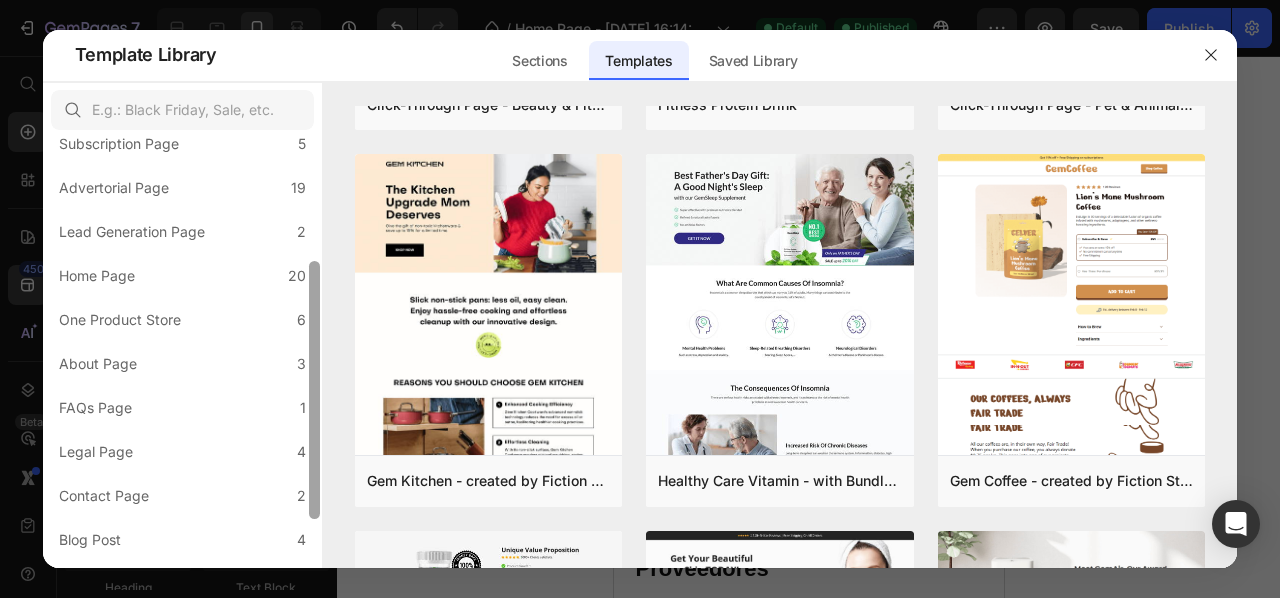click at bounding box center [314, 390] 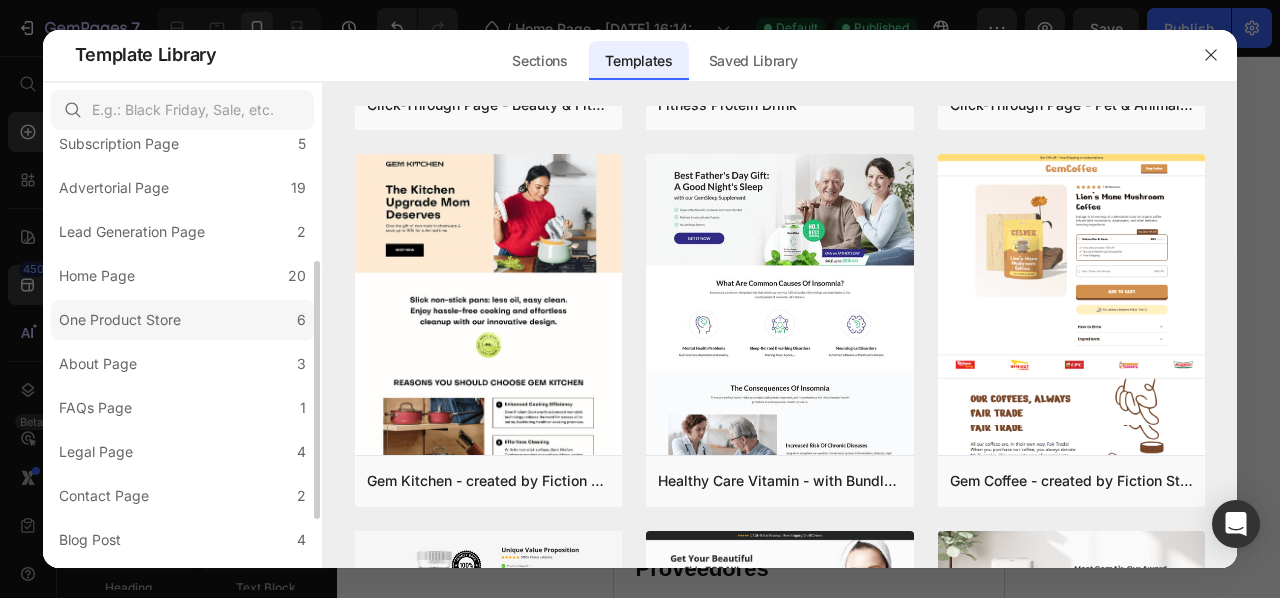 click on "One Product Store 6" 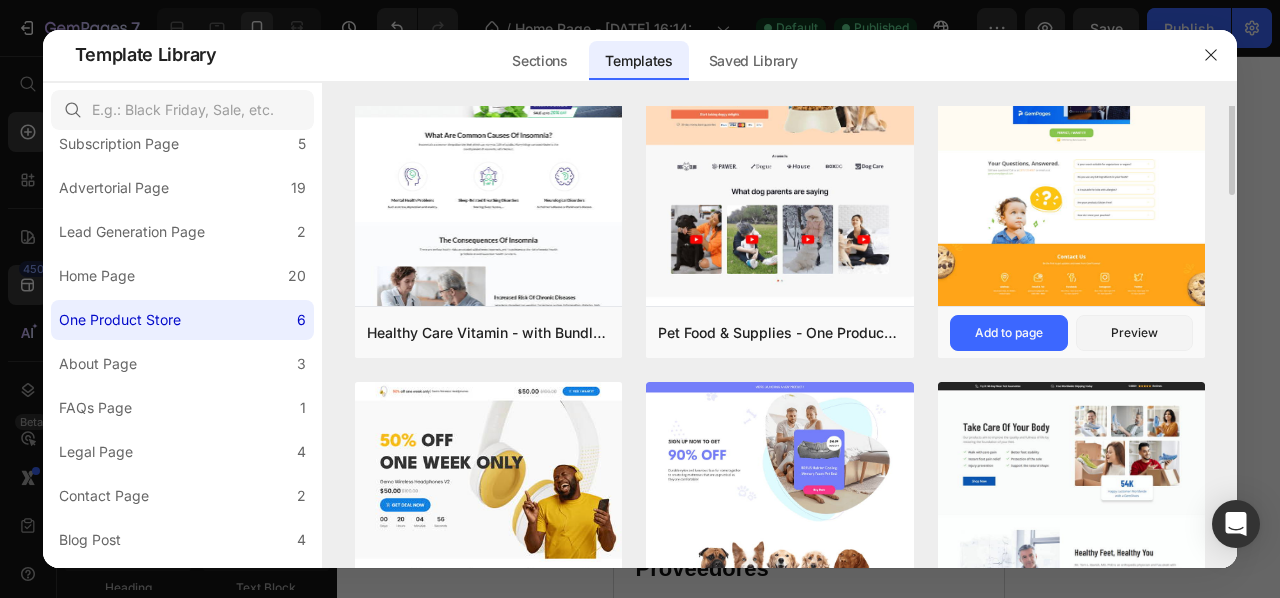scroll, scrollTop: 100, scrollLeft: 0, axis: vertical 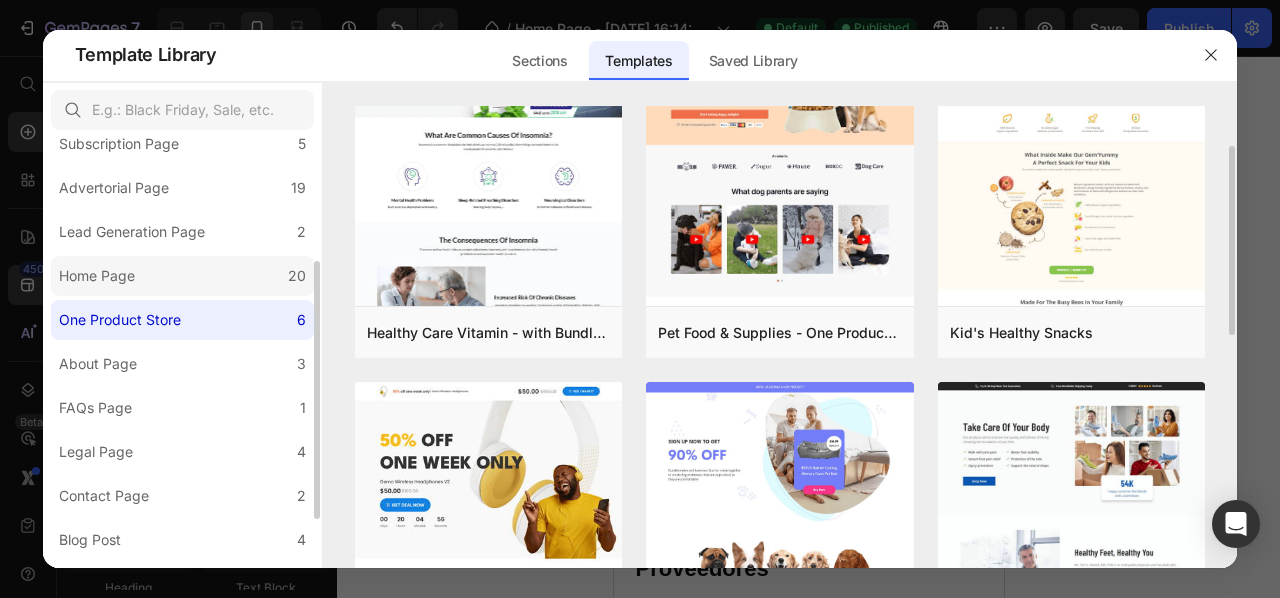 click on "Home Page 20" 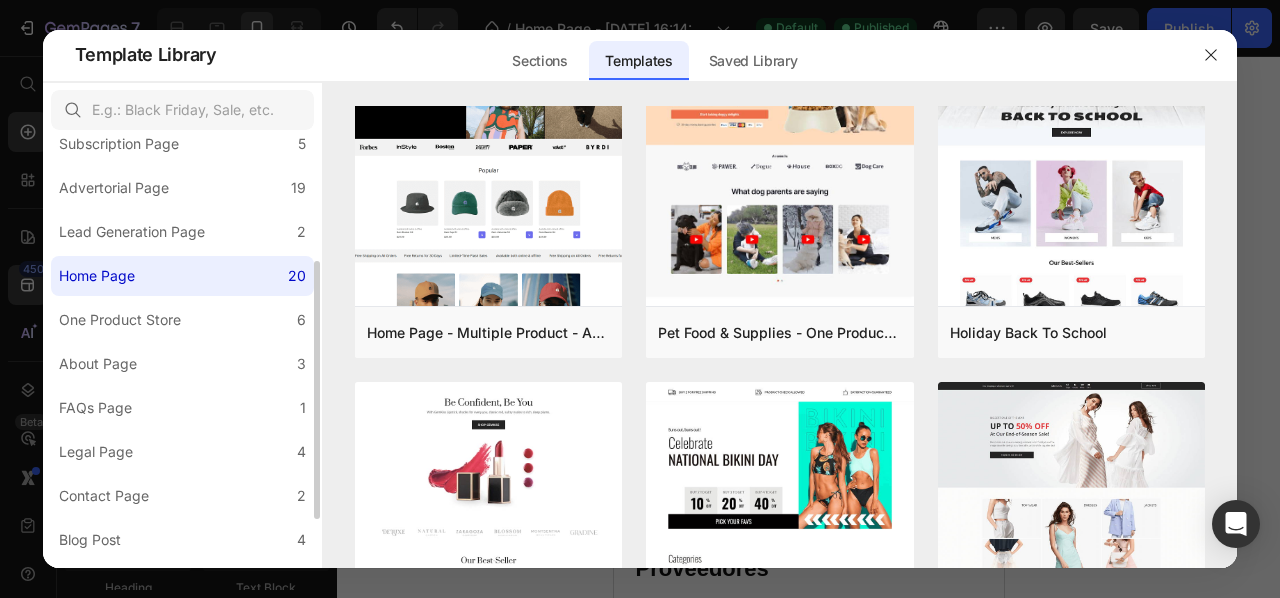 scroll, scrollTop: 0, scrollLeft: 0, axis: both 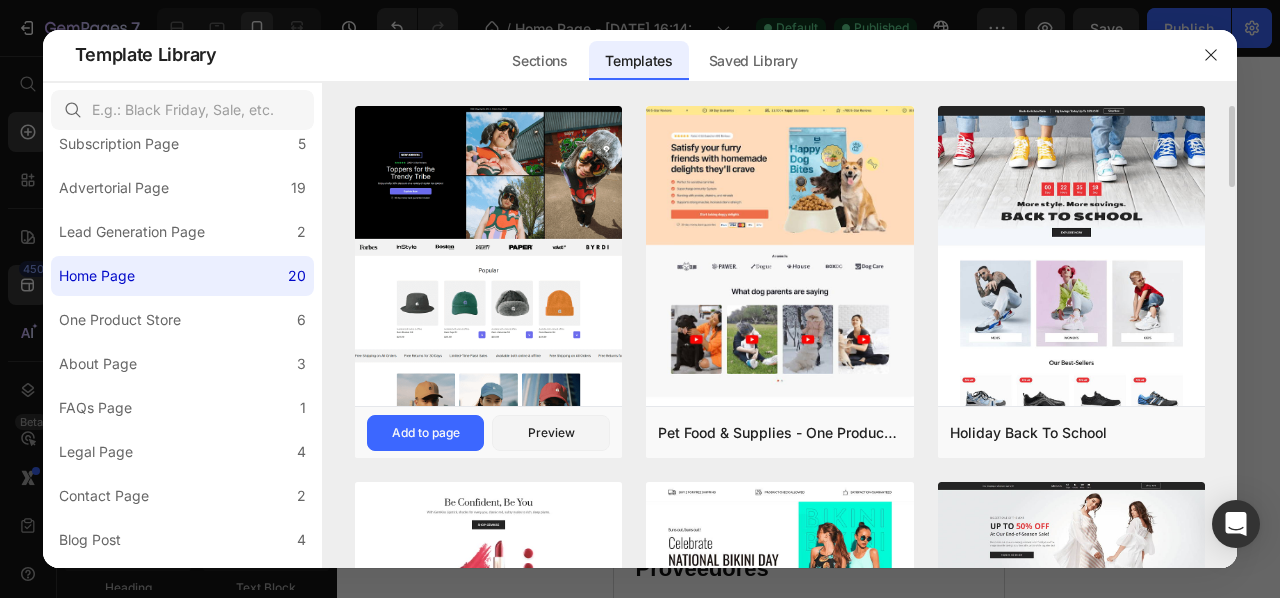 click on "Home Page - Multiple Product - Apparel - Style 4 Add to page  Preview" at bounding box center [489, 432] 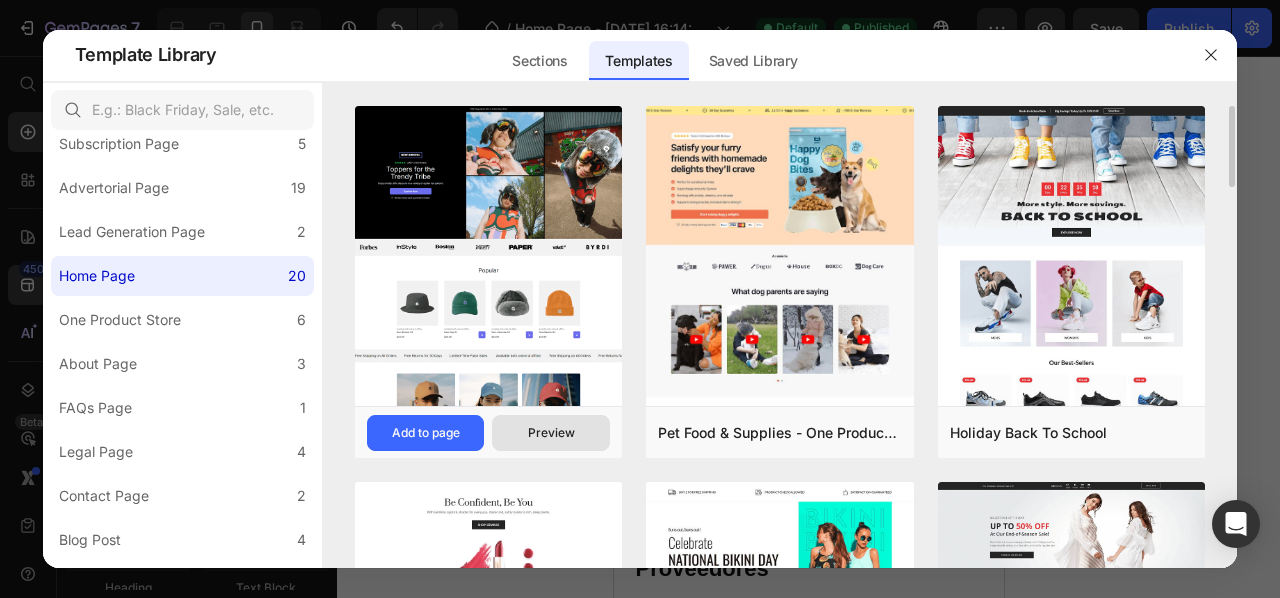 click on "Preview" at bounding box center [551, 433] 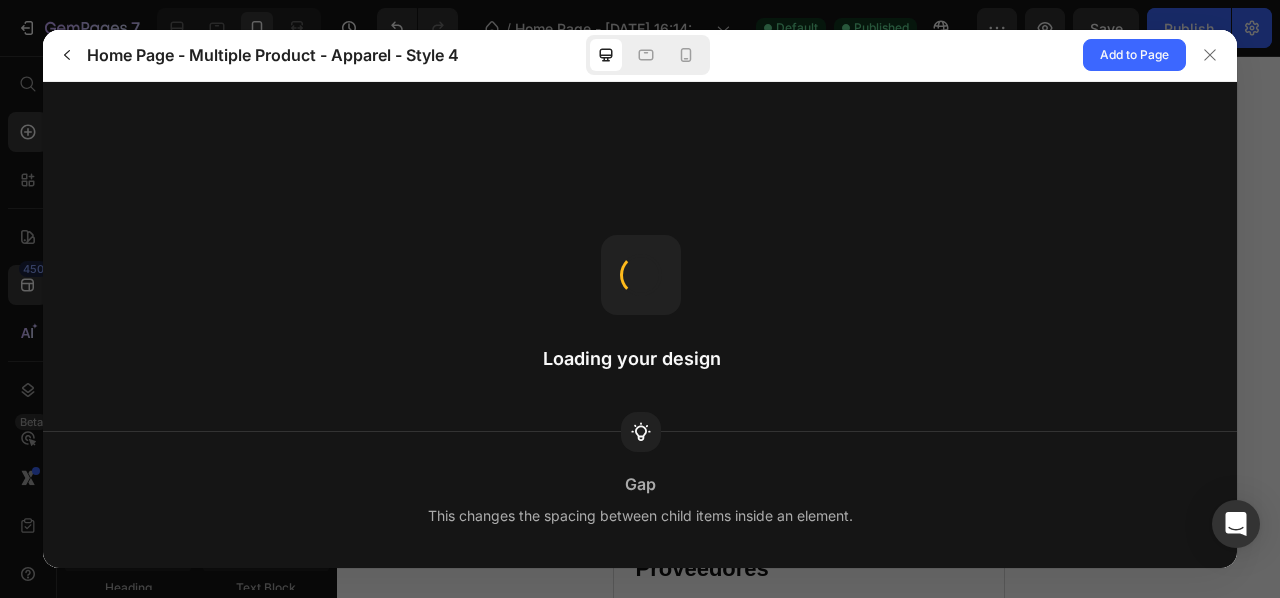 scroll, scrollTop: 0, scrollLeft: 0, axis: both 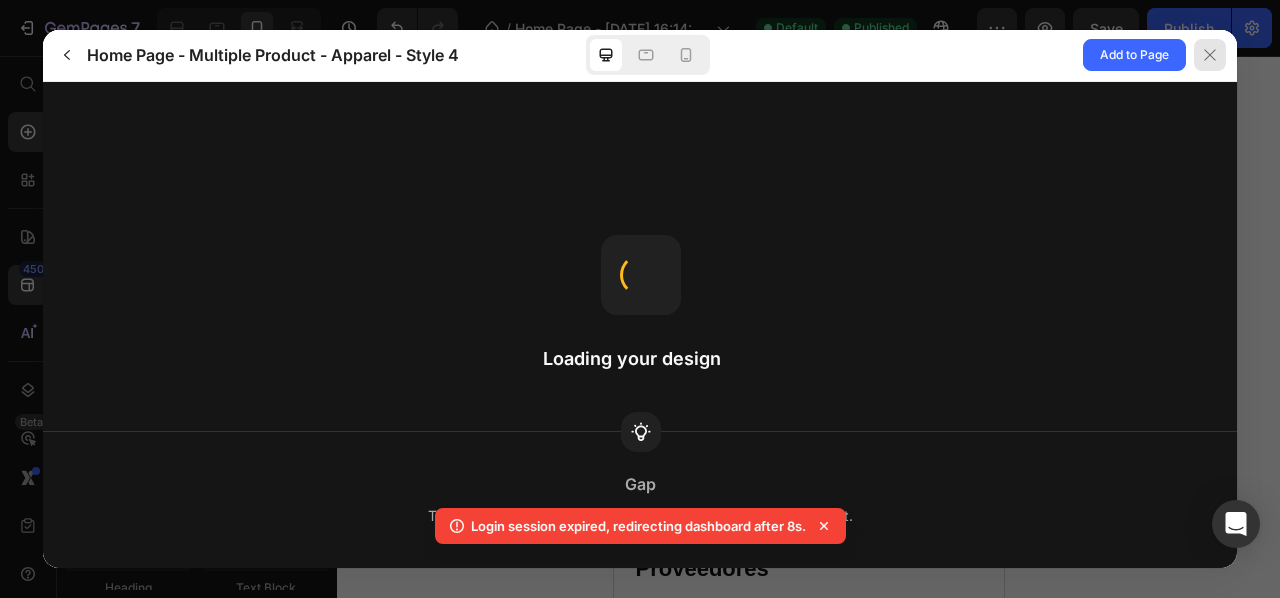 click at bounding box center (1210, 55) 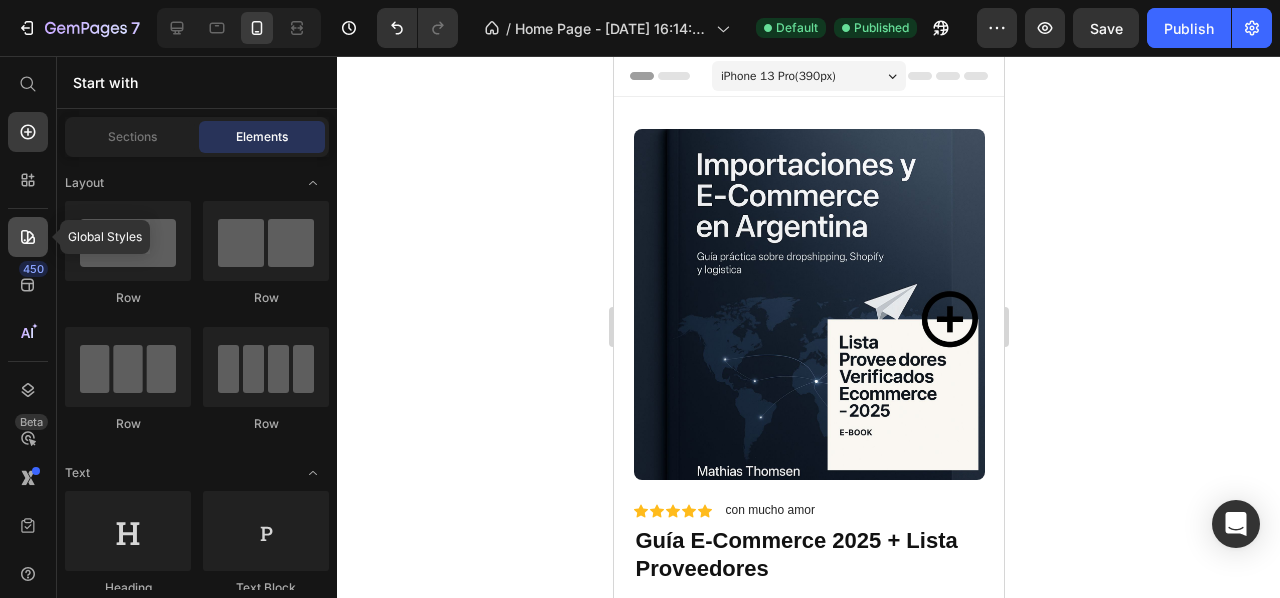 click 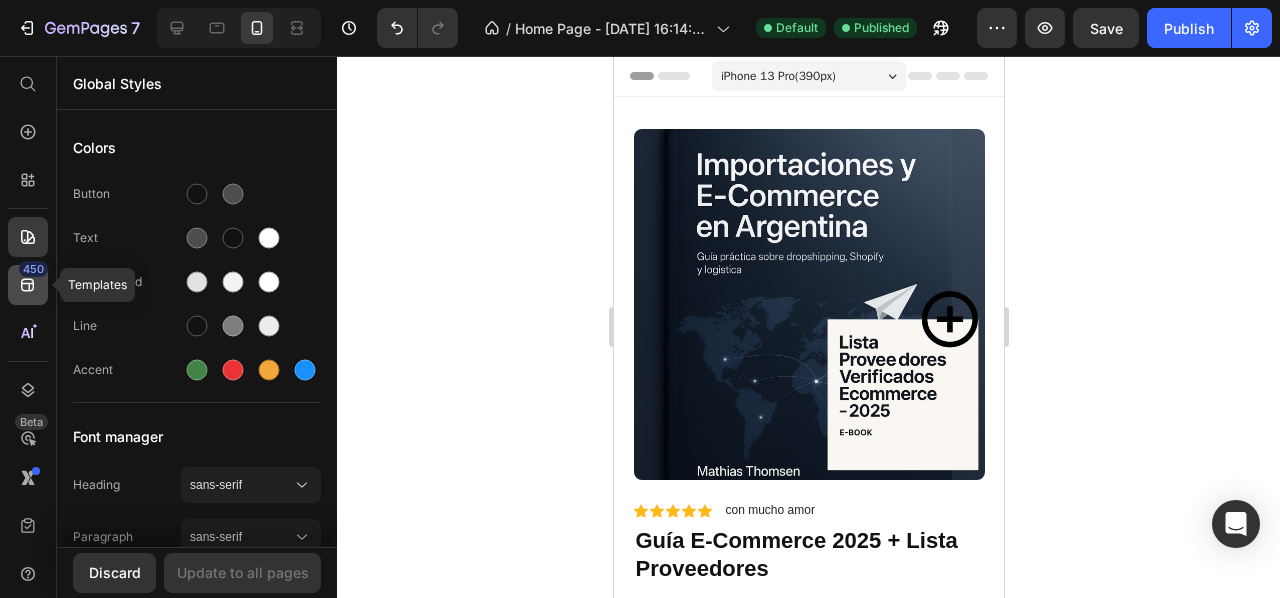 click on "450" at bounding box center (33, 269) 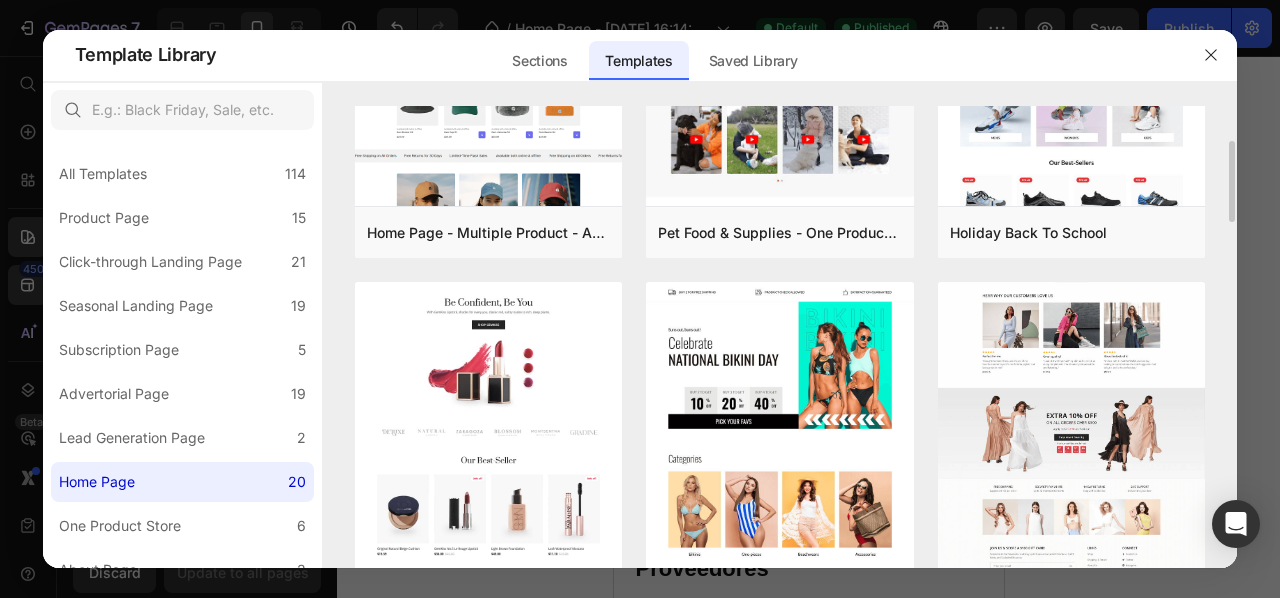 scroll, scrollTop: 0, scrollLeft: 0, axis: both 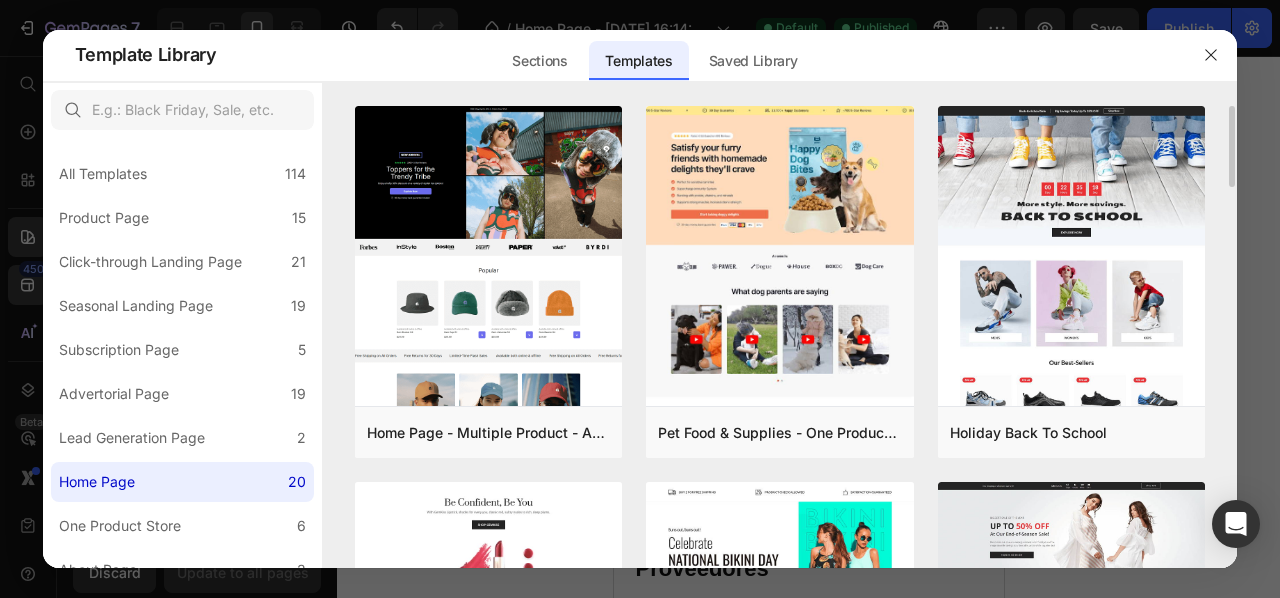 drag, startPoint x: 1232, startPoint y: 151, endPoint x: 1019, endPoint y: 271, distance: 244.47699 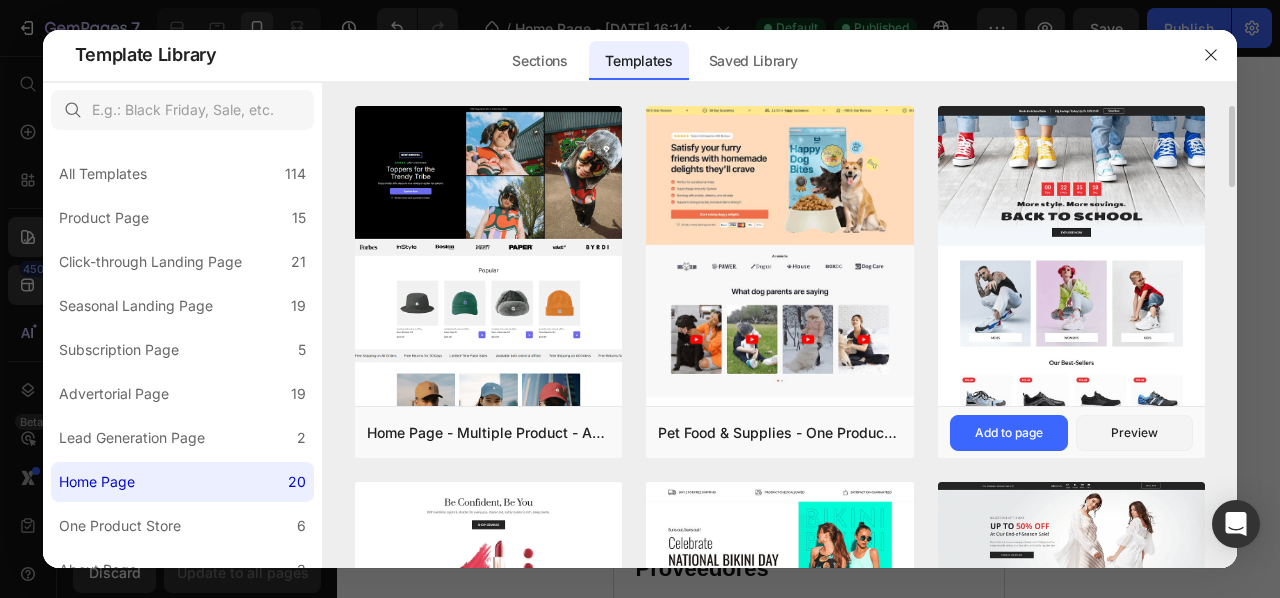 click on "Home Page - Multiple Product - Apparel - Style 4 Add to page  Preview  Pet Food & Supplies - One Product Store Add to page  Preview  Holiday Back To School Add to page  Preview  Beauty - V1 Add to page  Preview  Bikini & Swimwear Add to page  Preview  Home Page with Sale Hero Section Add to page  Preview  Electronic - V2 Add to page  Preview  Fashion - Mommy and Children Add to page  Preview  Green Furniture  Add to page  Preview  Jewelry Accessories Add to page  Preview  Pet Toys Add to page  Preview  [PERSON_NAME] Add to page  Preview  Back To School - Stationery Add to page  Preview  Fashion - Men and Women Add to page  Preview  Nutritional Shakes Add to page  Preview  Sport Hub Add to page  Preview  Organic Cosmetics Add to page  Preview  Steel Watches Add to page  Preview   Numerous Templates  are on the way   Perfectly hand-crafted templates are waiting for you to use" at bounding box center [780, 337] 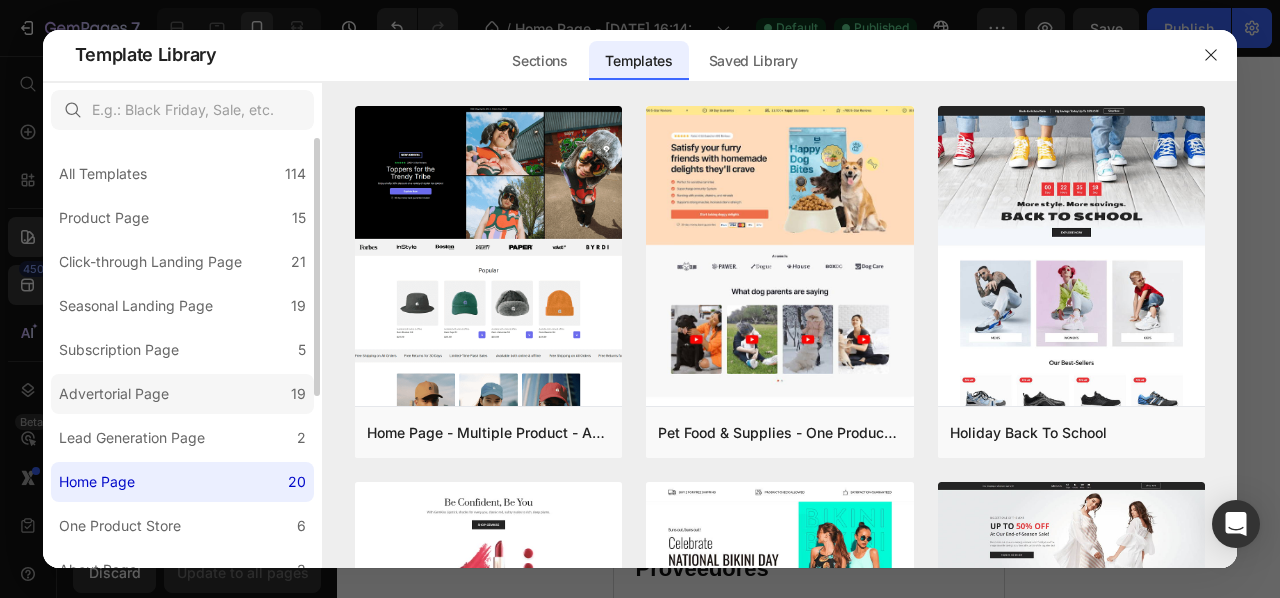 click on "Advertorial Page 19" 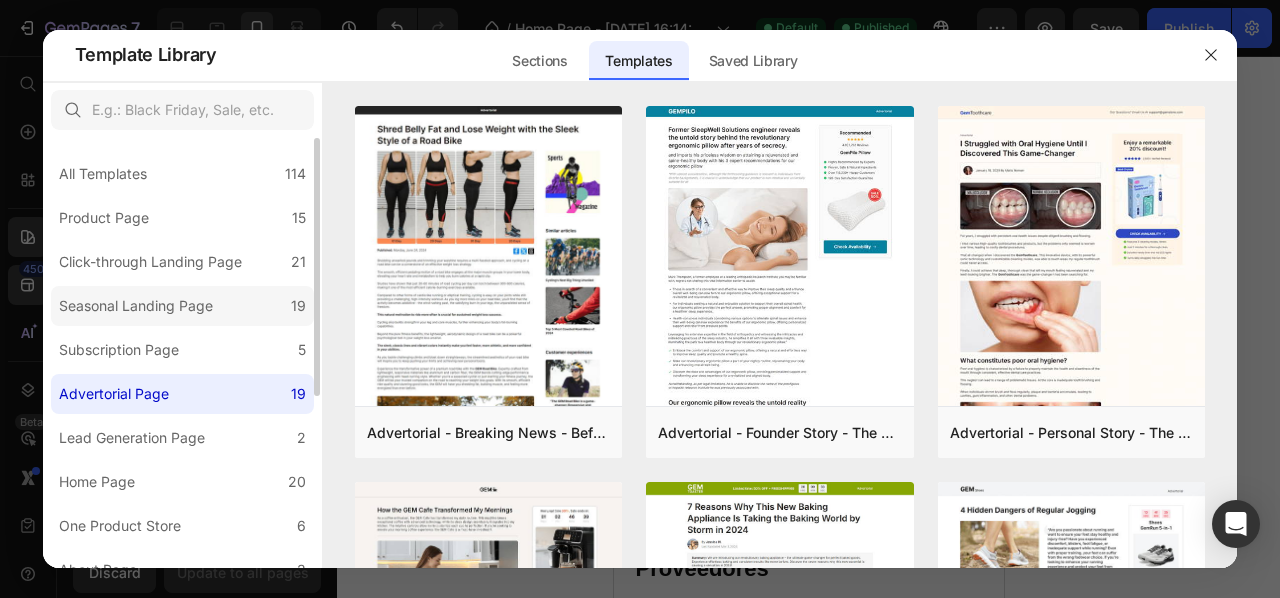 click on "Seasonal Landing Page 19" 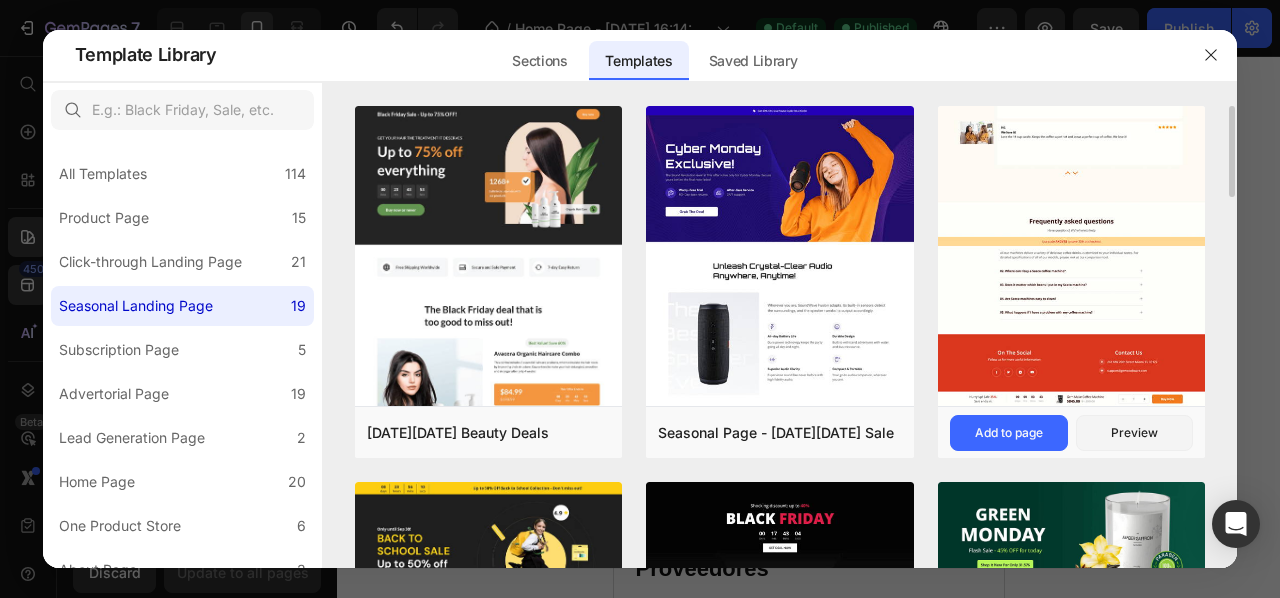 scroll, scrollTop: 0, scrollLeft: 0, axis: both 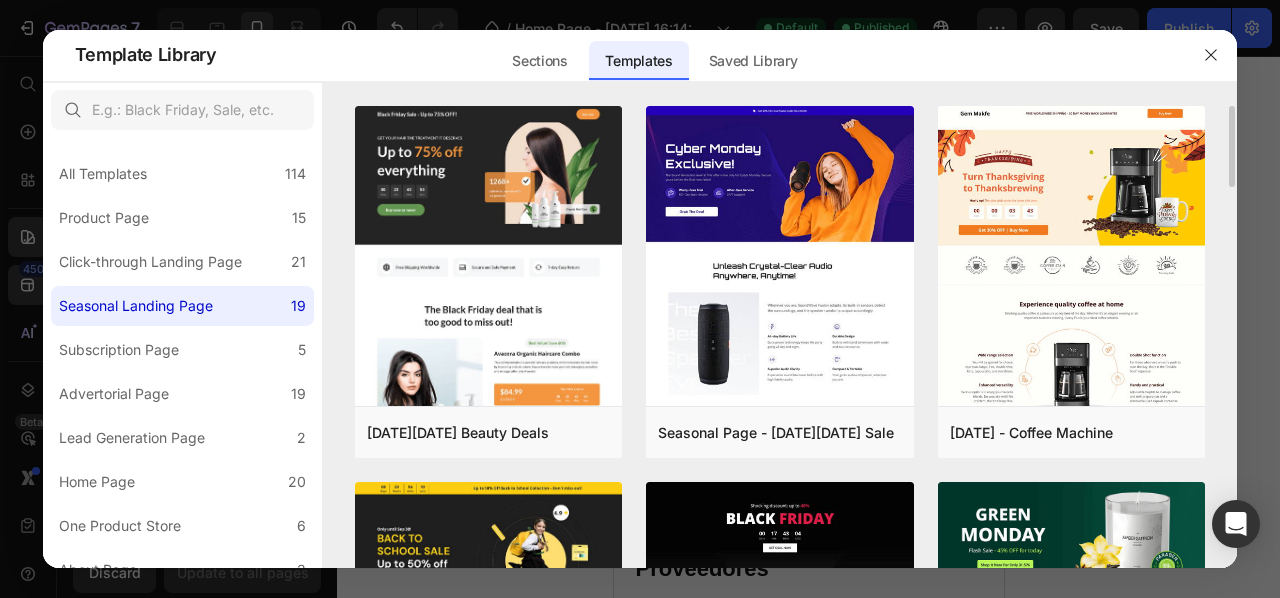 drag, startPoint x: 1236, startPoint y: 181, endPoint x: 1214, endPoint y: 222, distance: 46.52956 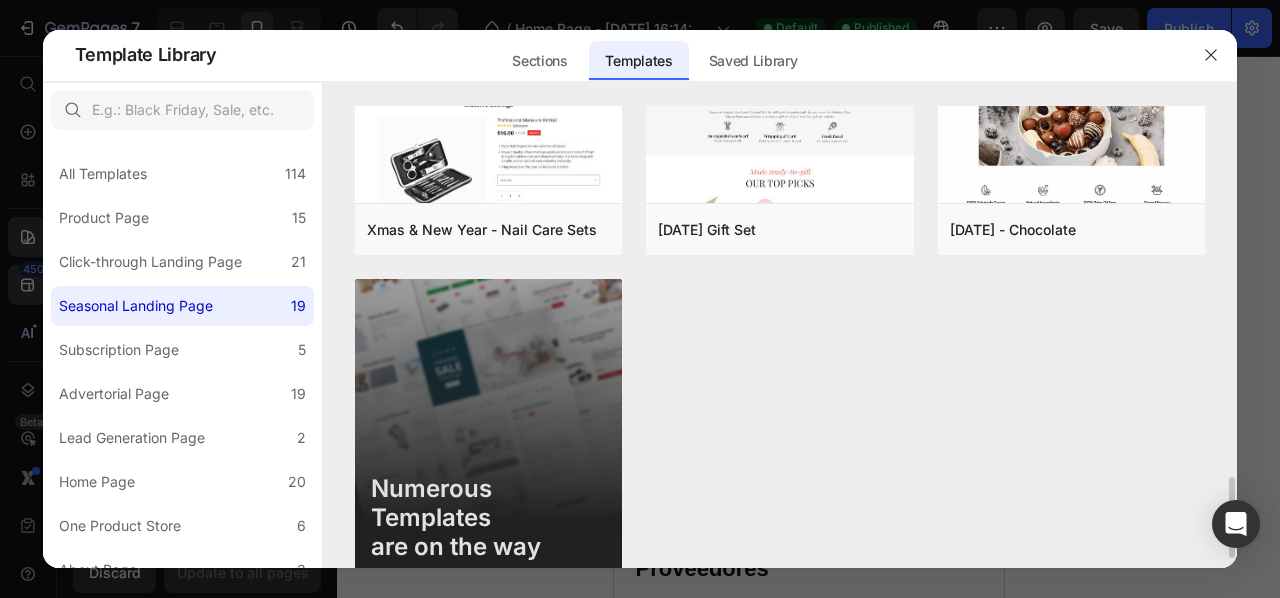 scroll, scrollTop: 2091, scrollLeft: 0, axis: vertical 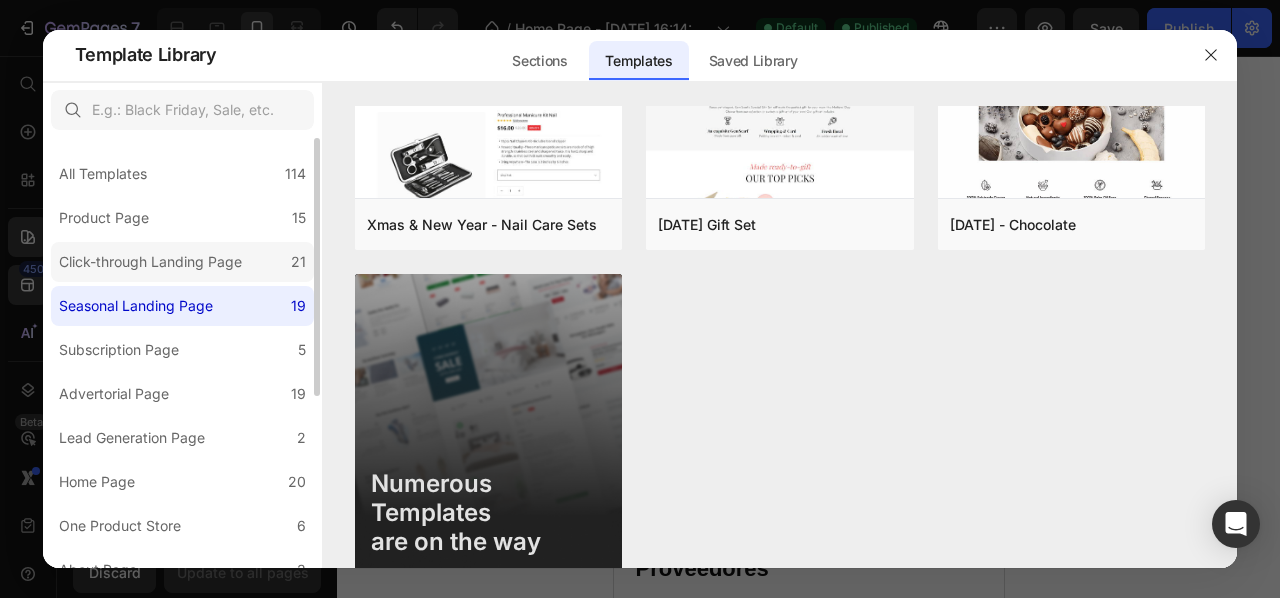 click on "Click-through Landing Page" at bounding box center [150, 262] 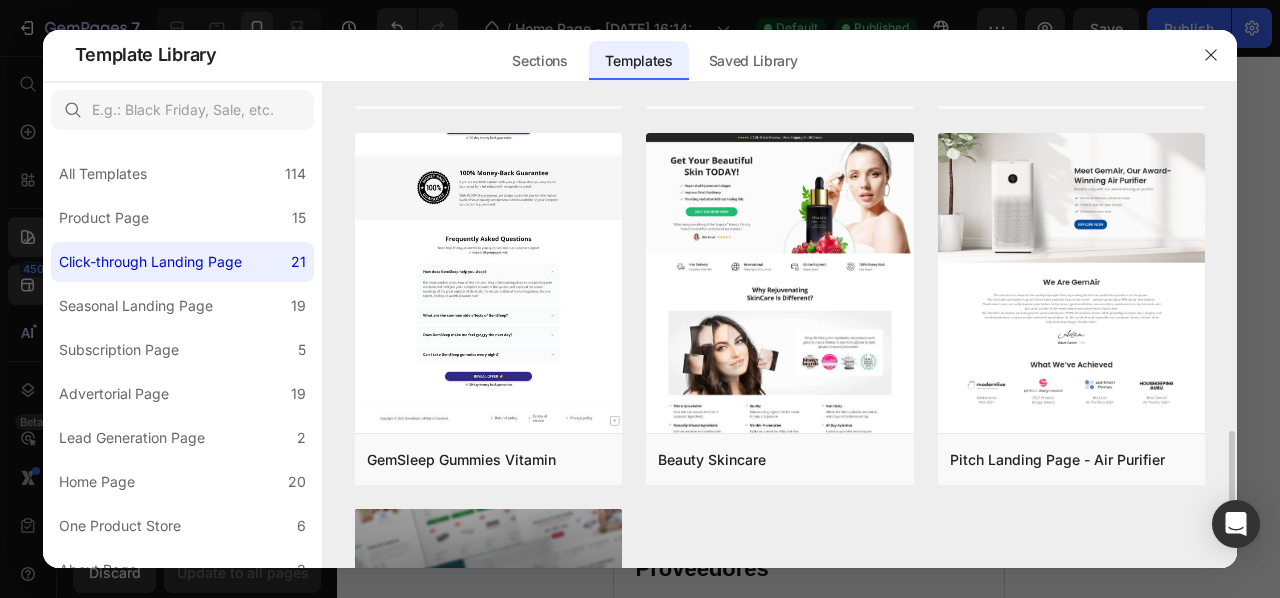 scroll, scrollTop: 1856, scrollLeft: 0, axis: vertical 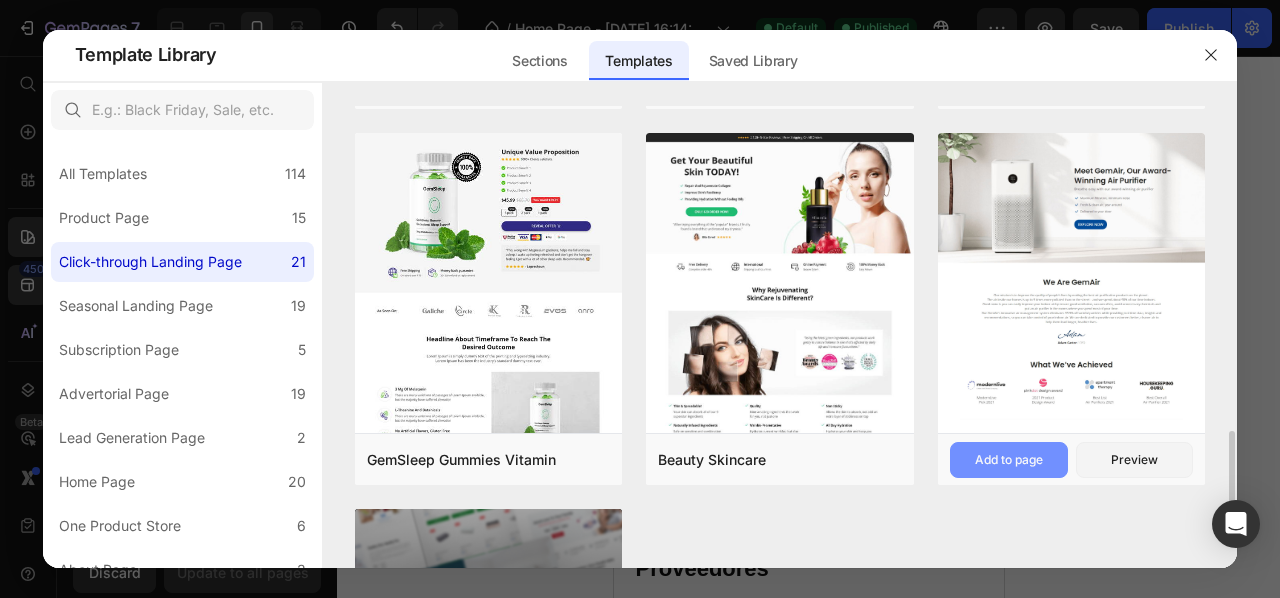 click on "Add to page" at bounding box center (1009, 460) 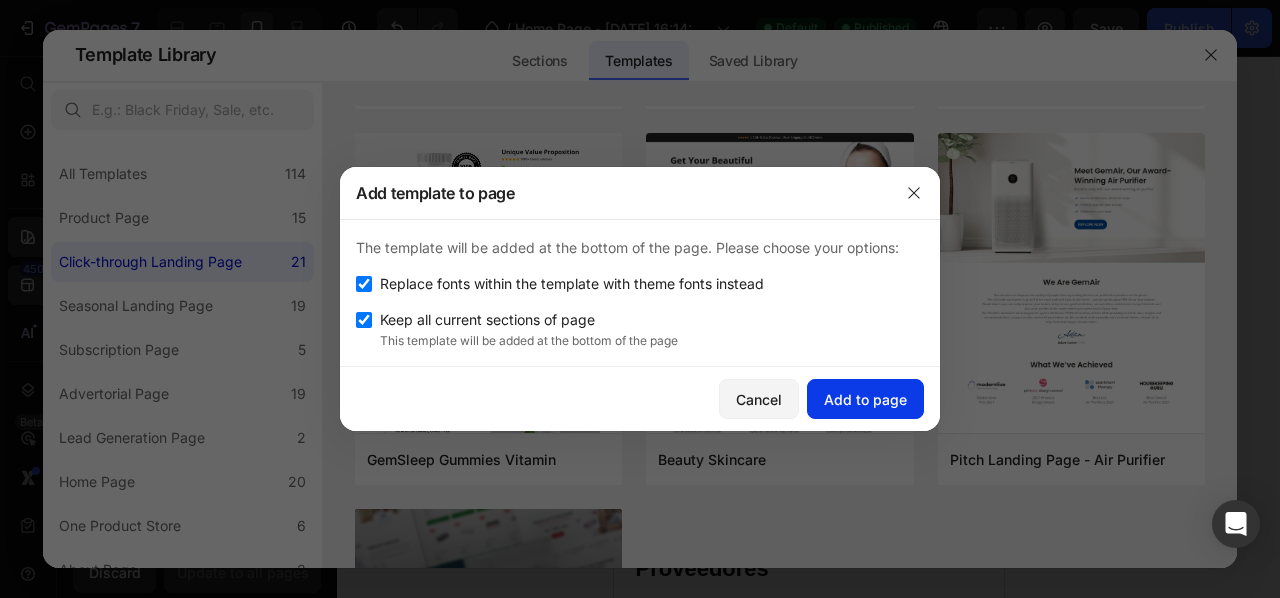 click on "Add to page" at bounding box center [865, 399] 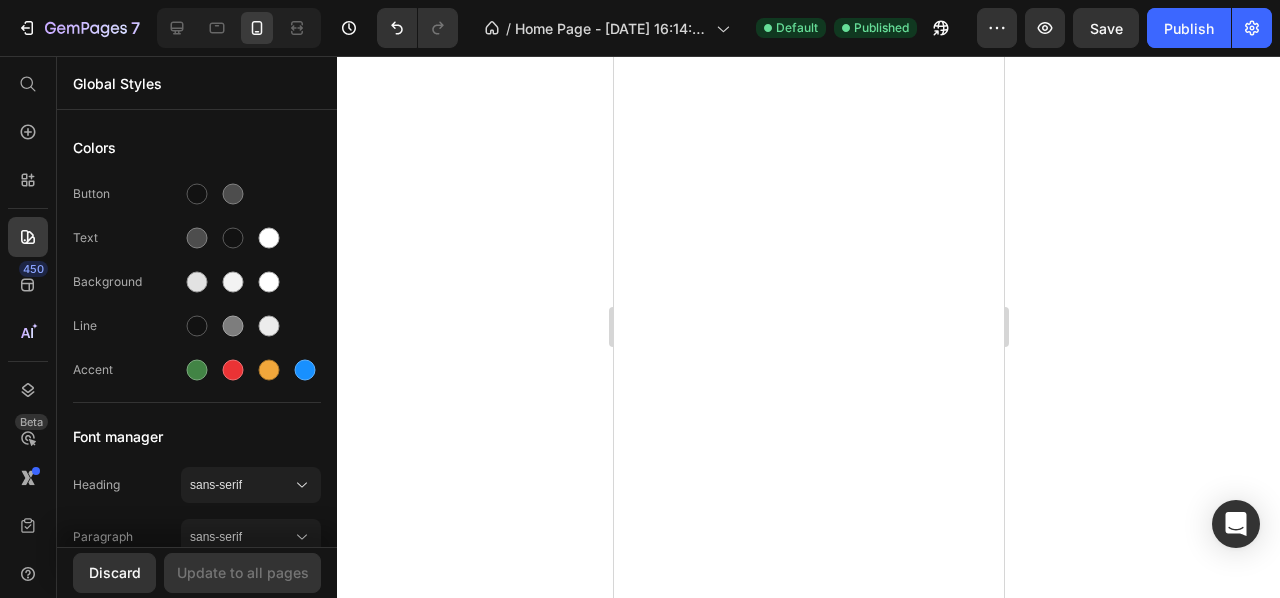 scroll, scrollTop: 3707, scrollLeft: 0, axis: vertical 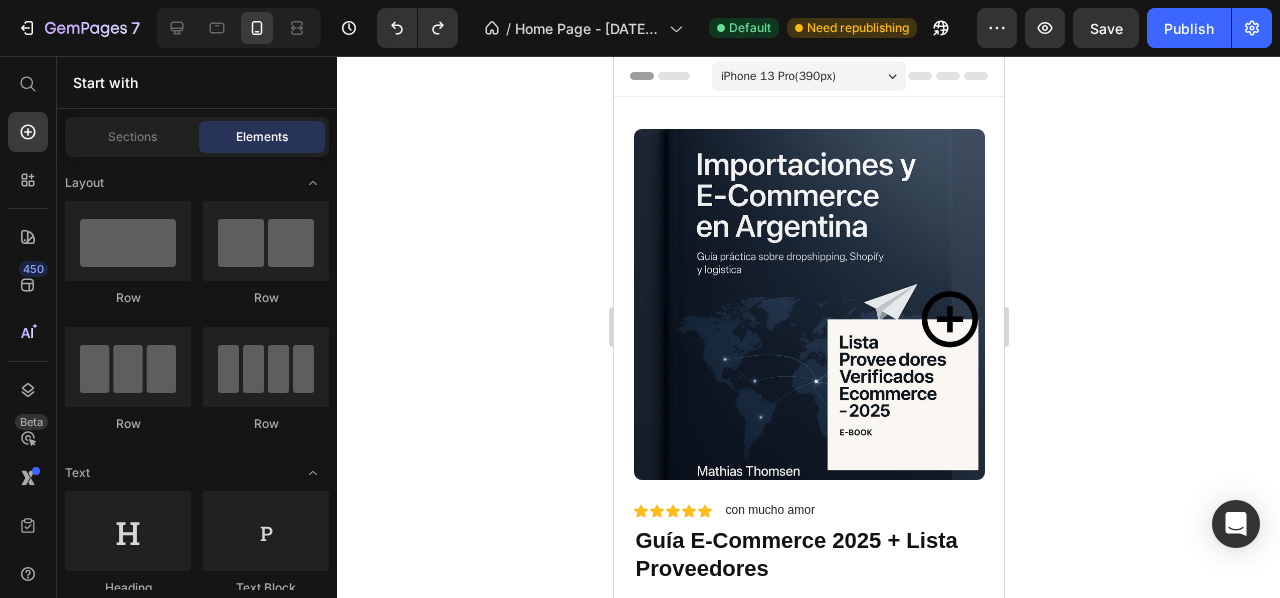 click on "7   /  Home Page - [DATE] 16:14:00 Default Need republishing Preview  Save   Publish" 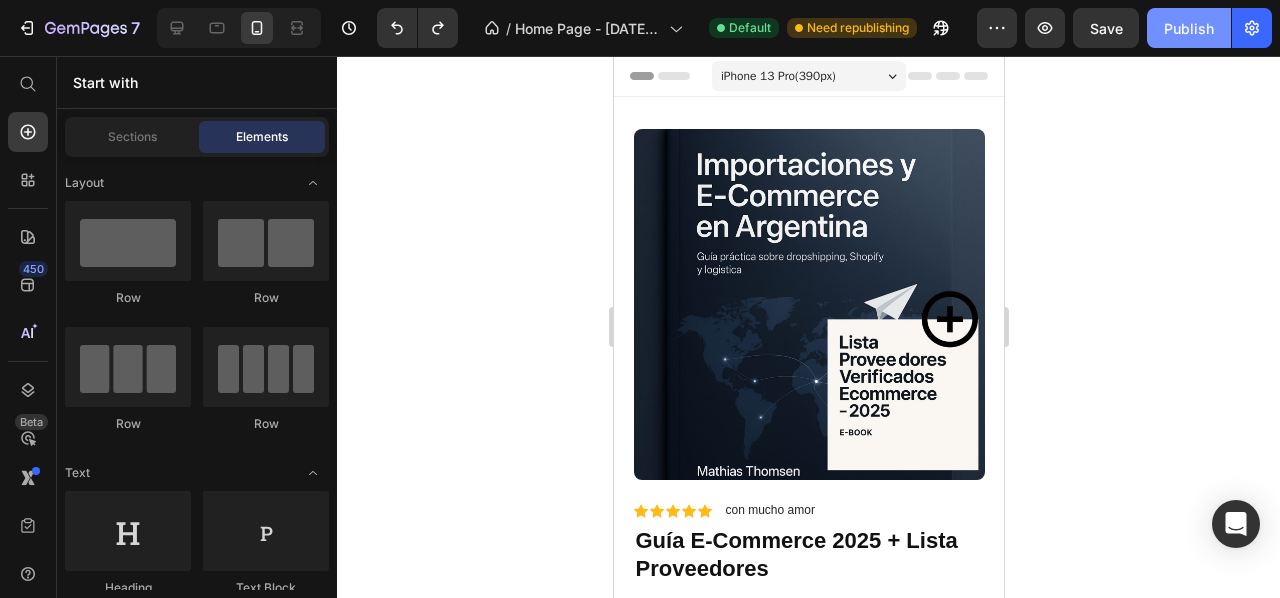 click on "Publish" at bounding box center [1189, 28] 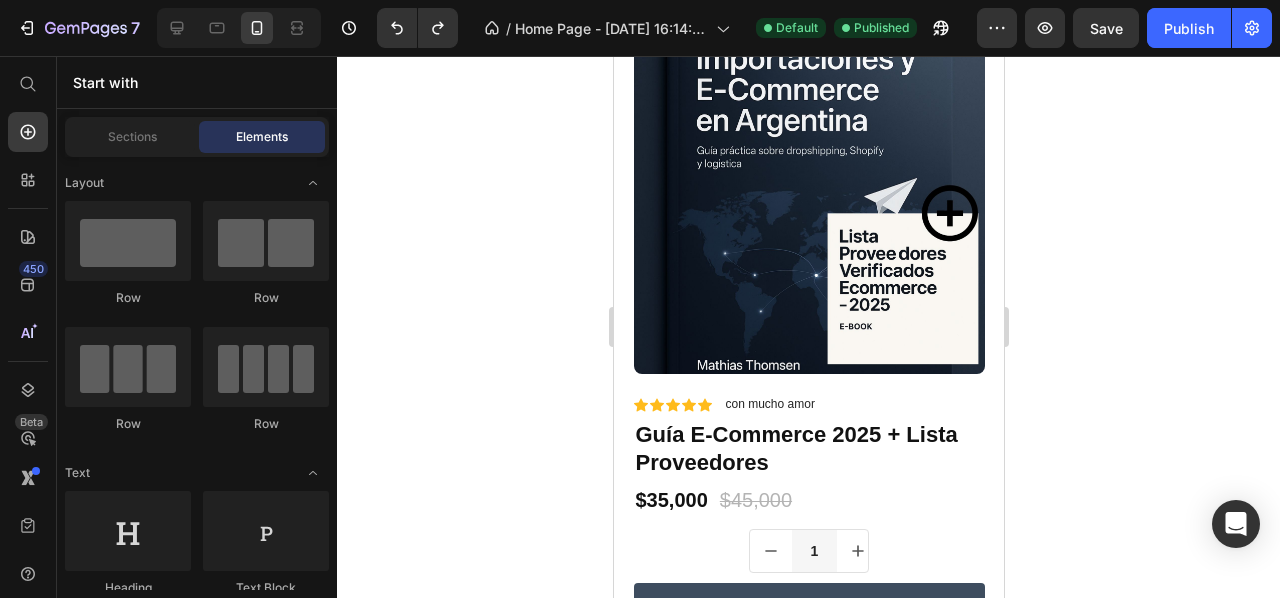 scroll, scrollTop: 0, scrollLeft: 0, axis: both 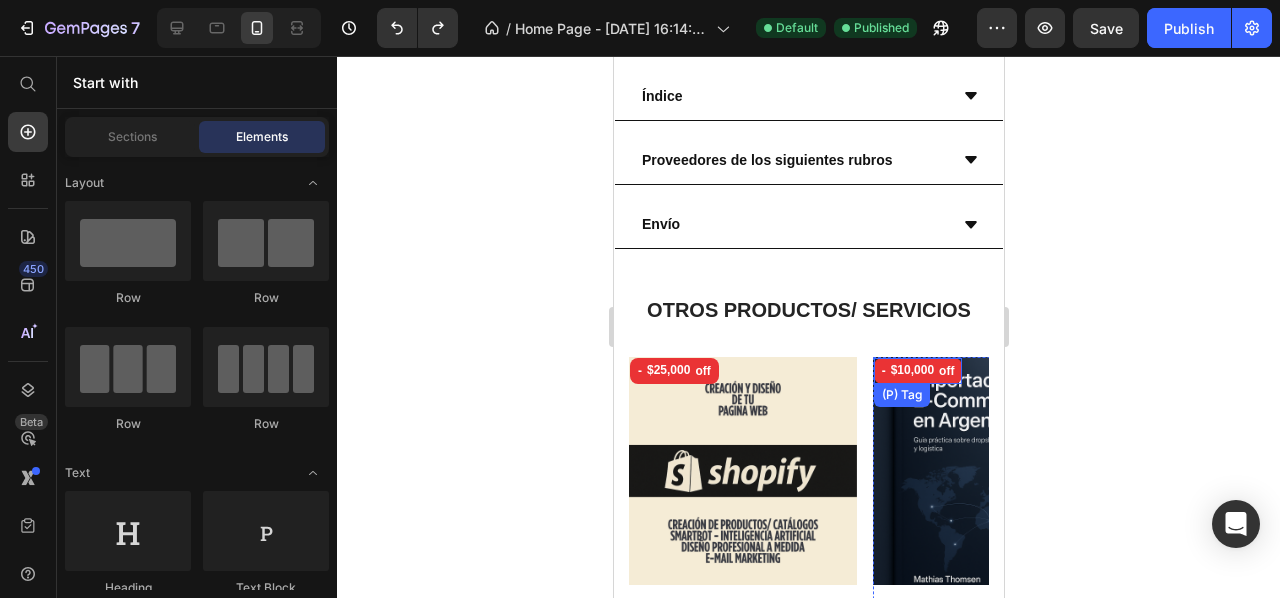 click on "$10,000" at bounding box center [911, 370] 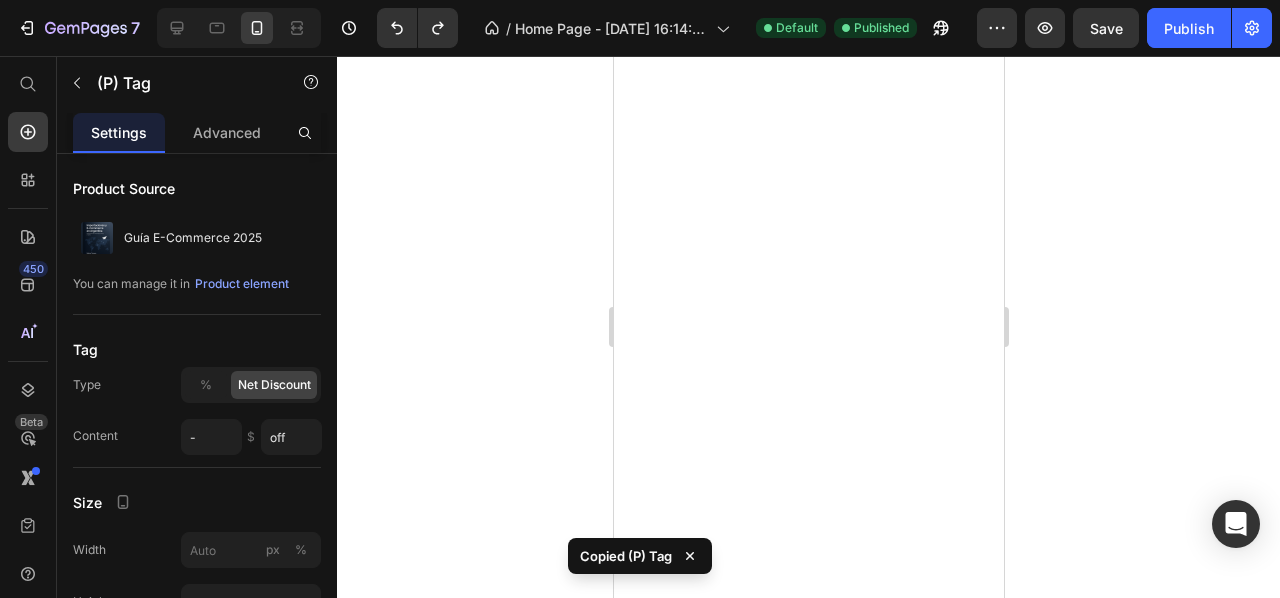 scroll, scrollTop: 0, scrollLeft: 0, axis: both 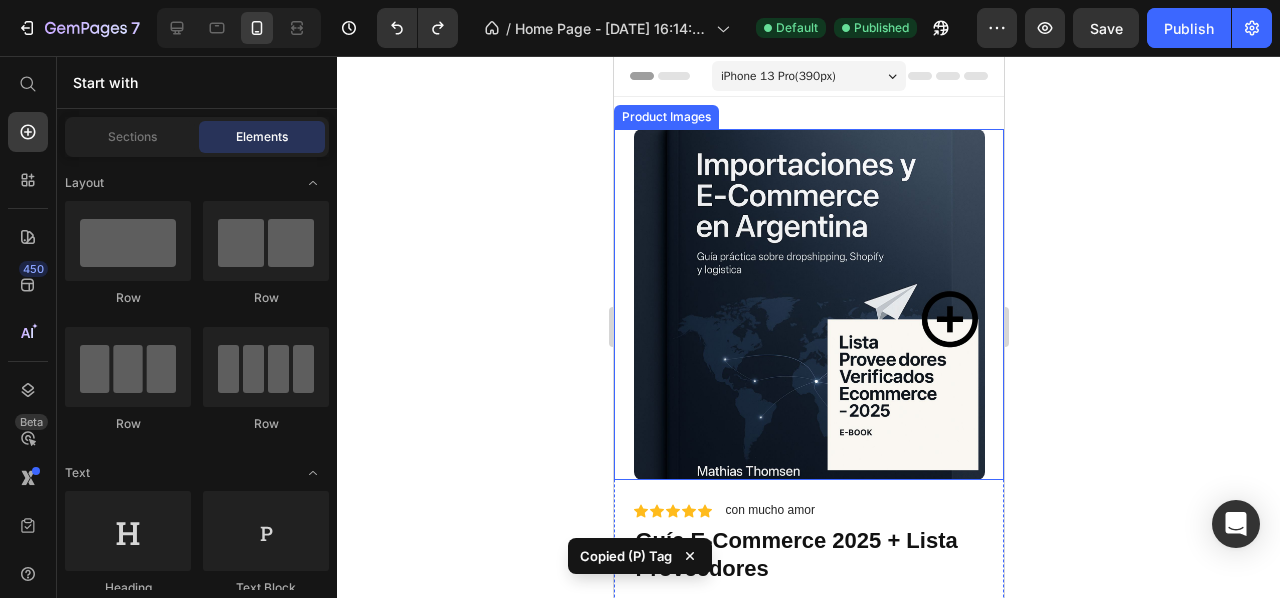 click at bounding box center (808, 304) 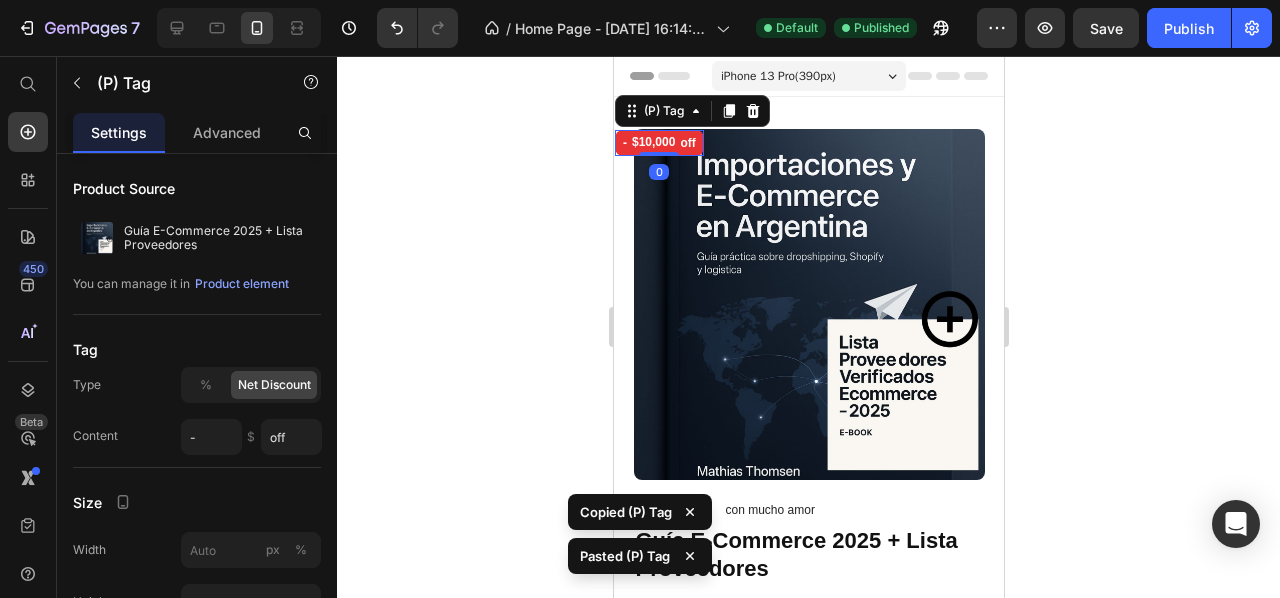 click 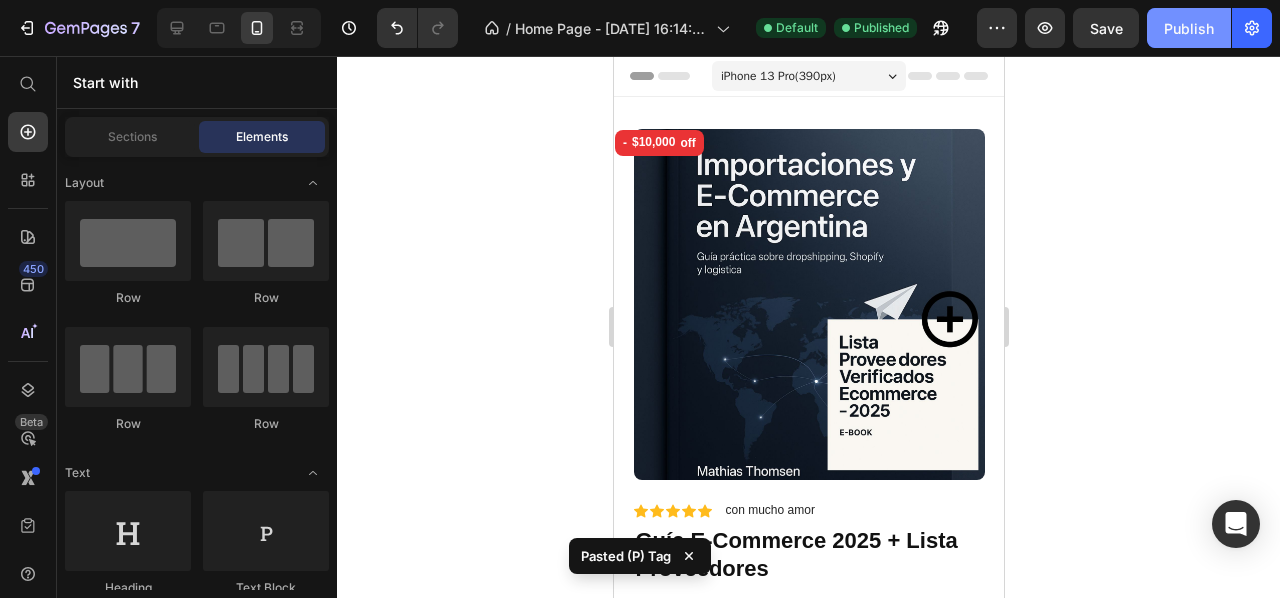 click on "Publish" at bounding box center [1189, 28] 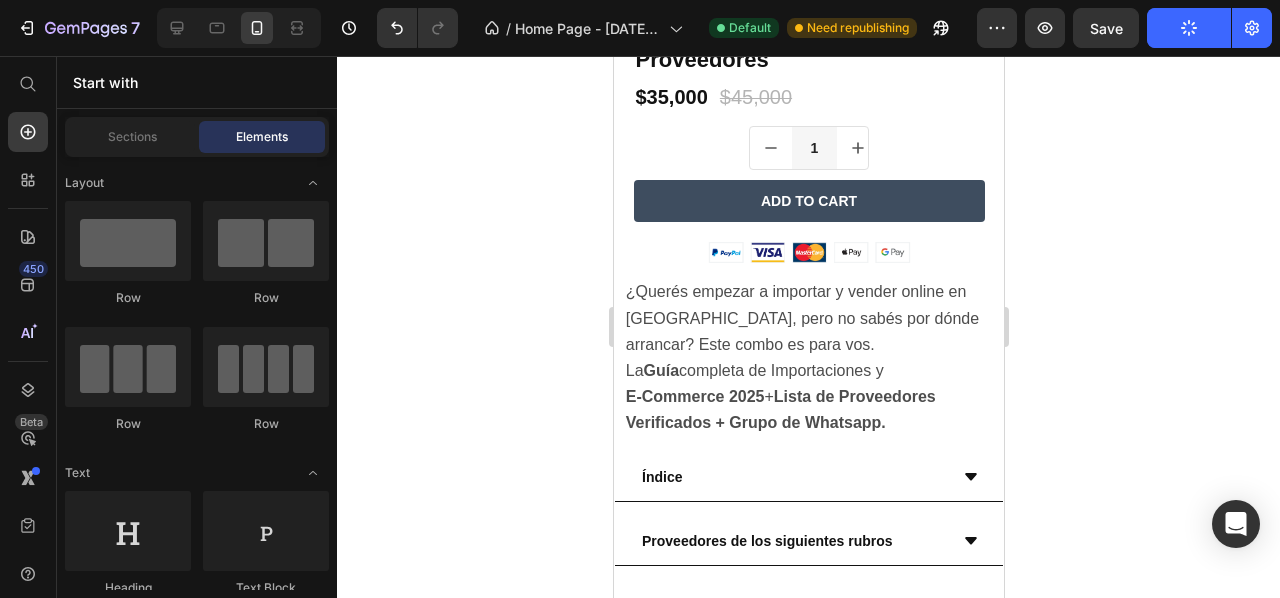 scroll, scrollTop: 520, scrollLeft: 0, axis: vertical 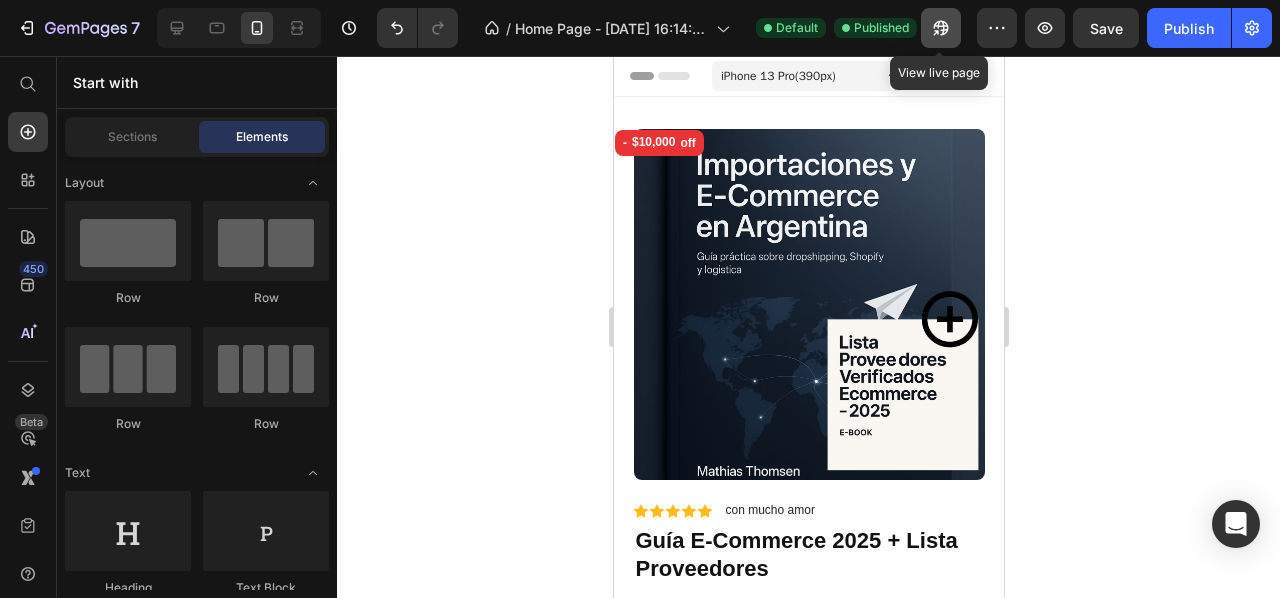 click 